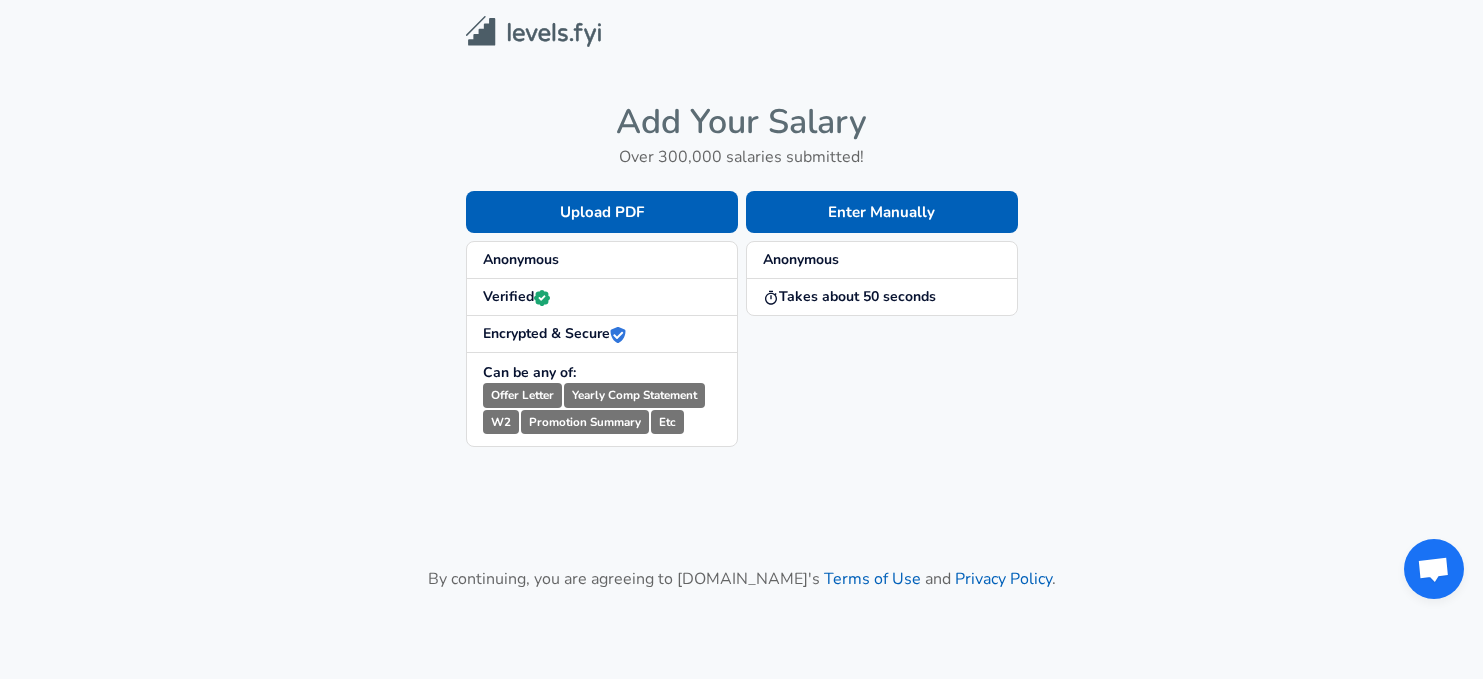 scroll, scrollTop: 0, scrollLeft: 0, axis: both 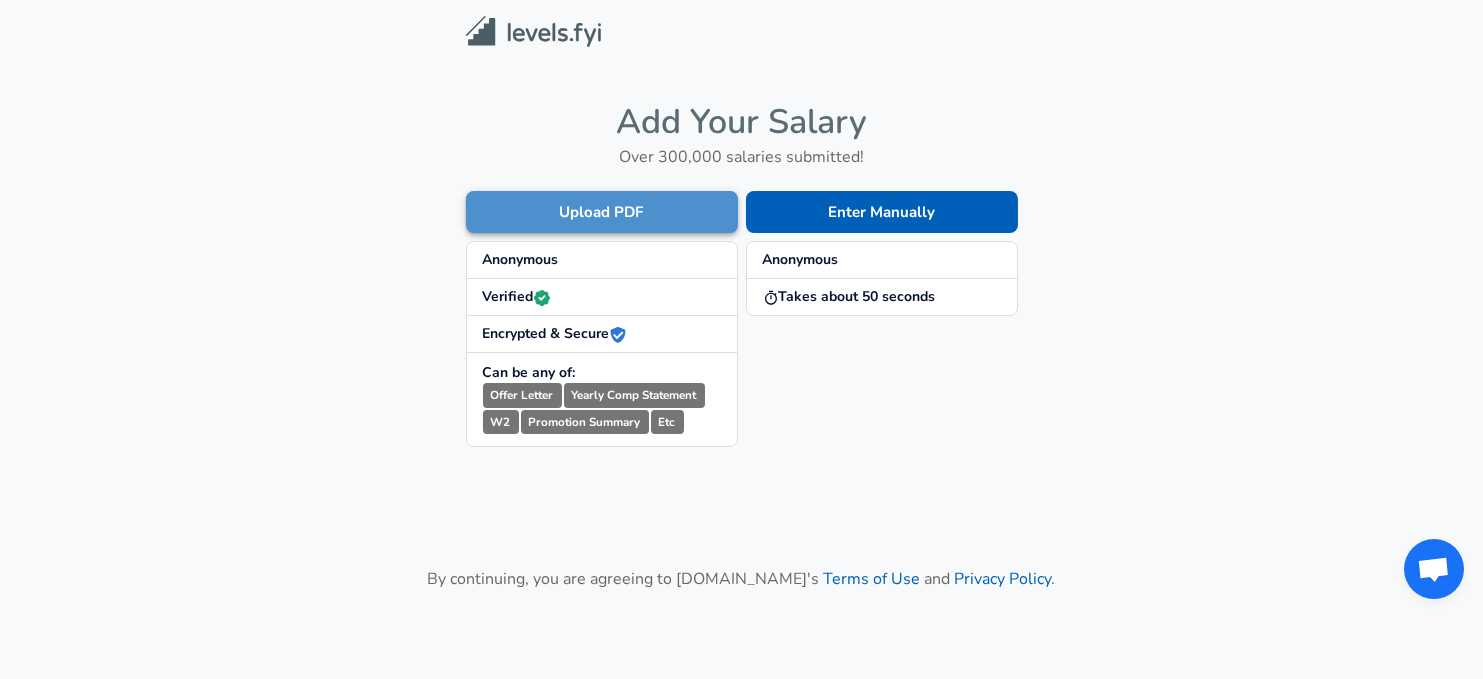 click on "Upload PDF" at bounding box center (602, 212) 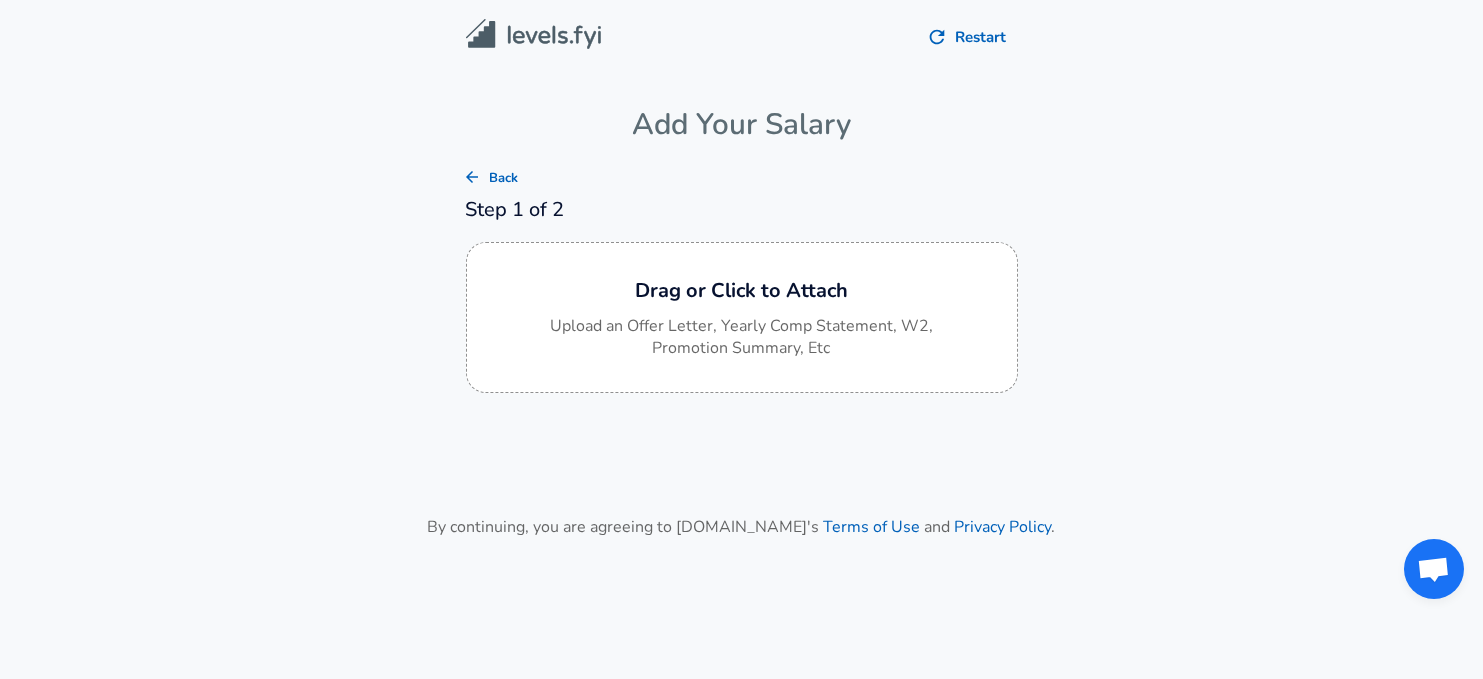 click on "Restart Add Your Salary Back Step 1 of 2 Drag or Click to Attach Upload an Offer Letter, Yearly Comp Statement, W2, Promotion Summary, Etc By continuing, you are agreeing to Levels.fyi's   Terms of Use   and   Privacy Policy ." at bounding box center (741, 329) 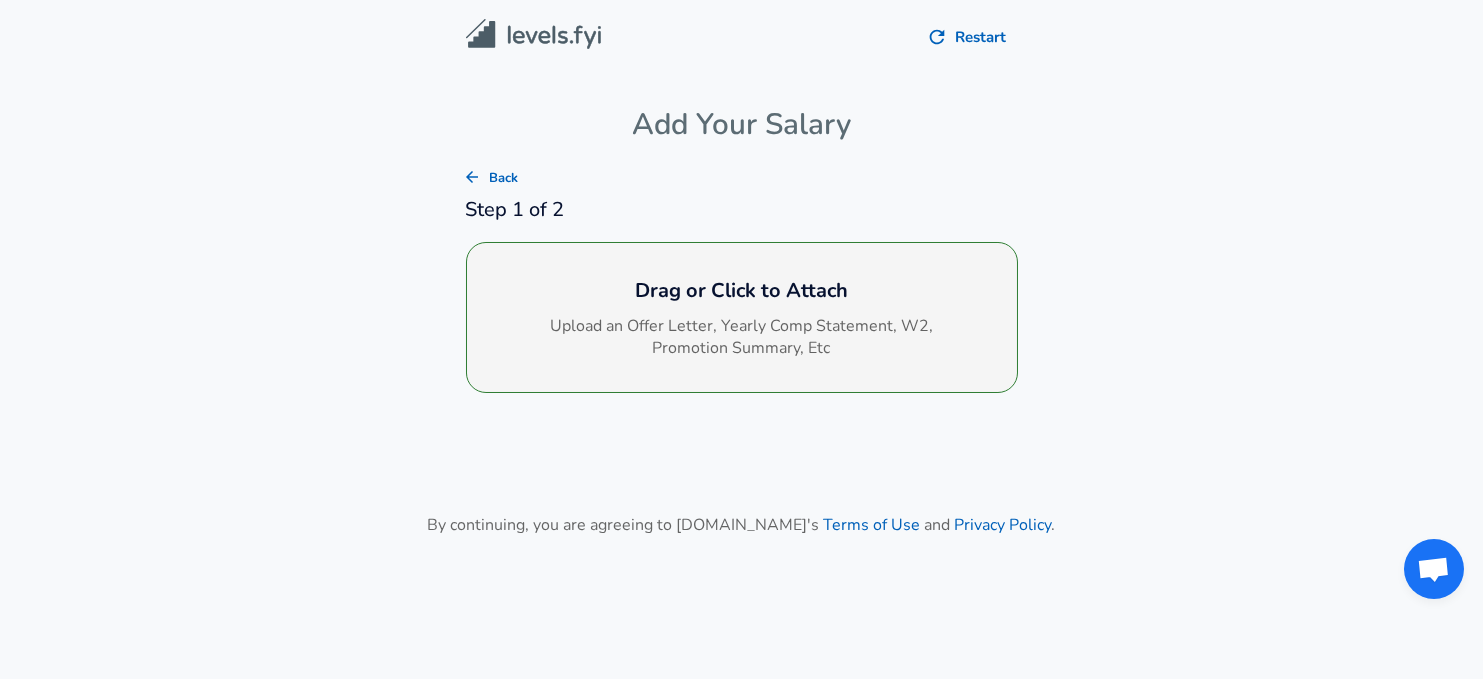 click on "Drag or Click to Attach Upload an Offer Letter, Yearly Comp Statement, W2, Promotion Summary, Etc" at bounding box center (742, 318) 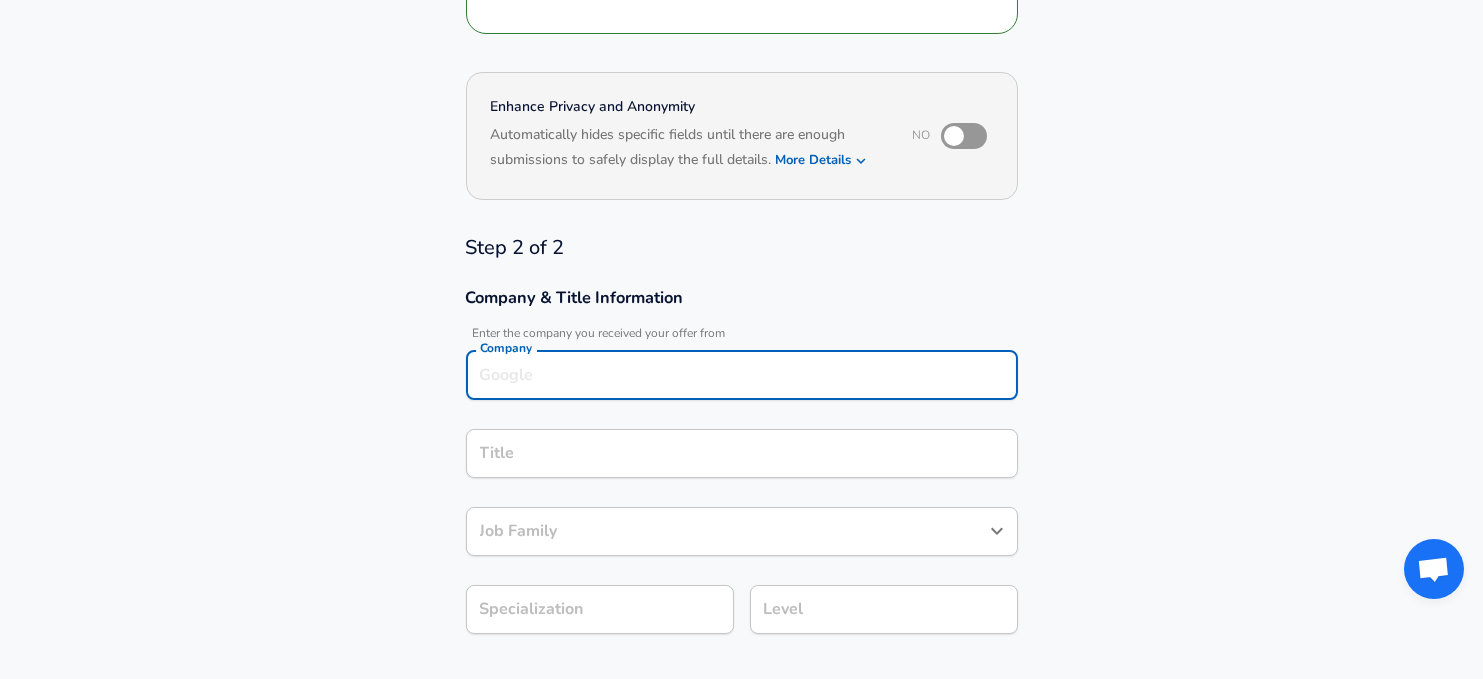 scroll, scrollTop: 356, scrollLeft: 0, axis: vertical 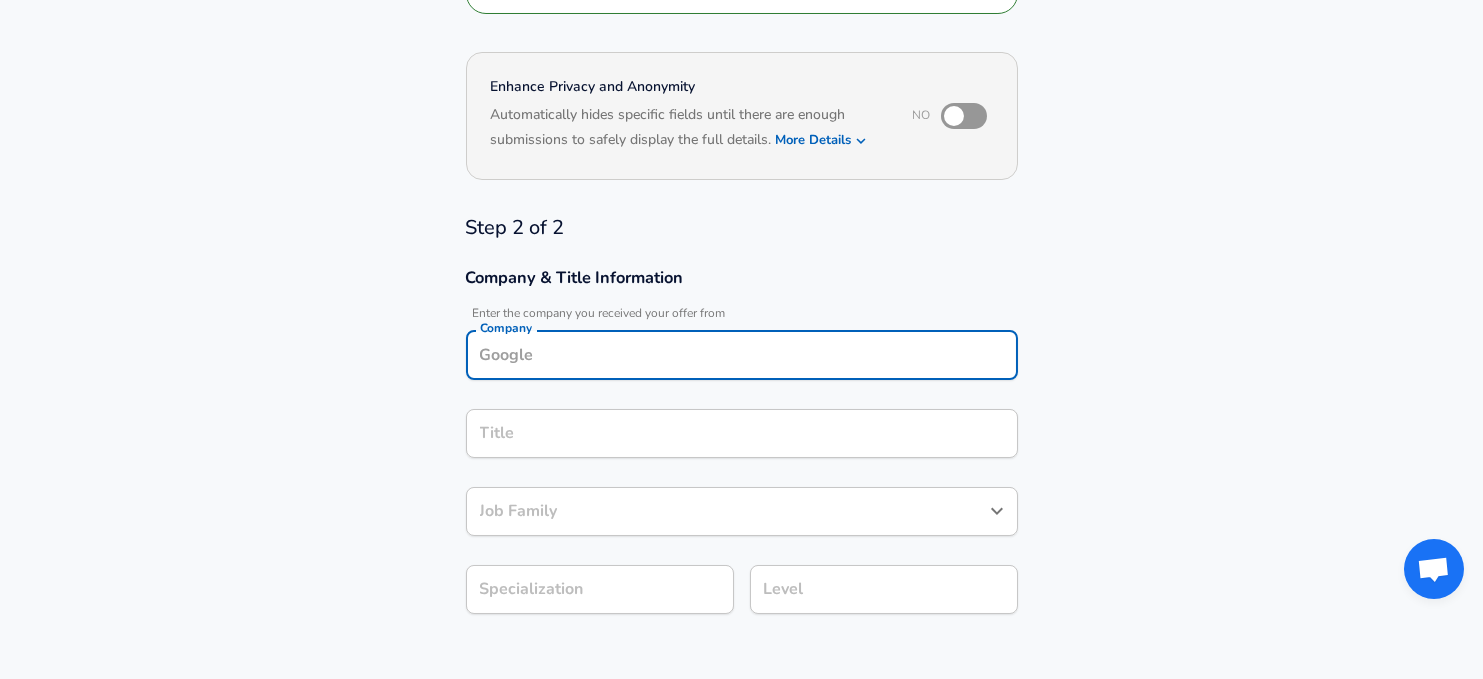 click on "Company" at bounding box center (742, 355) 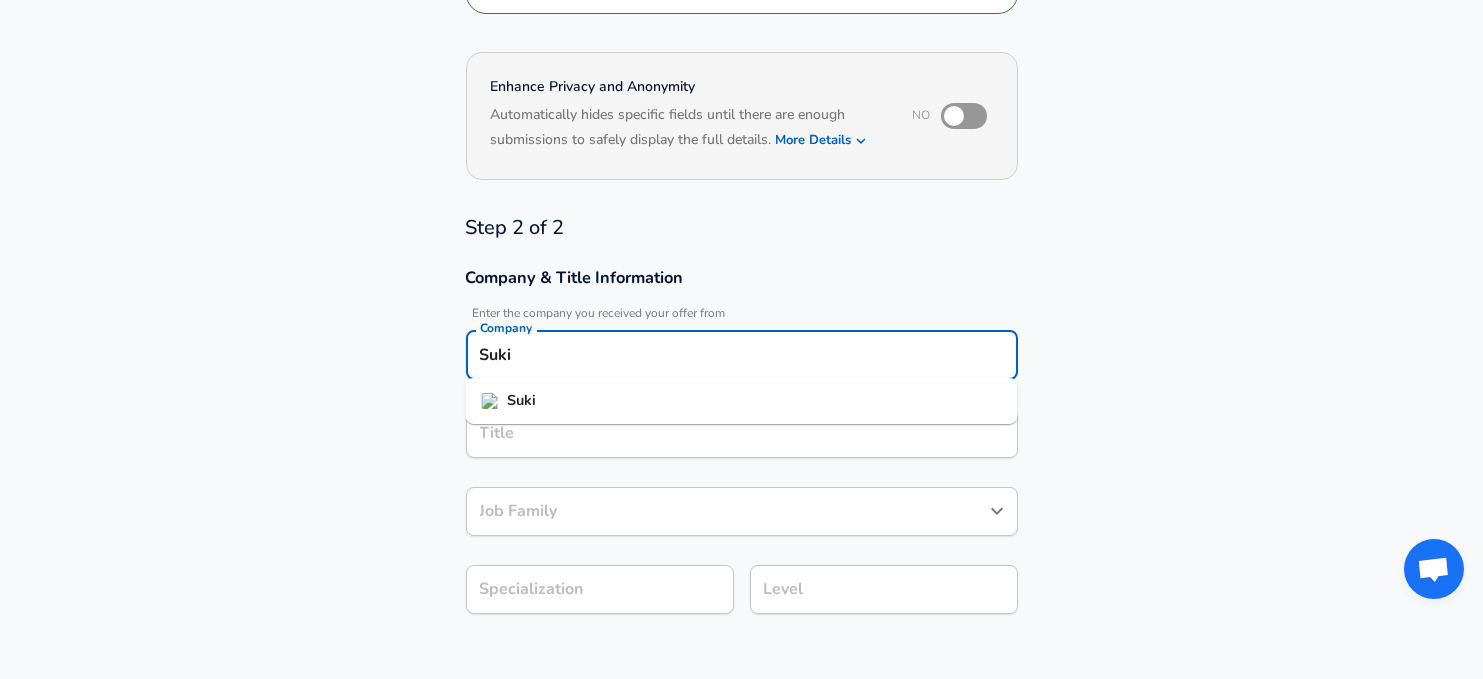 click on "Suki" at bounding box center [741, 401] 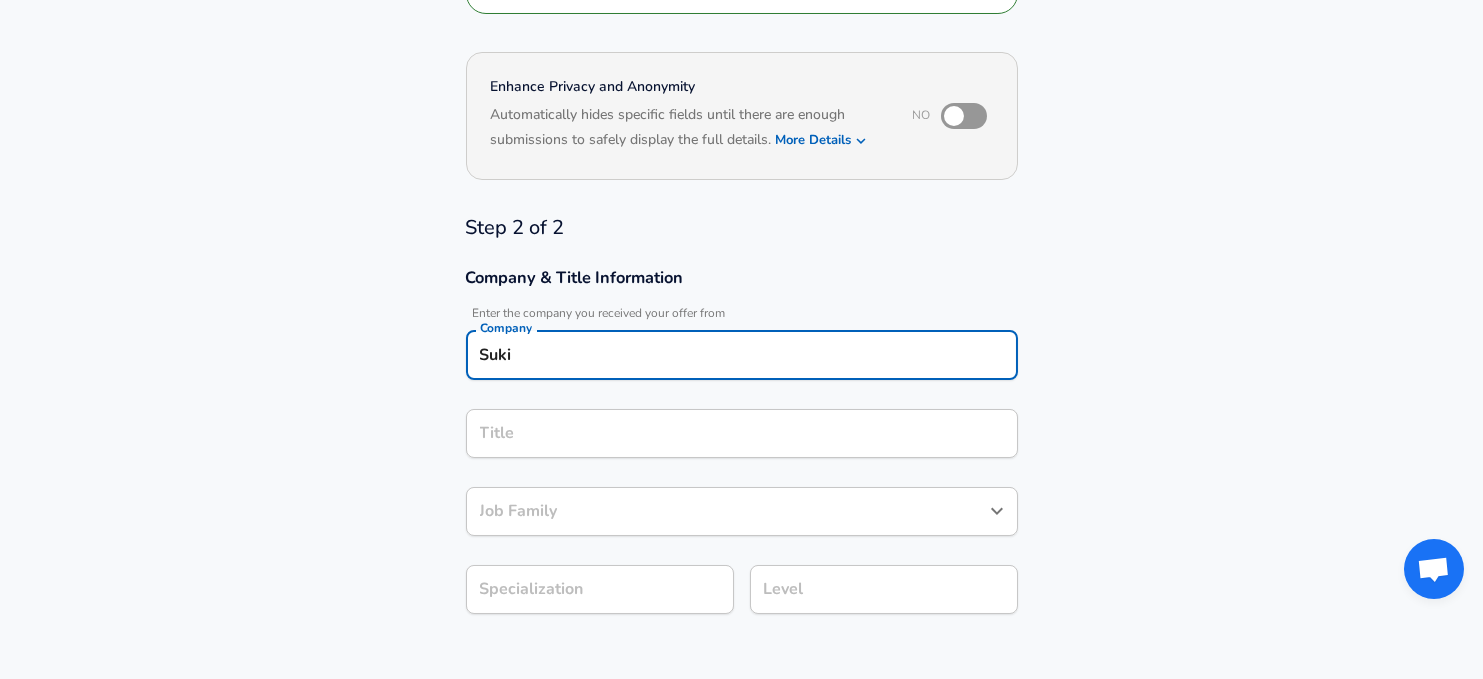 type on "Suki" 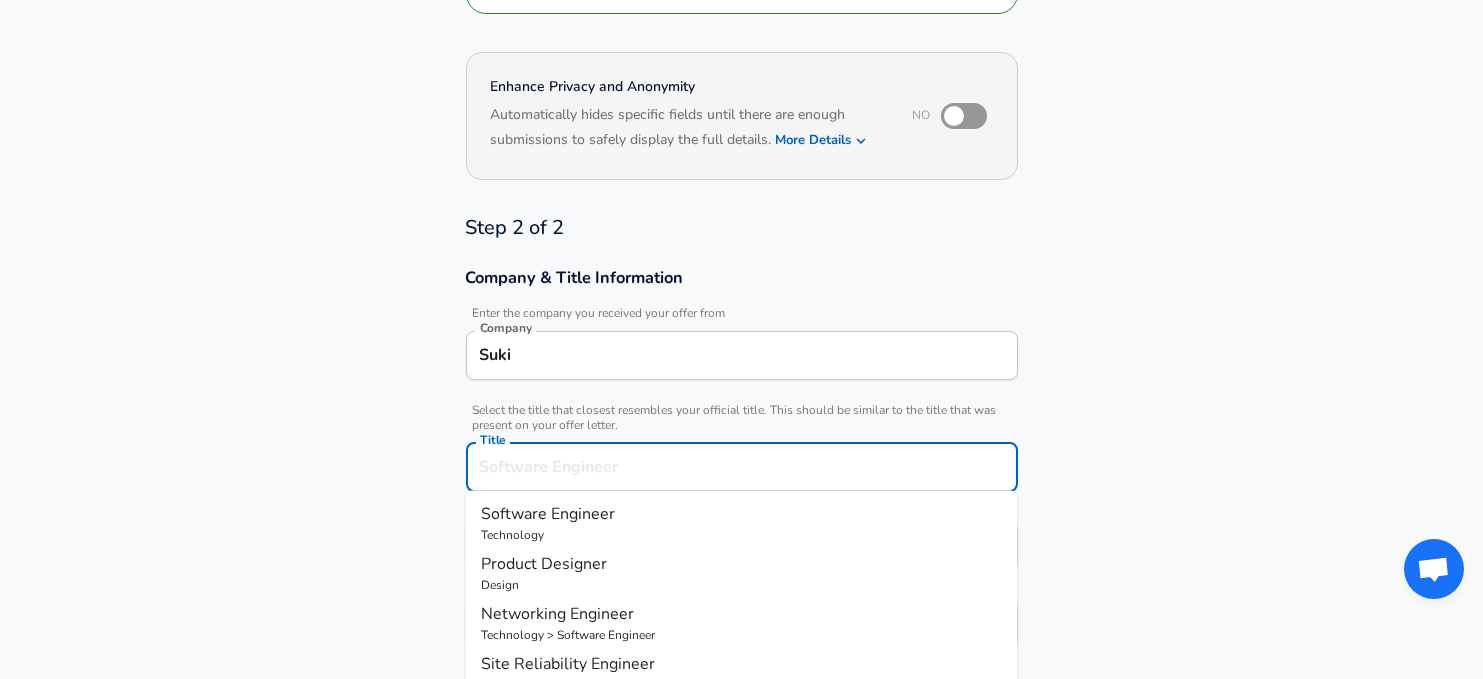 scroll, scrollTop: 396, scrollLeft: 0, axis: vertical 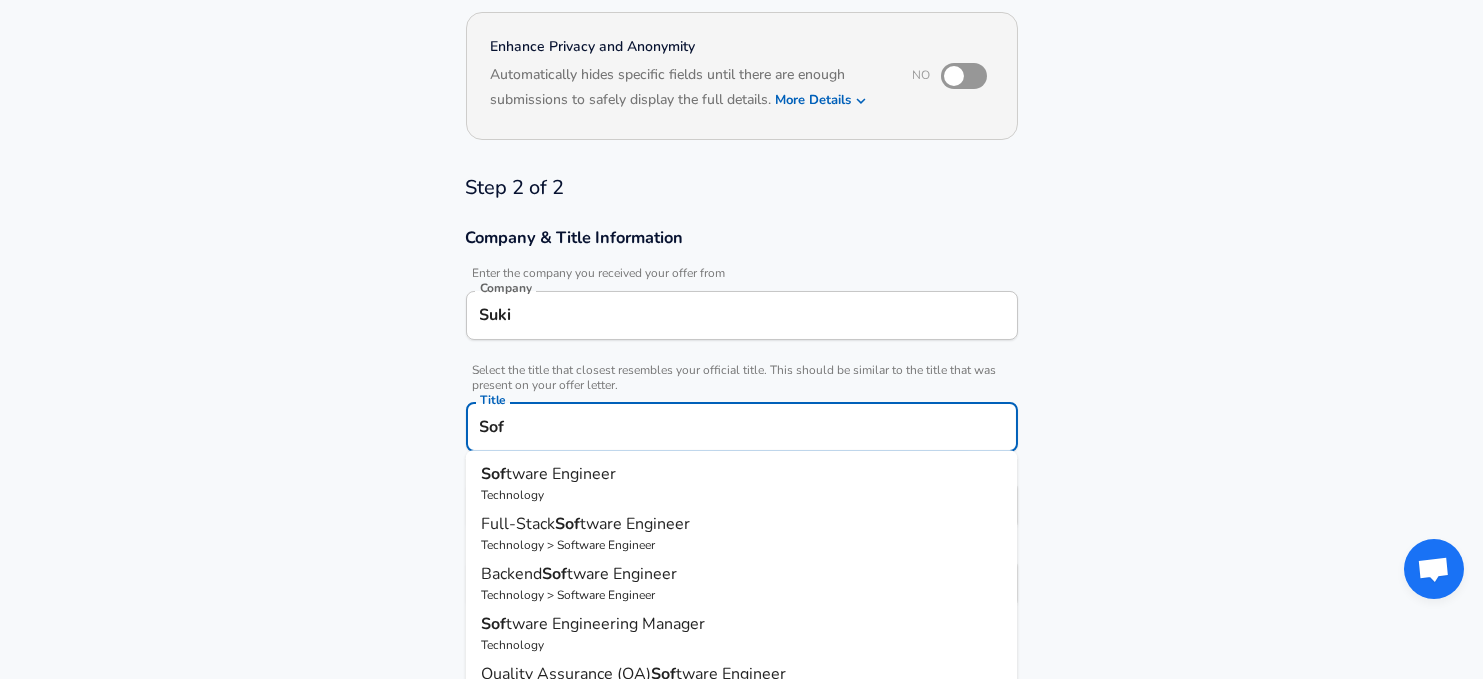 click on "tware Engineer" at bounding box center (561, 474) 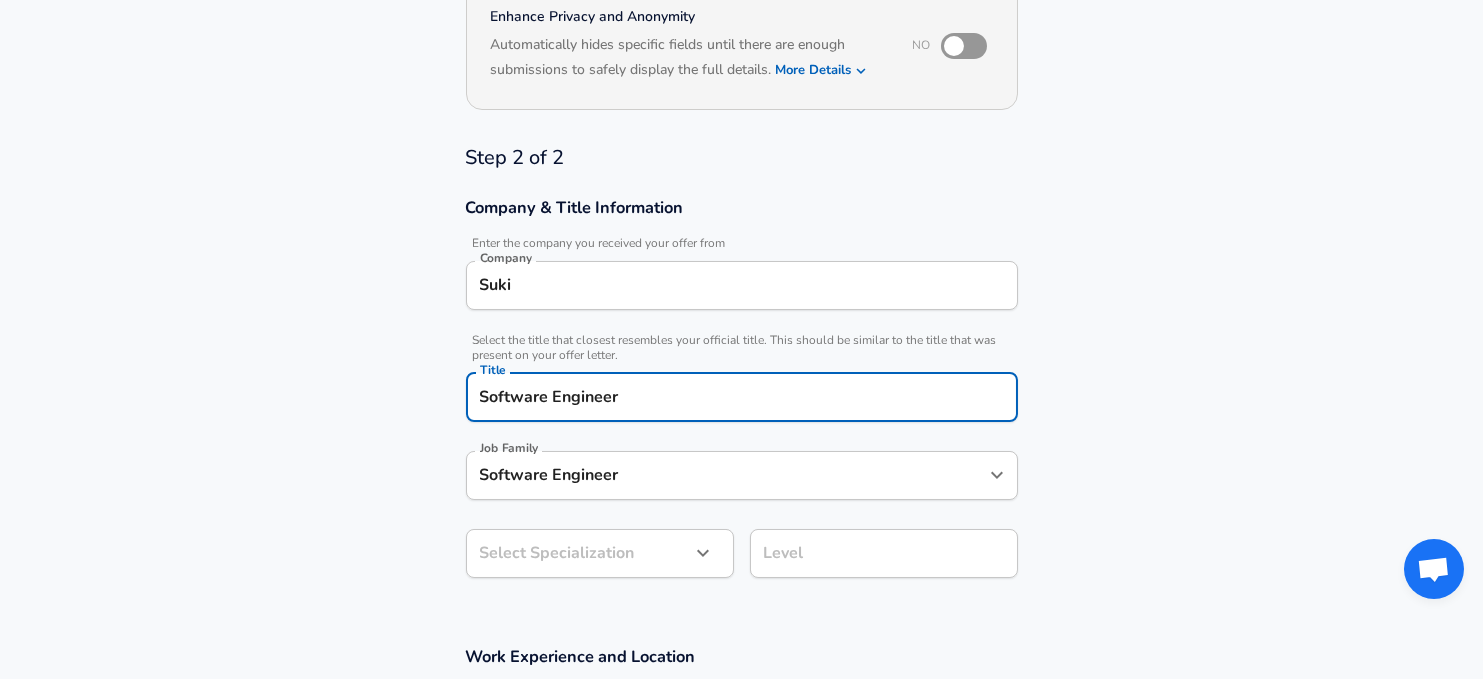 click on "Software Engineer Job Family" at bounding box center [742, 475] 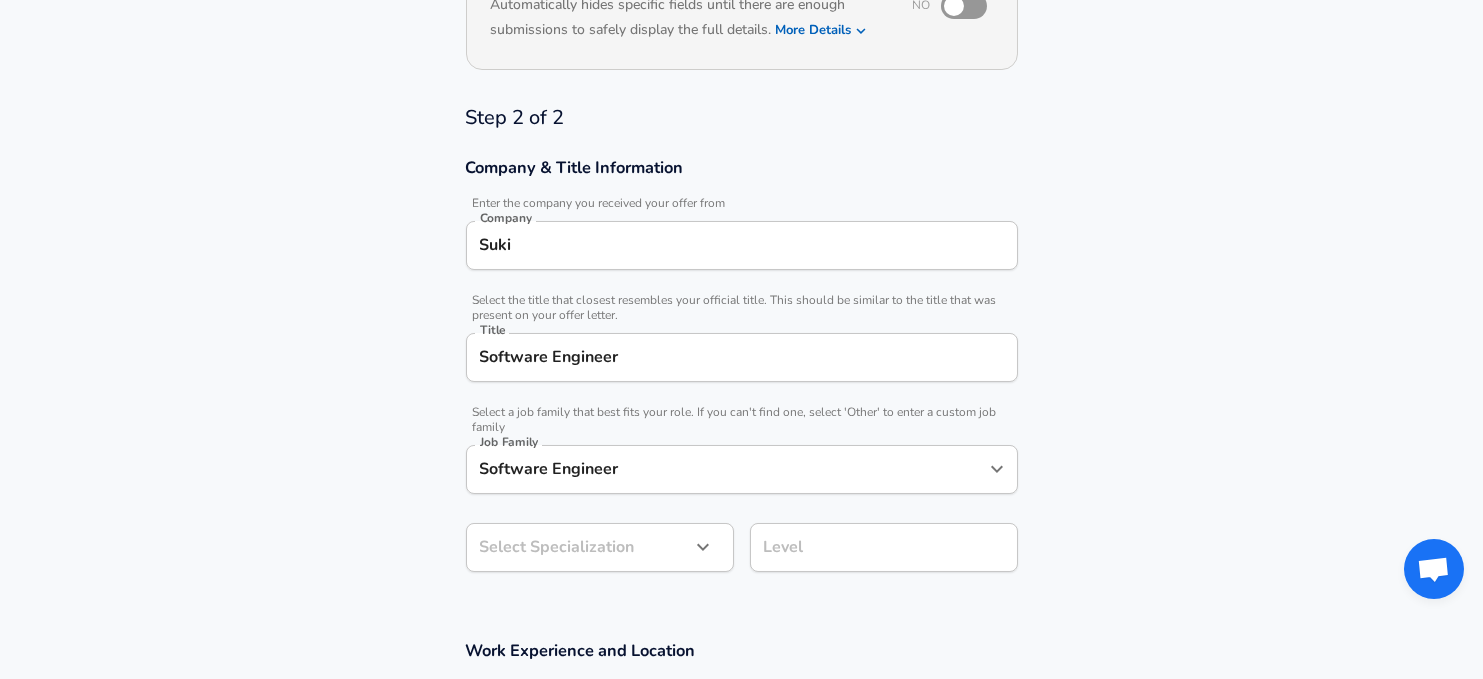 click on "Company & Title Information   Enter the company you received your offer from Company Suki Company   Select the title that closest resembles your official title. This should be similar to the title that was present on your offer letter. Title Software Engineer Title   Select a job family that best fits your role. If you can't find one, select 'Other' to enter a custom job family Job Family Software Engineer Job Family Select Specialization ​ Select Specialization Level Level" at bounding box center (741, 375) 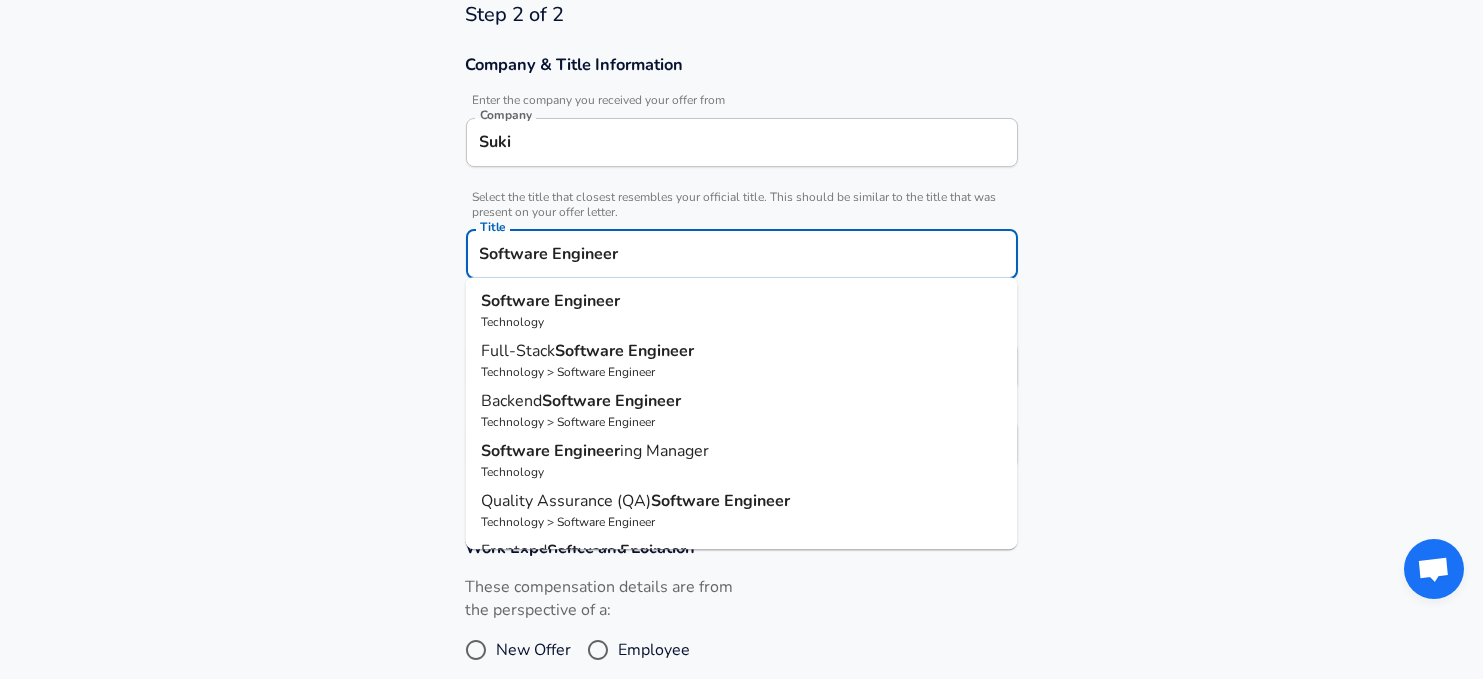 click on "Software Engineer" at bounding box center (742, 254) 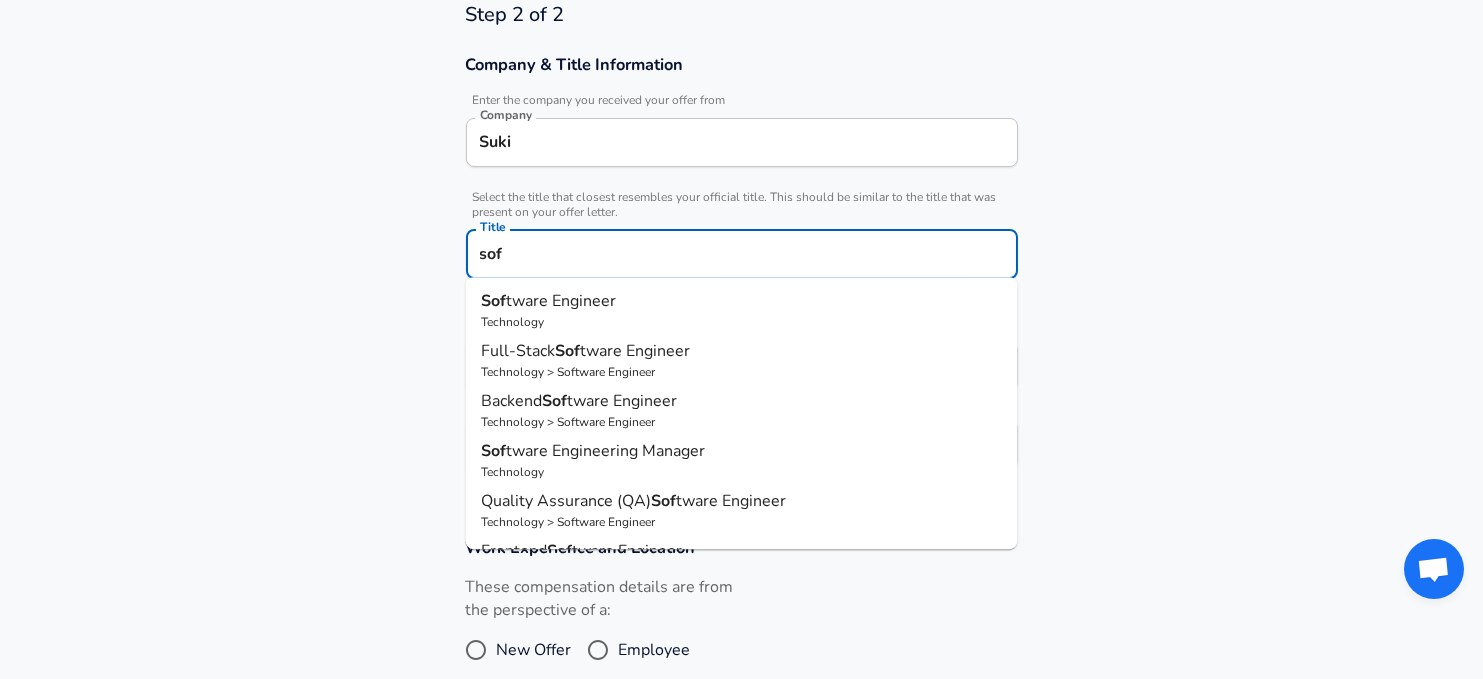 click on "tware Engineer" at bounding box center [561, 301] 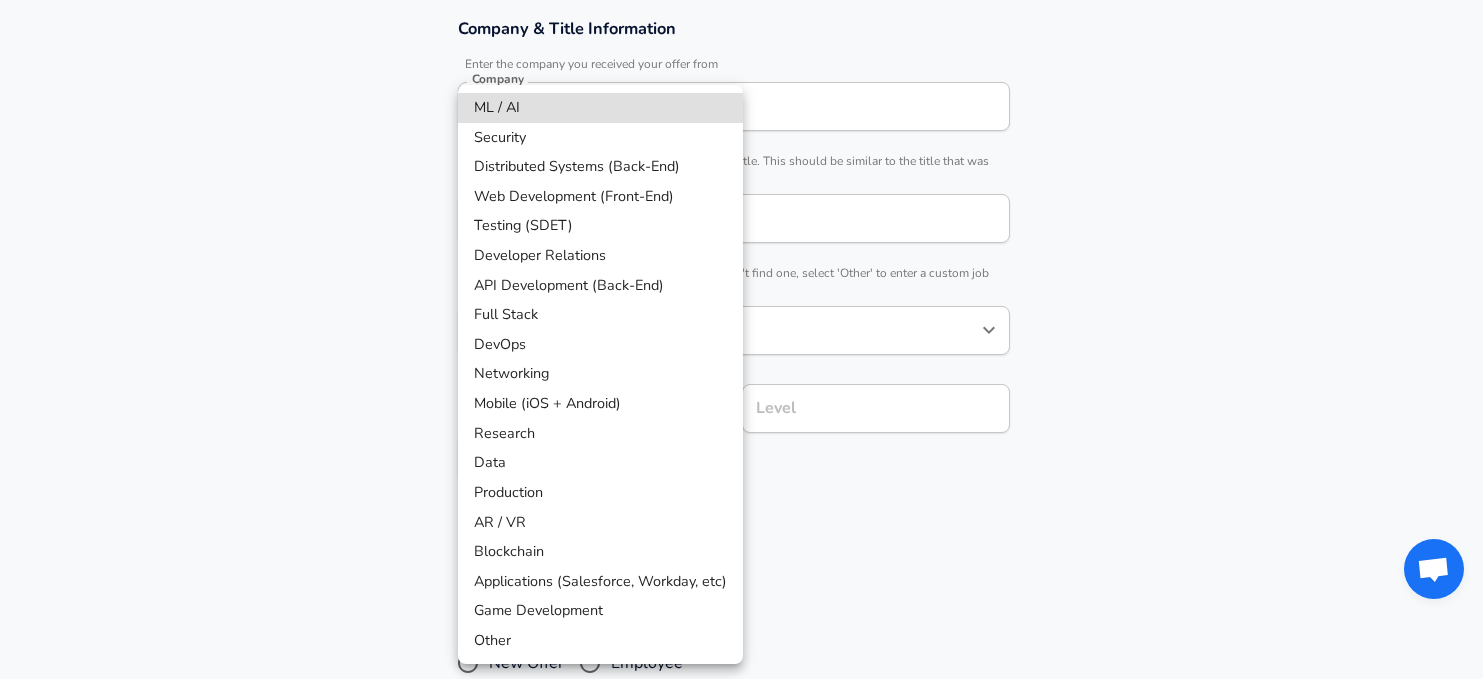 scroll, scrollTop: 665, scrollLeft: 0, axis: vertical 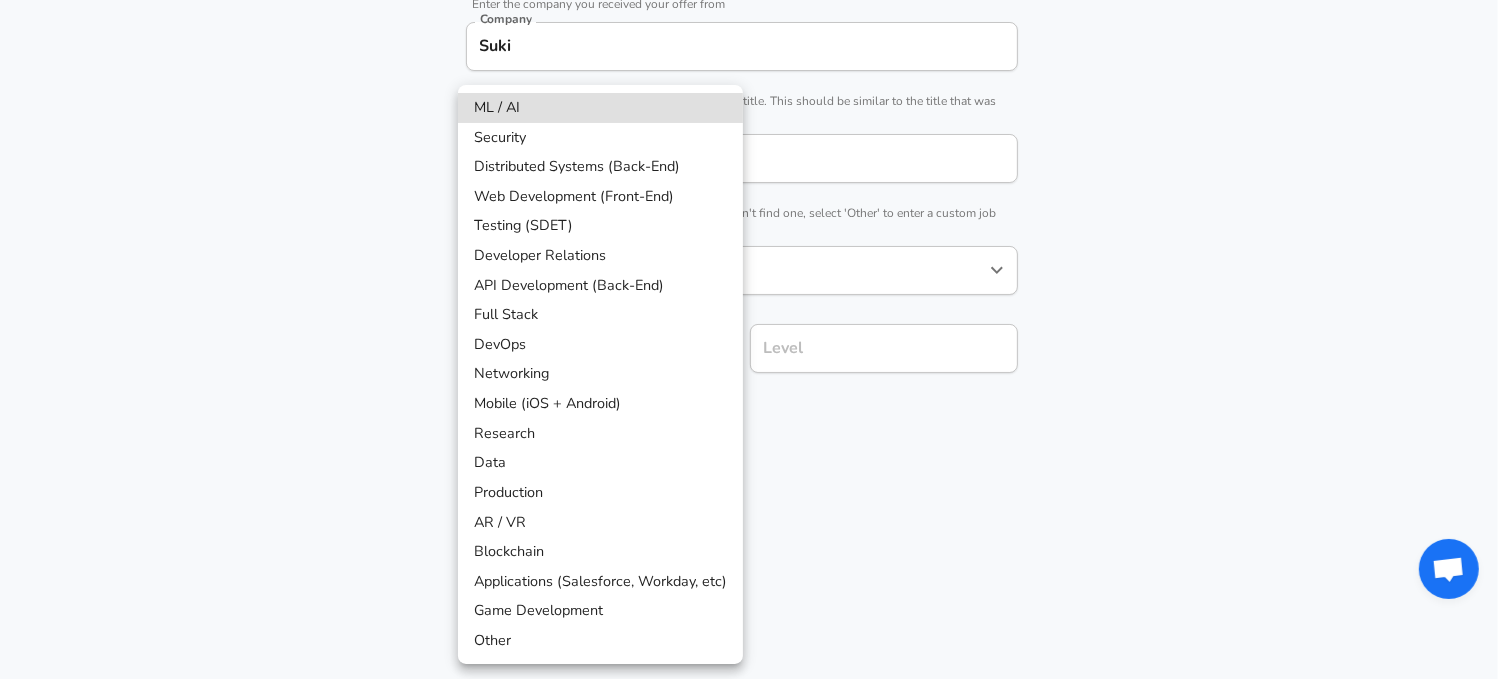 click on "Restart Add Your Salary Back Step 1 of 2 Thank You! File Successfully Submitted! Reset Enhance Privacy and Anonymity No Automatically hides specific fields until there are enough submissions to safely display the full details.   More Details Based on your submission and the data points that we have already collected, we will automatically hide and anonymize specific fields if there aren't enough data points to remain sufficiently anonymous. Step 2 of 2 Company & Title Information   Enter the company you received your offer from Company Suki Company   Select the title that closest resembles your official title. This should be similar to the title that was present on your offer letter. Title Software Engineer Title   Select a job family that best fits your role. If you can't find one, select 'Other' to enter a custom job family Job Family Software Engineer Job Family   Select a Specialization that best fits your role. If you can't find one, select 'Other' to enter a custom specialization Select Specialization" at bounding box center [749, -326] 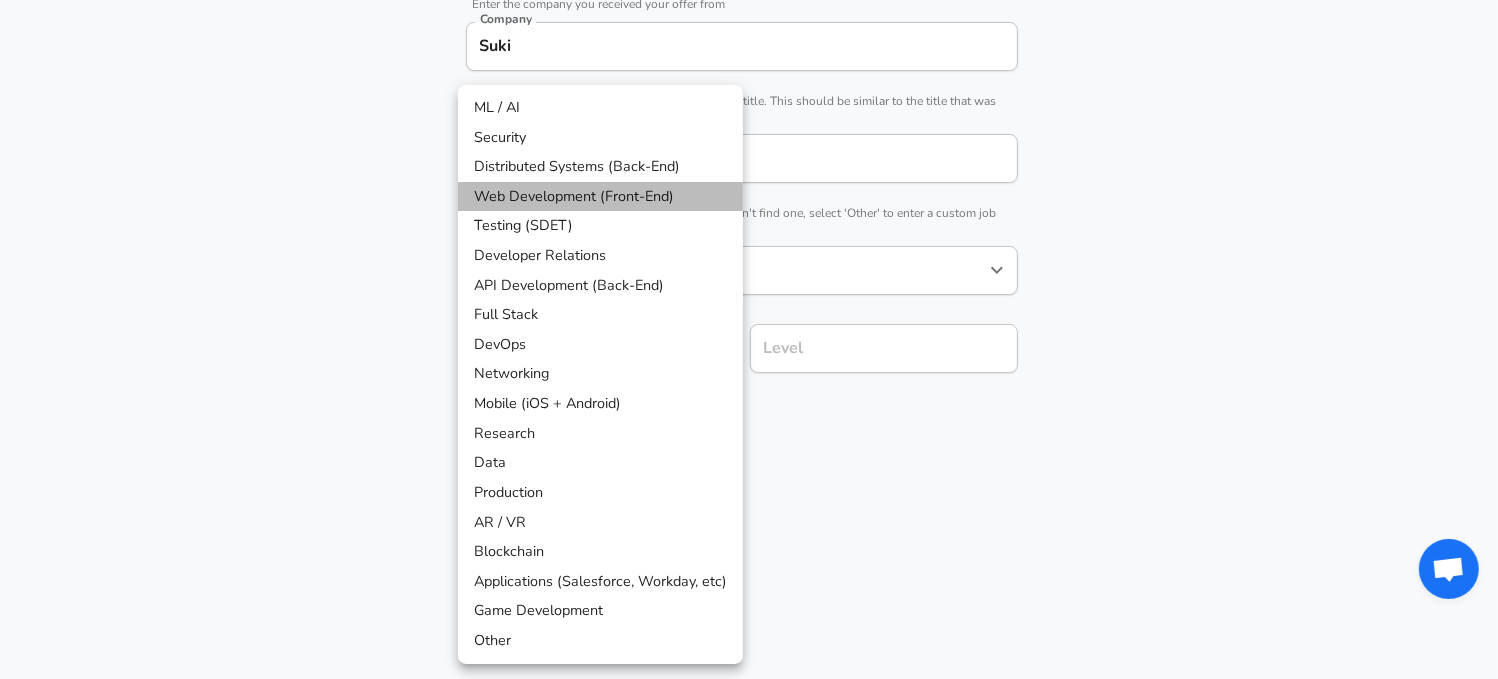 click on "Web Development (Front-End)" at bounding box center [600, 197] 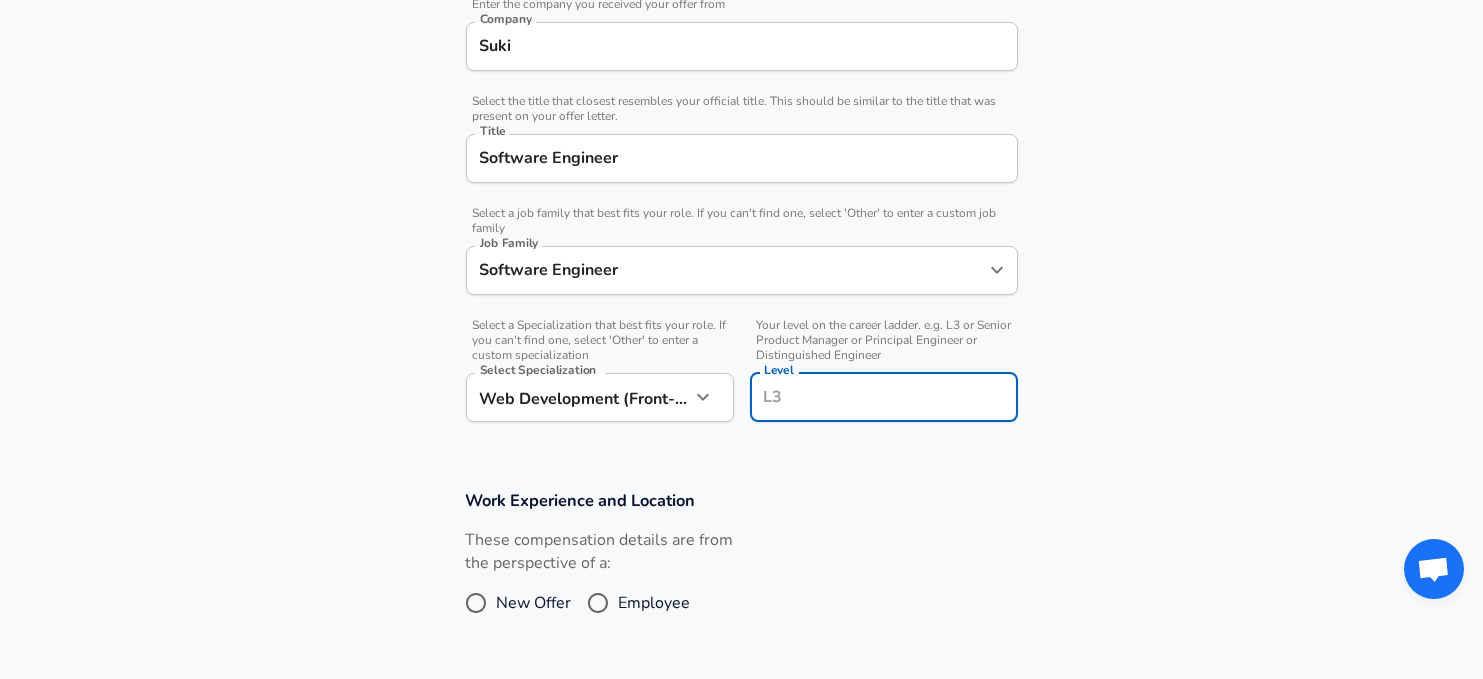 click on "Level Level" at bounding box center (884, 400) 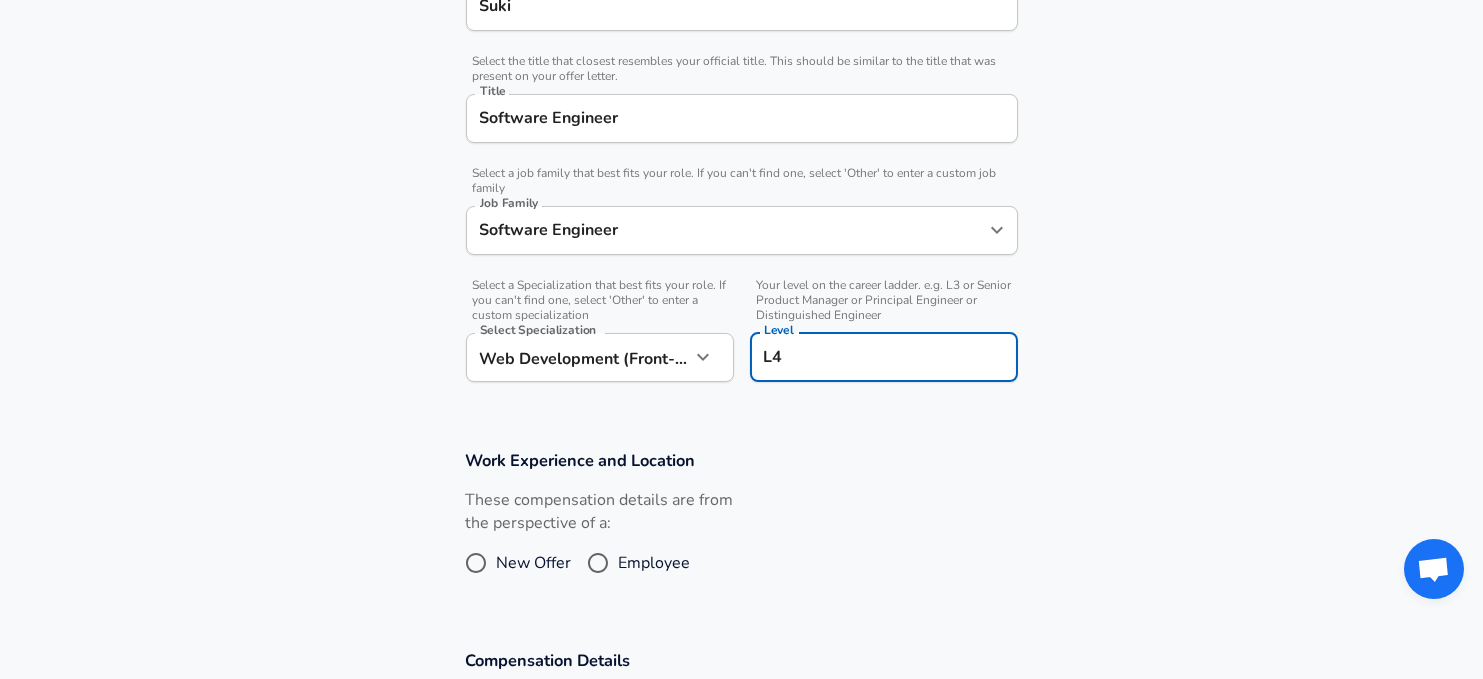 scroll, scrollTop: 754, scrollLeft: 0, axis: vertical 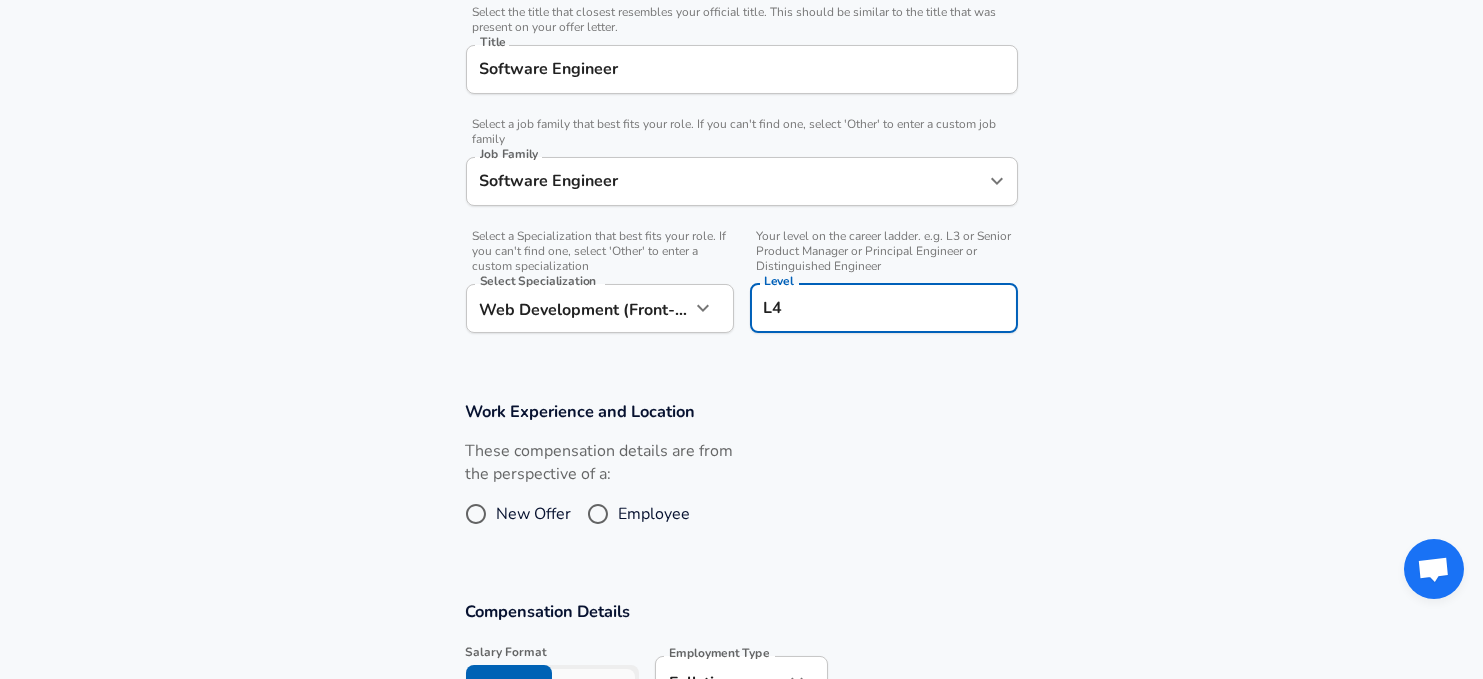 type on "L4" 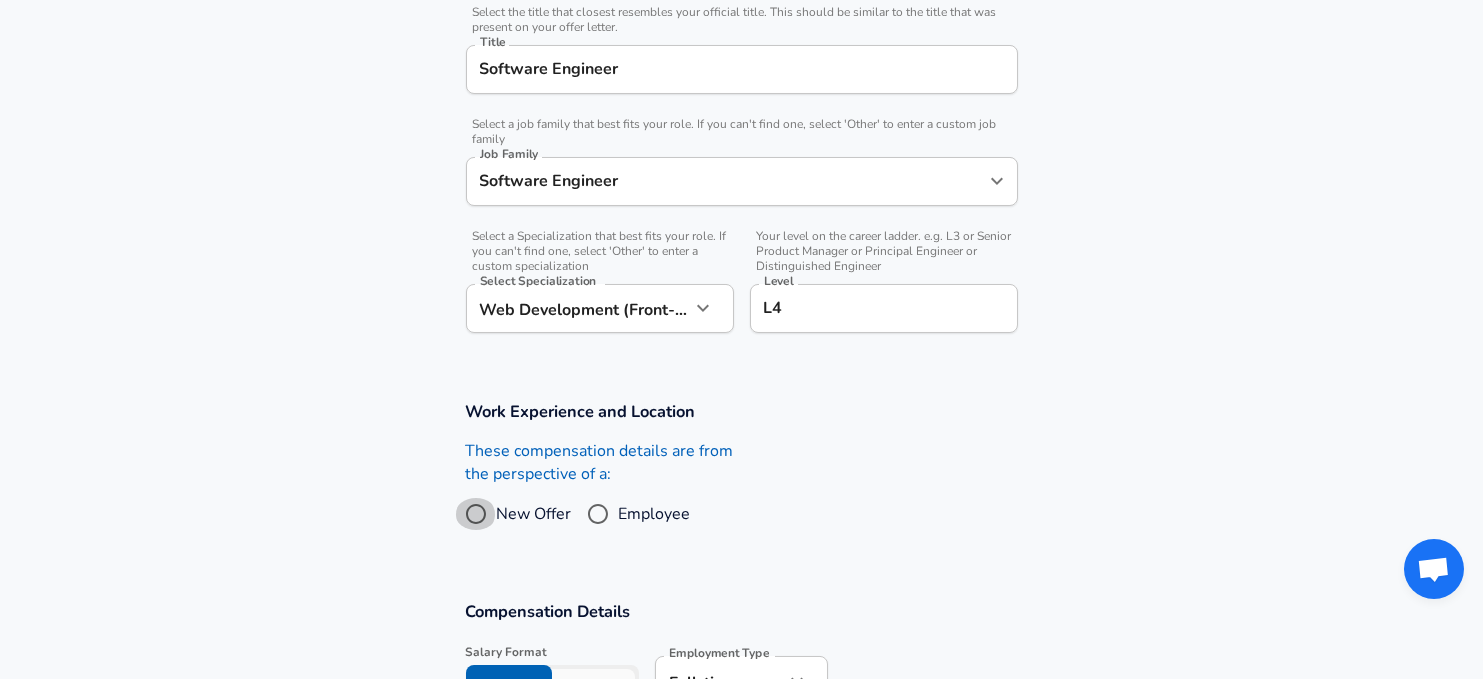 click on "New Offer" at bounding box center [476, 514] 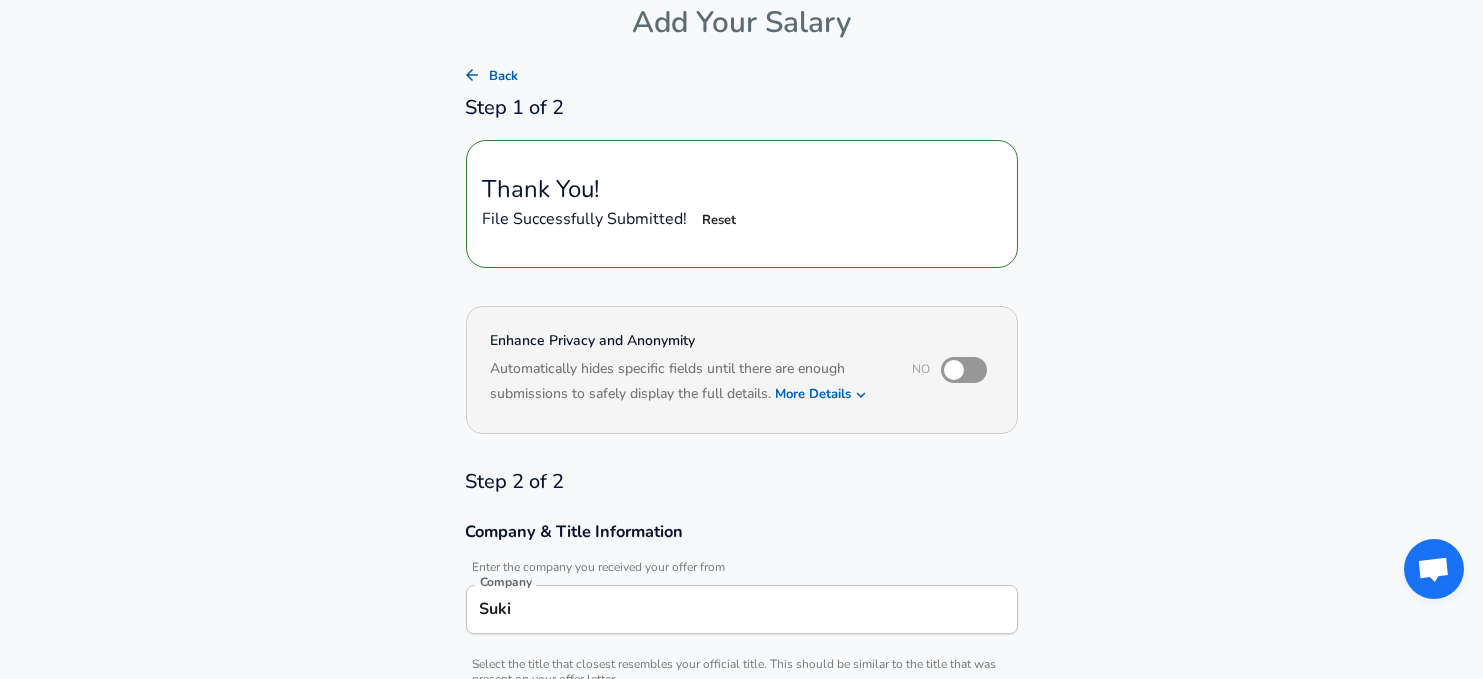 scroll, scrollTop: 108, scrollLeft: 0, axis: vertical 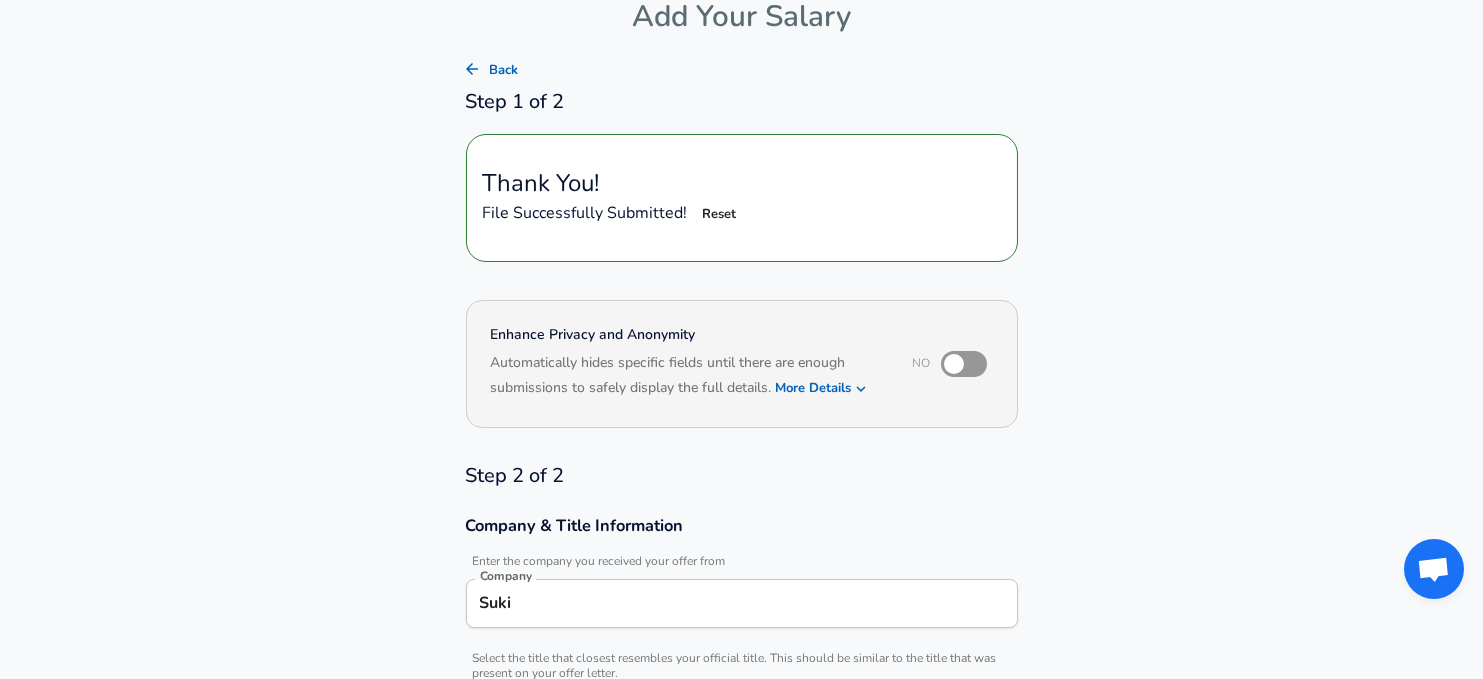click at bounding box center [954, 364] 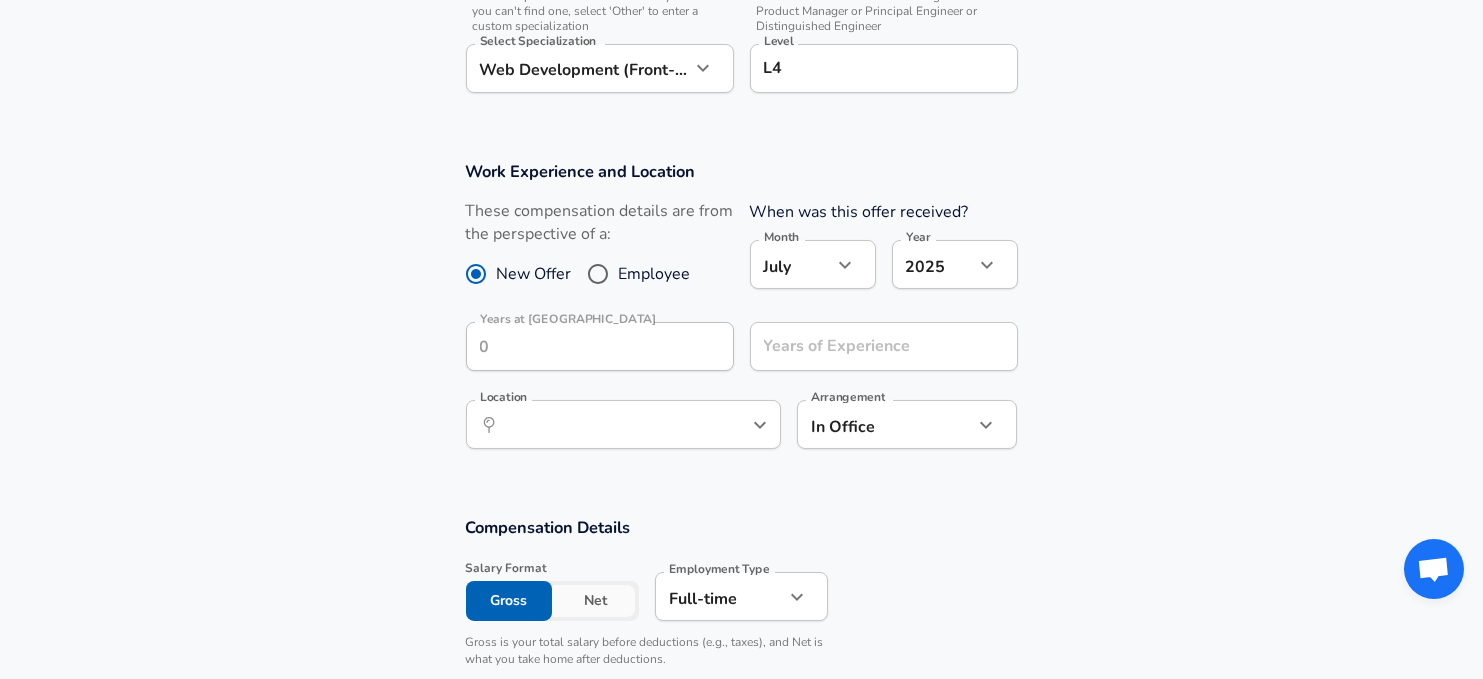 scroll, scrollTop: 1056, scrollLeft: 0, axis: vertical 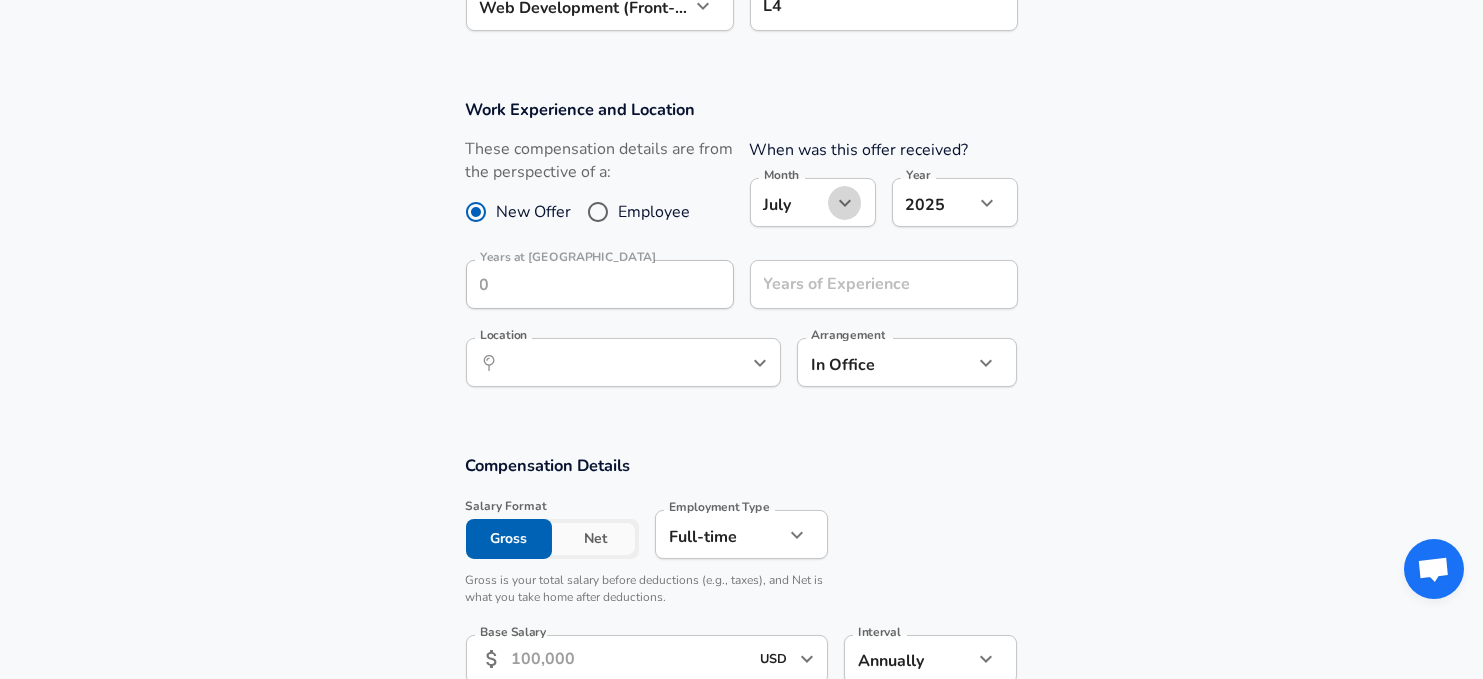 click 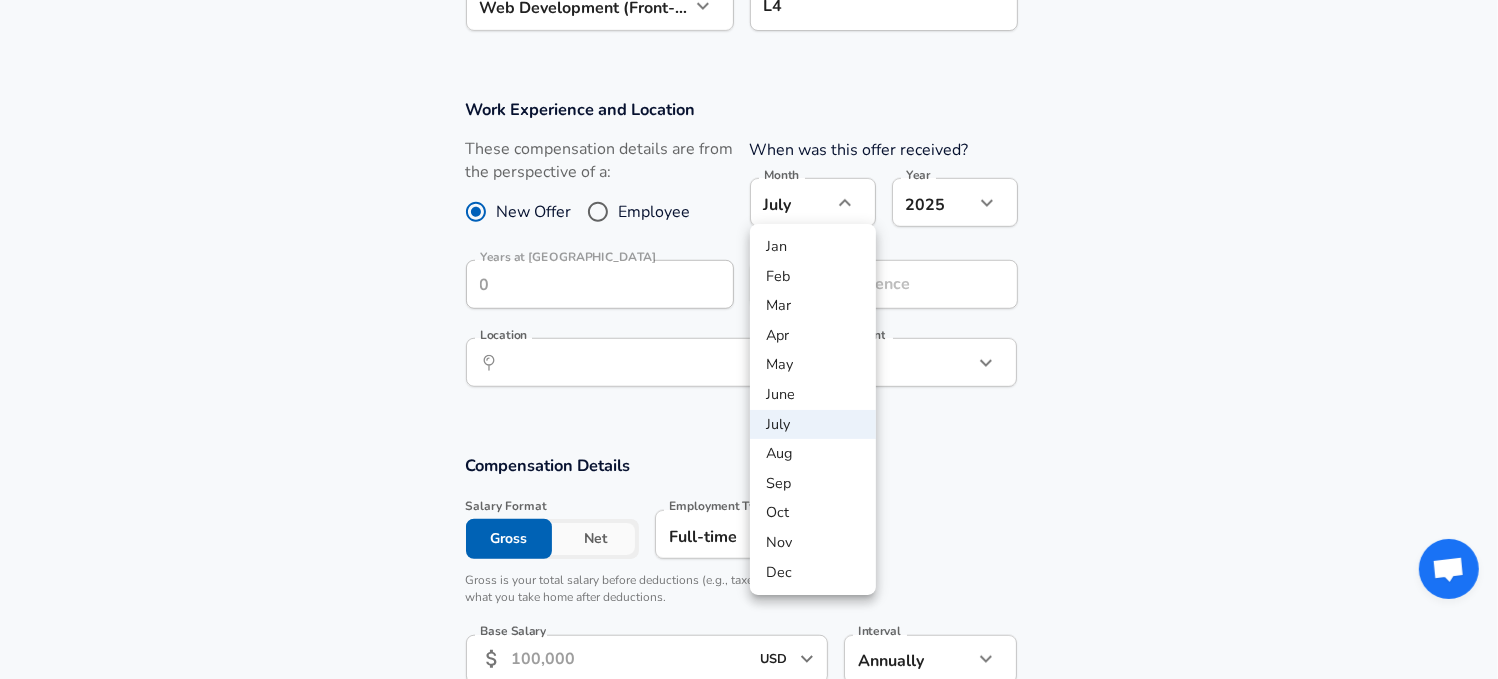 click on "Apr" at bounding box center (813, 336) 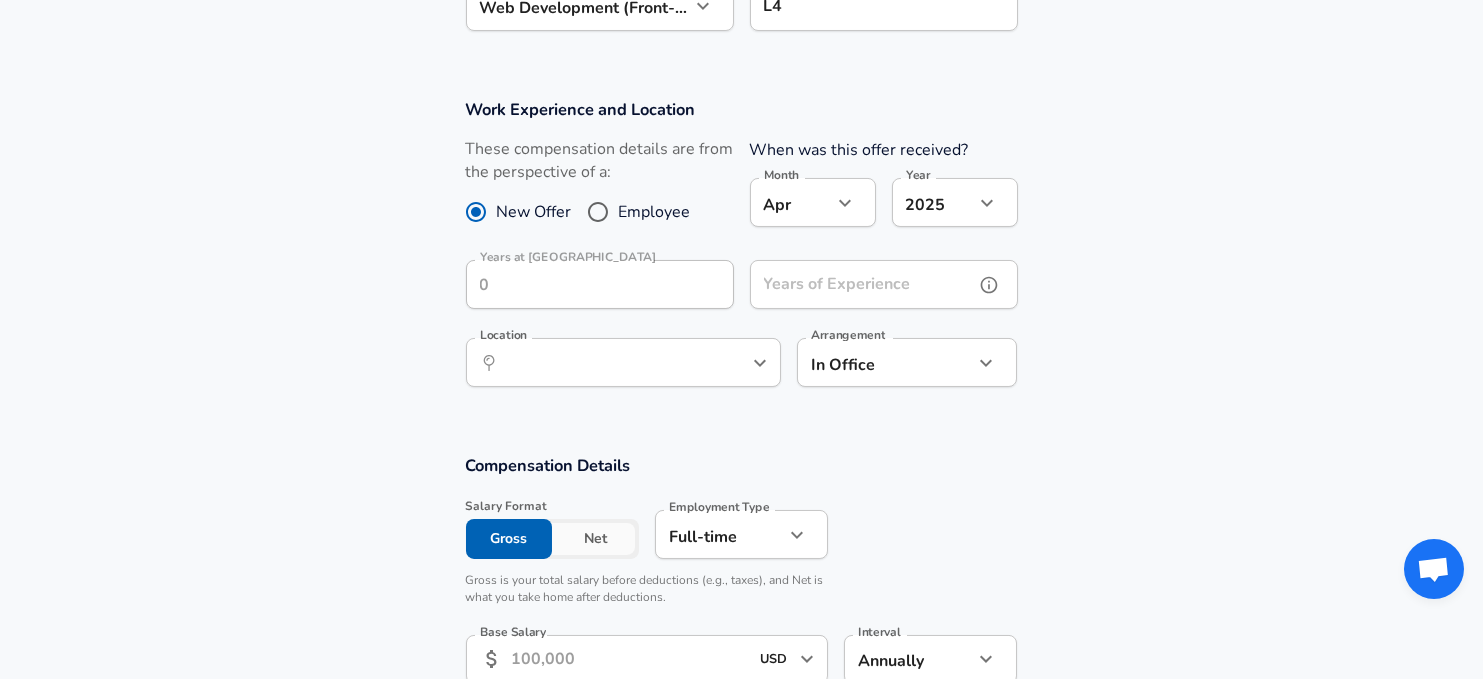 click on "Years of Experience" at bounding box center [862, 284] 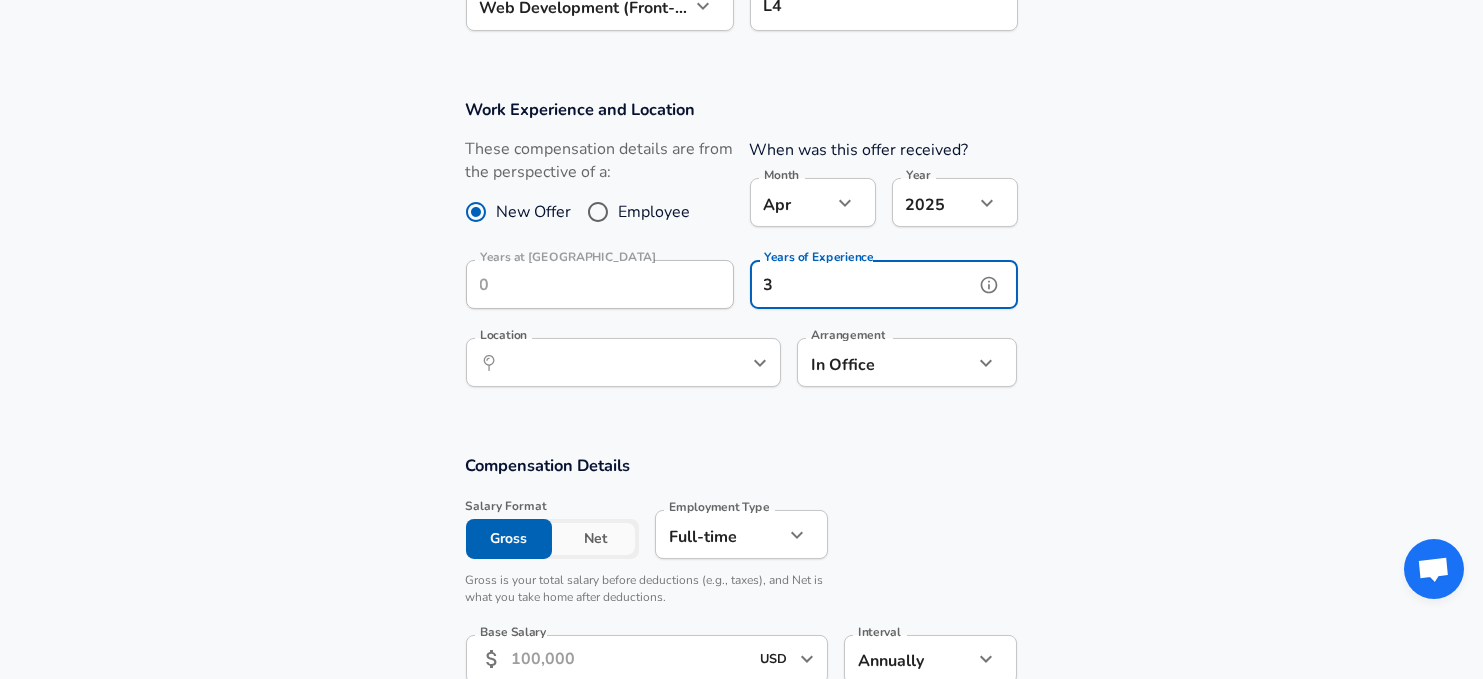 type on "3" 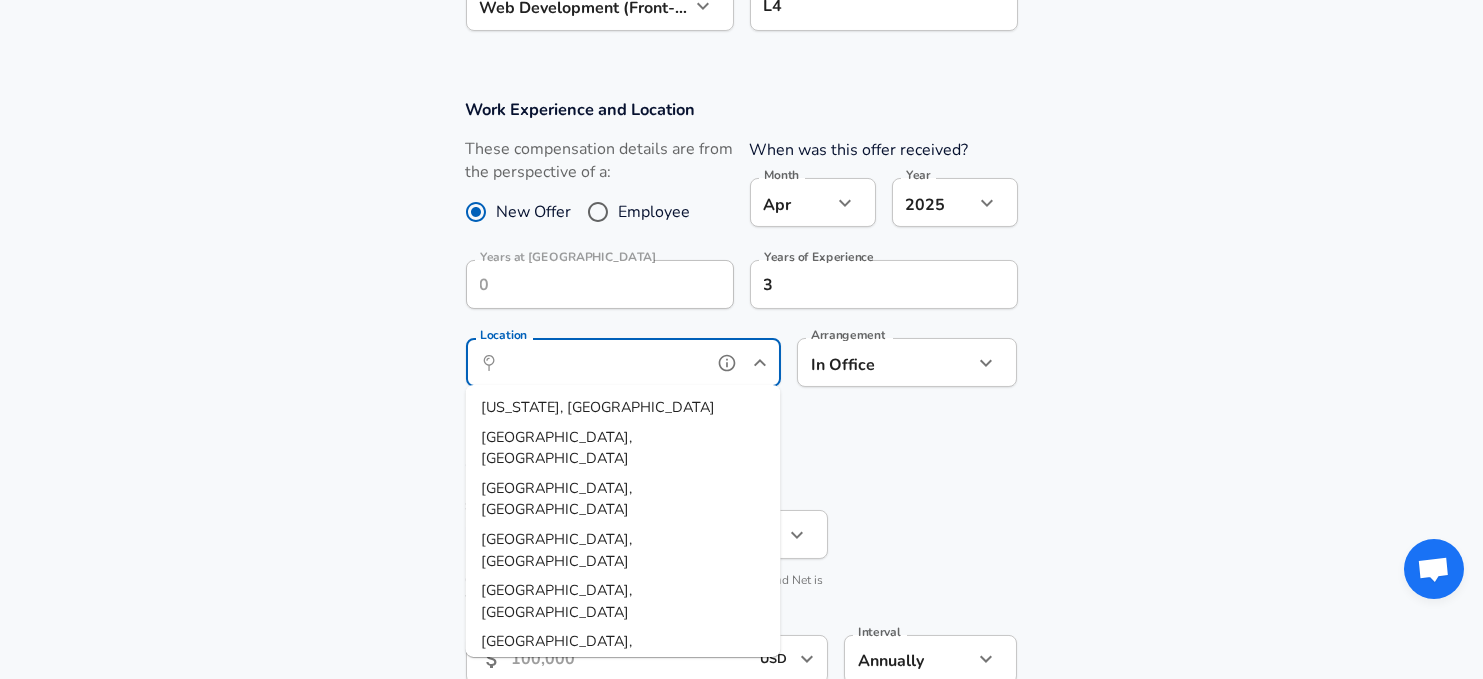 click on "Location" at bounding box center (601, 362) 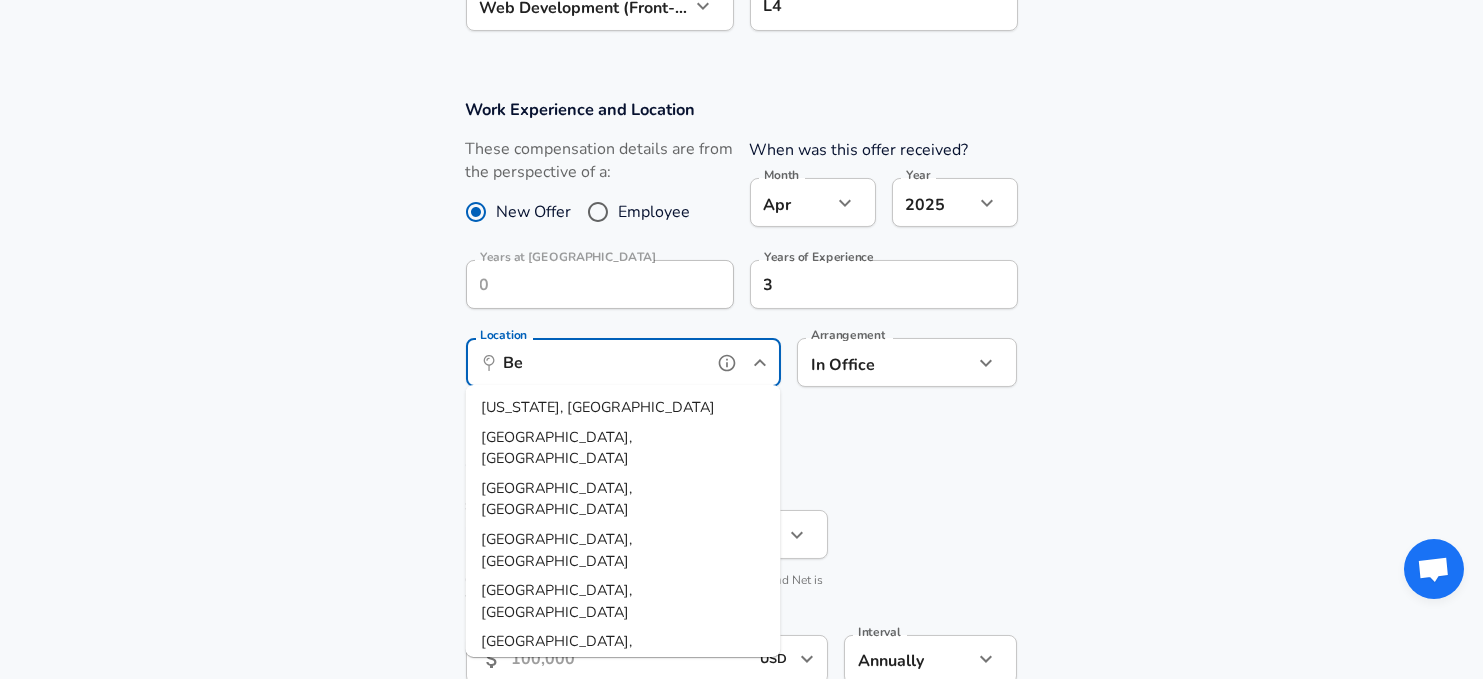 type on "Ben" 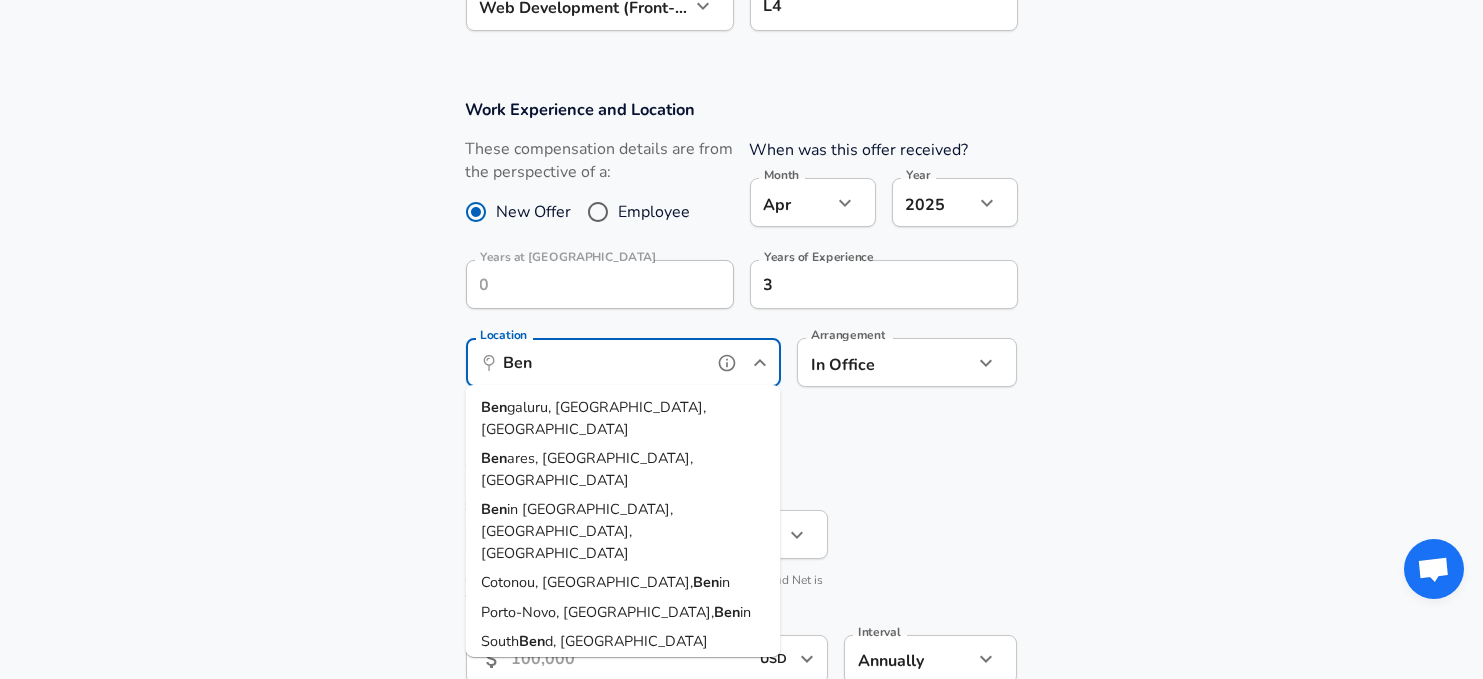 click on "galuru, KA, India" at bounding box center [593, 418] 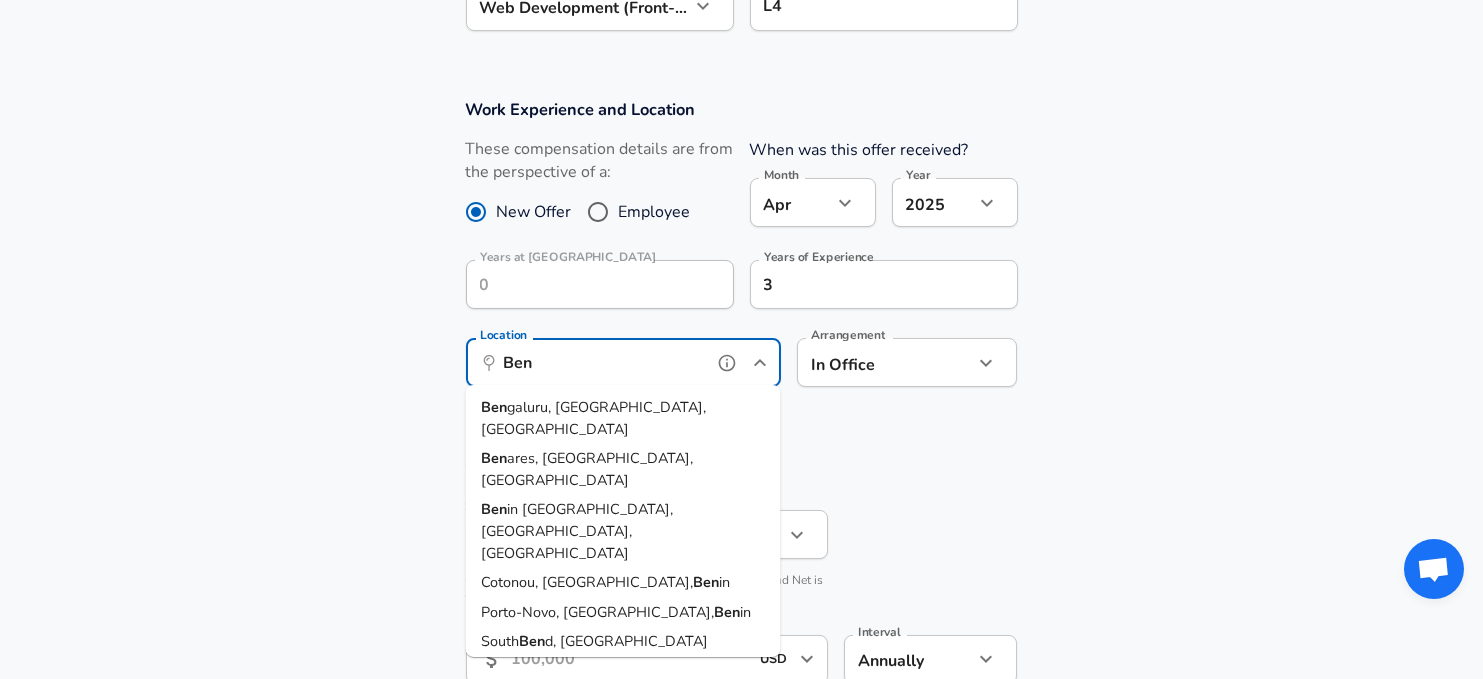 type on "INR" 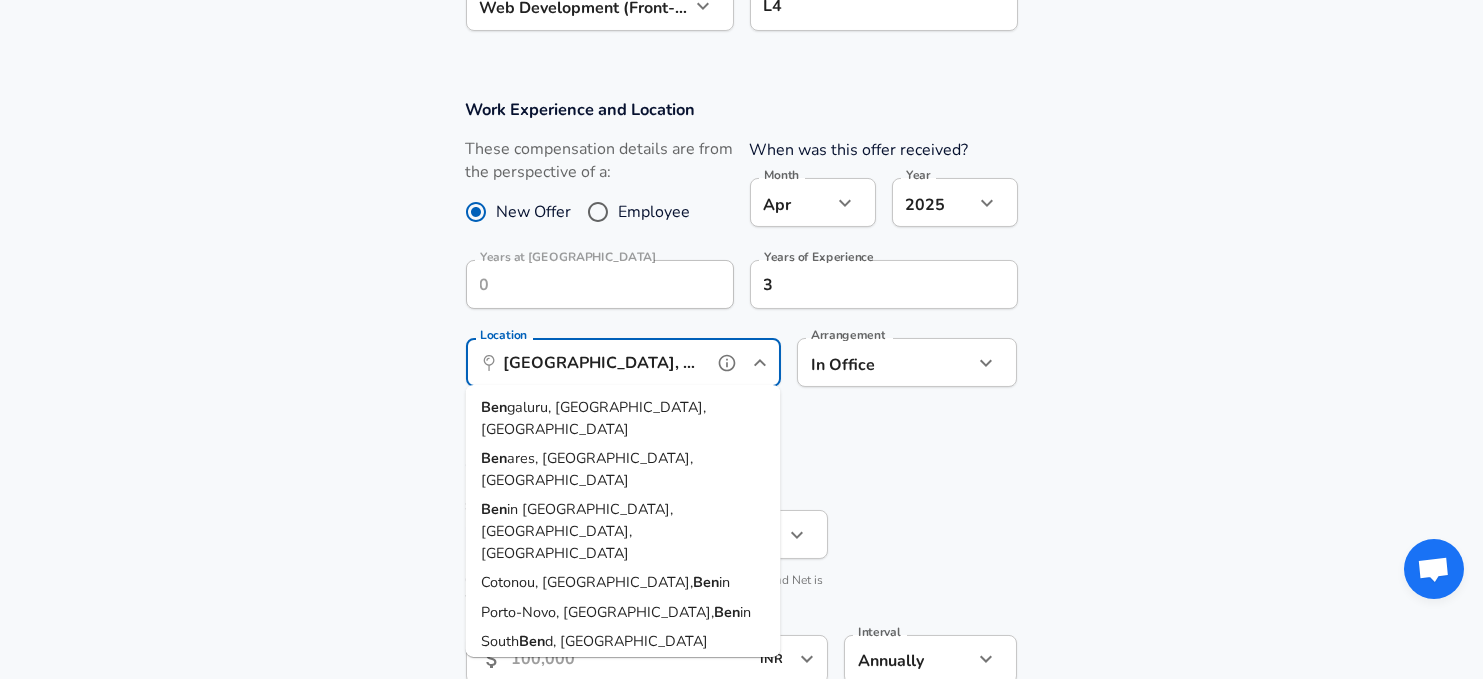 type on "INR" 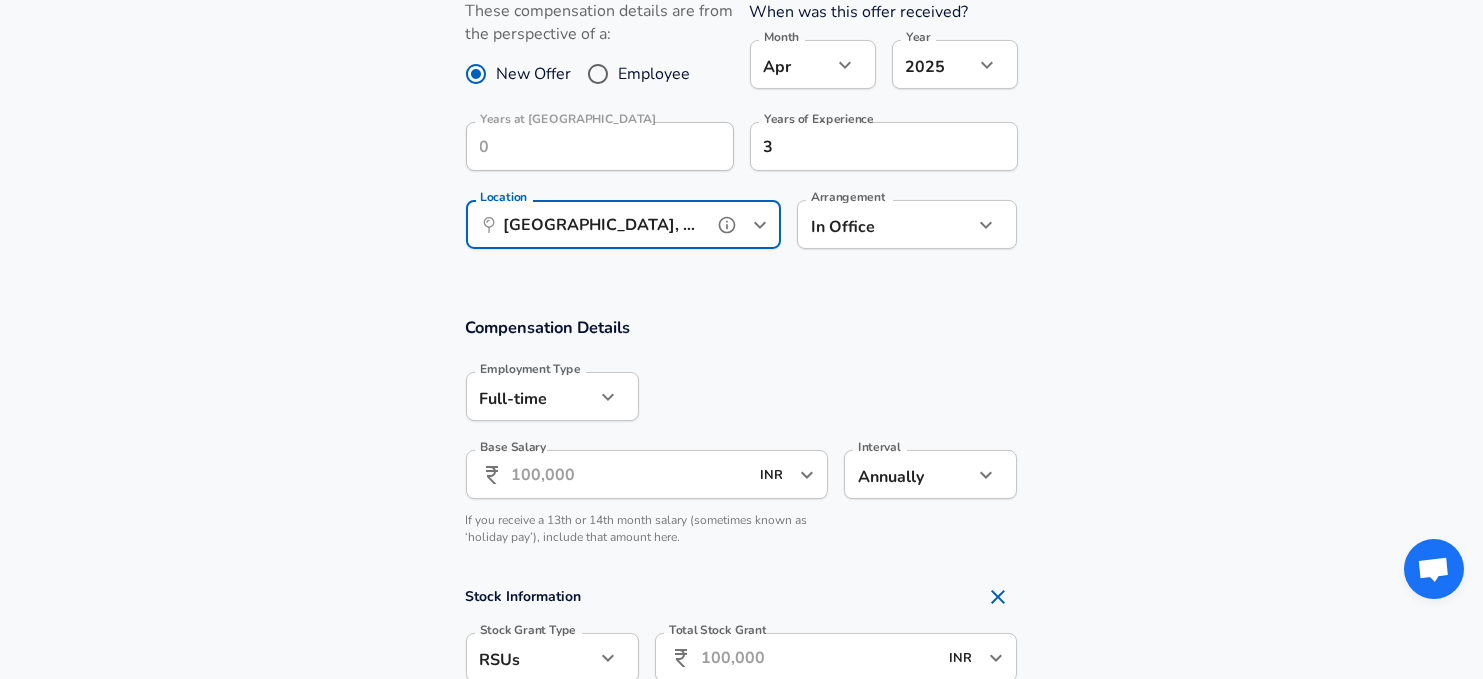 scroll, scrollTop: 1271, scrollLeft: 0, axis: vertical 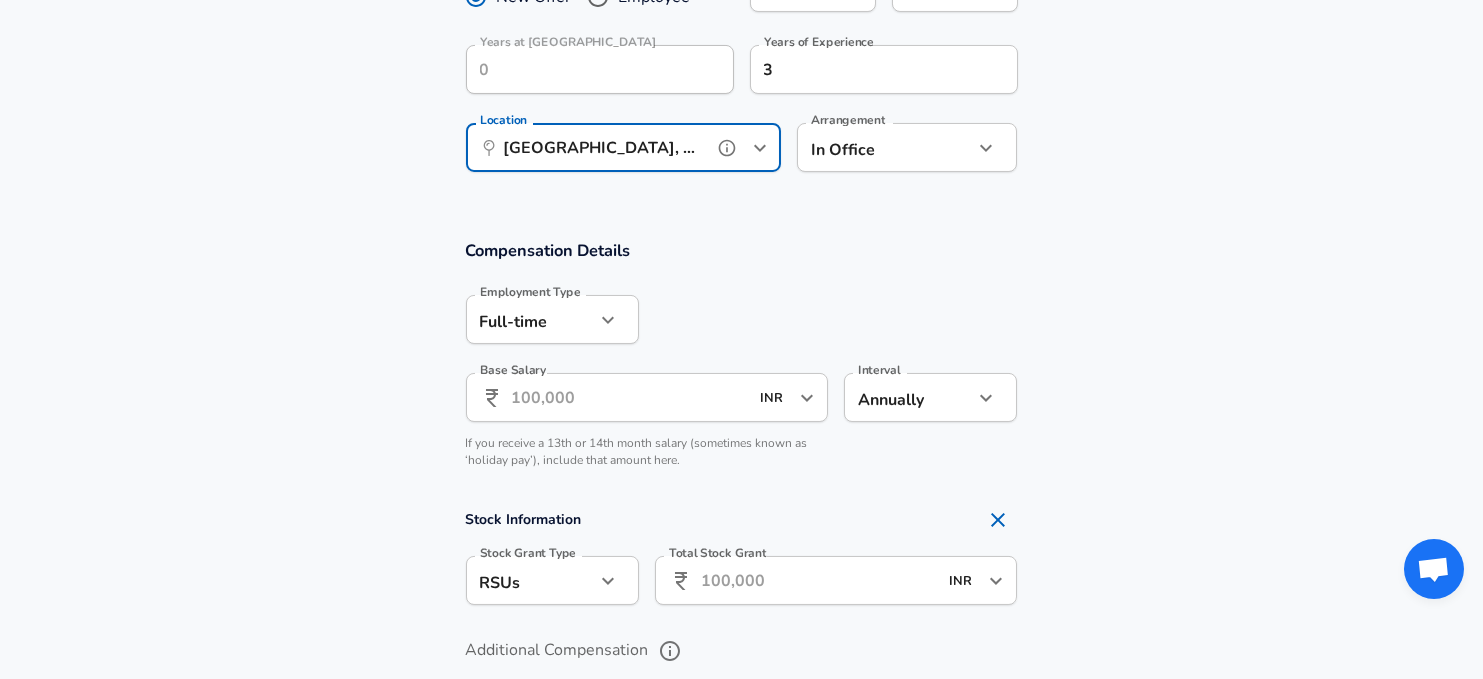 type on "Bengaluru, KA, India" 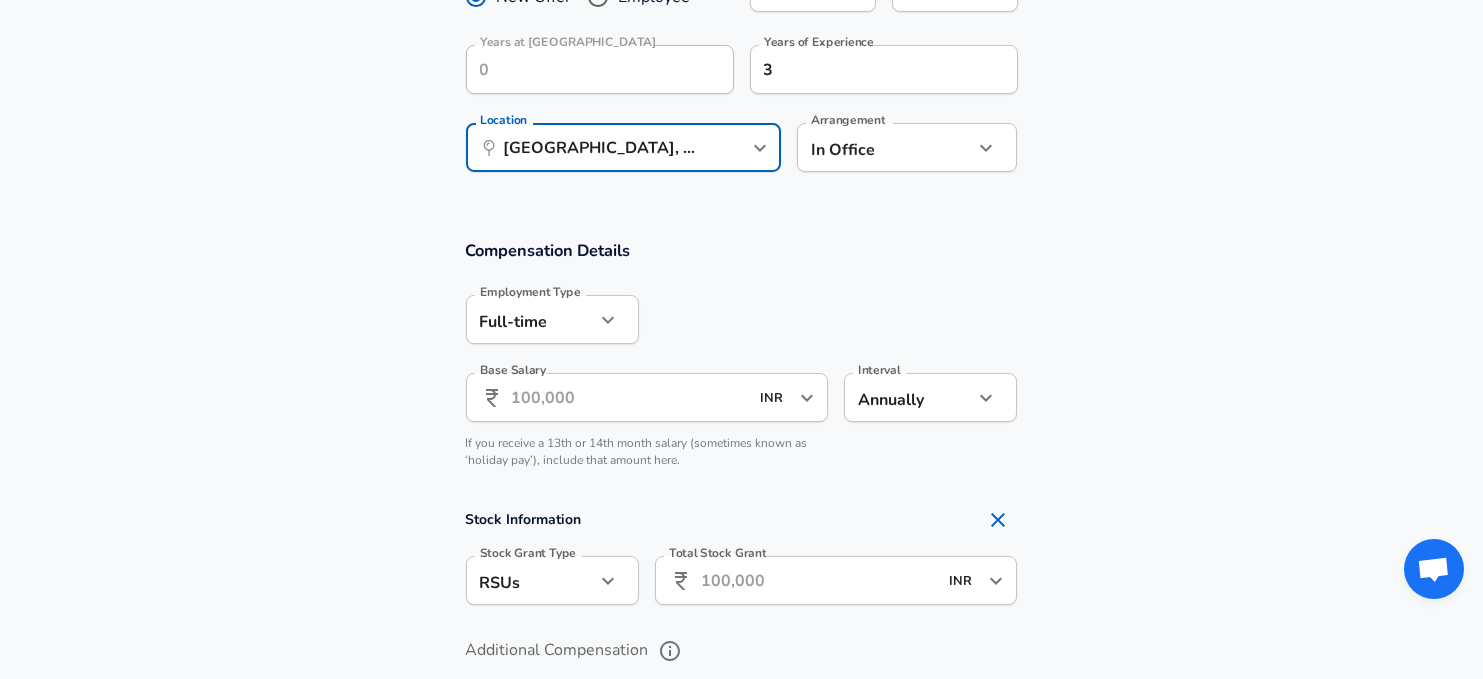 click on "Base Salary" at bounding box center [630, 397] 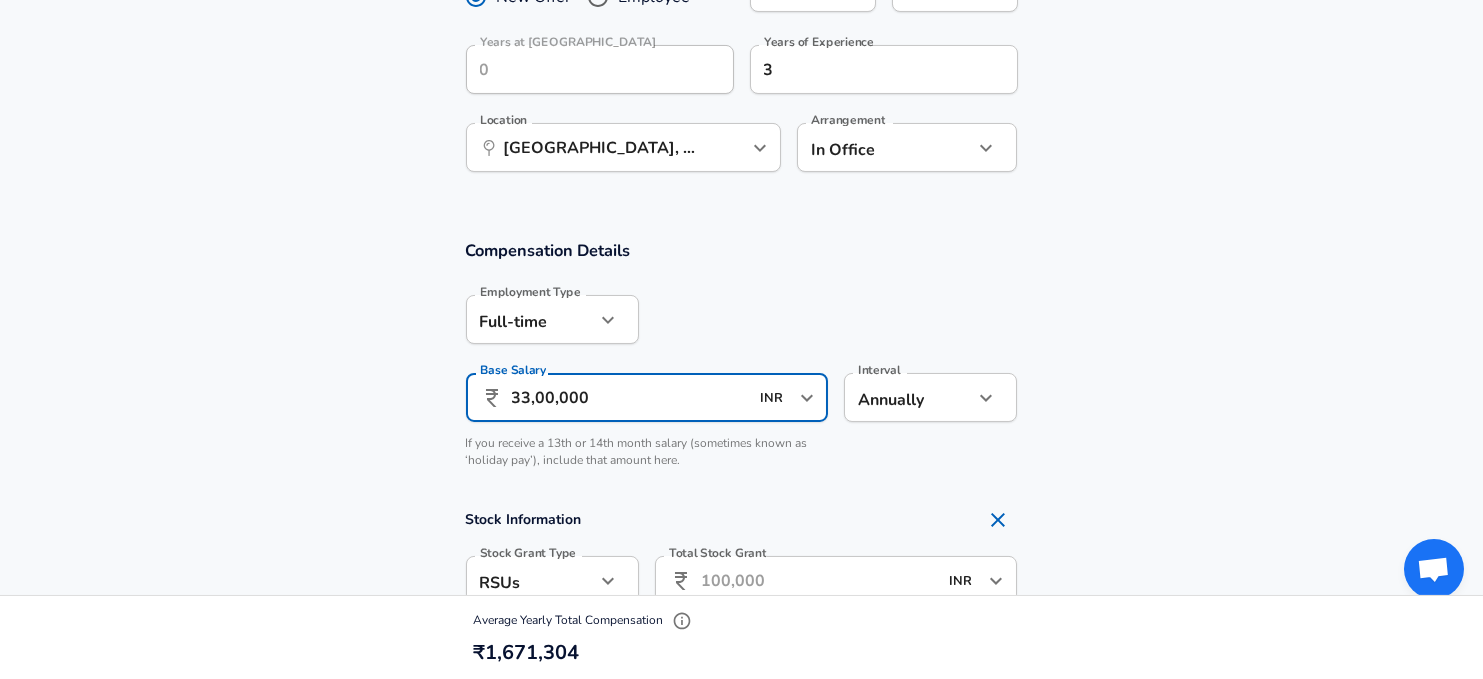 scroll, scrollTop: 1363, scrollLeft: 0, axis: vertical 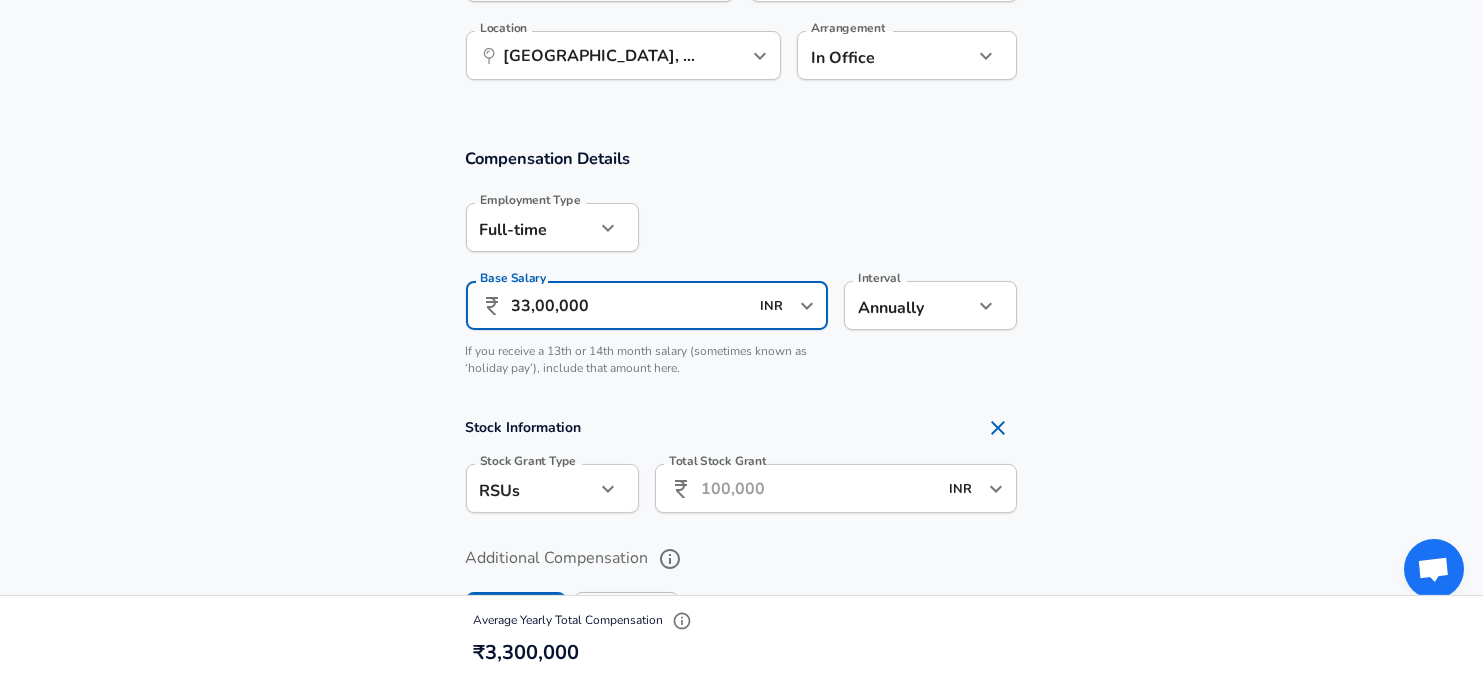 type on "33,00,000" 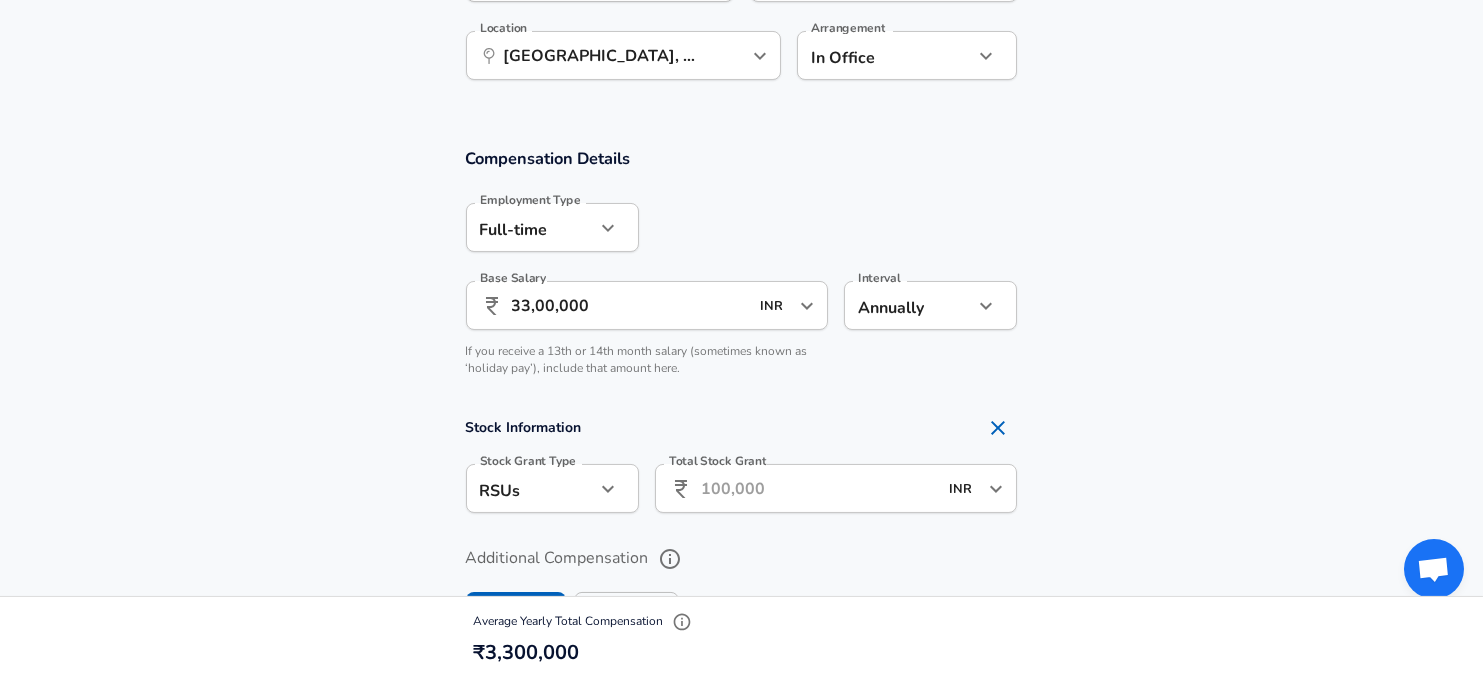 click on "Total Stock Grant" at bounding box center [819, 488] 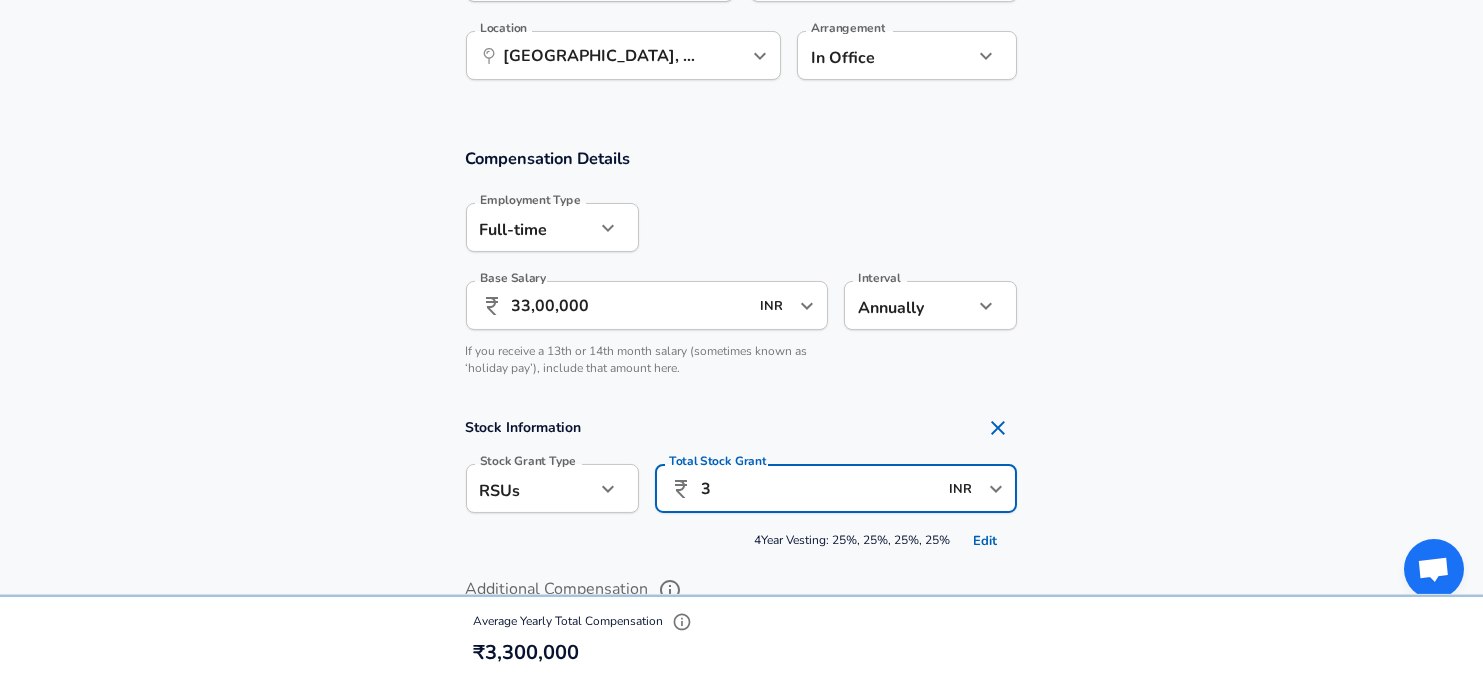type on "3" 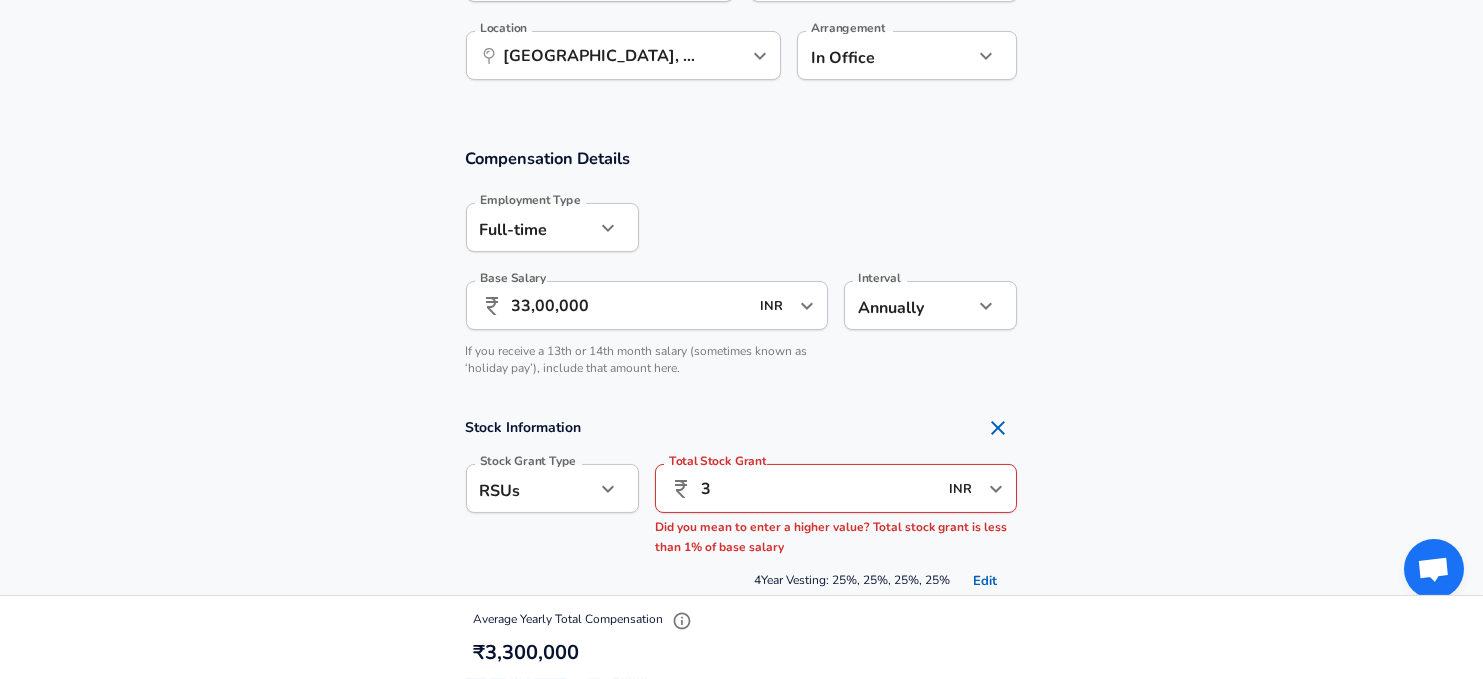 click on "RSUs stock Stock Grant Type" at bounding box center [552, 488] 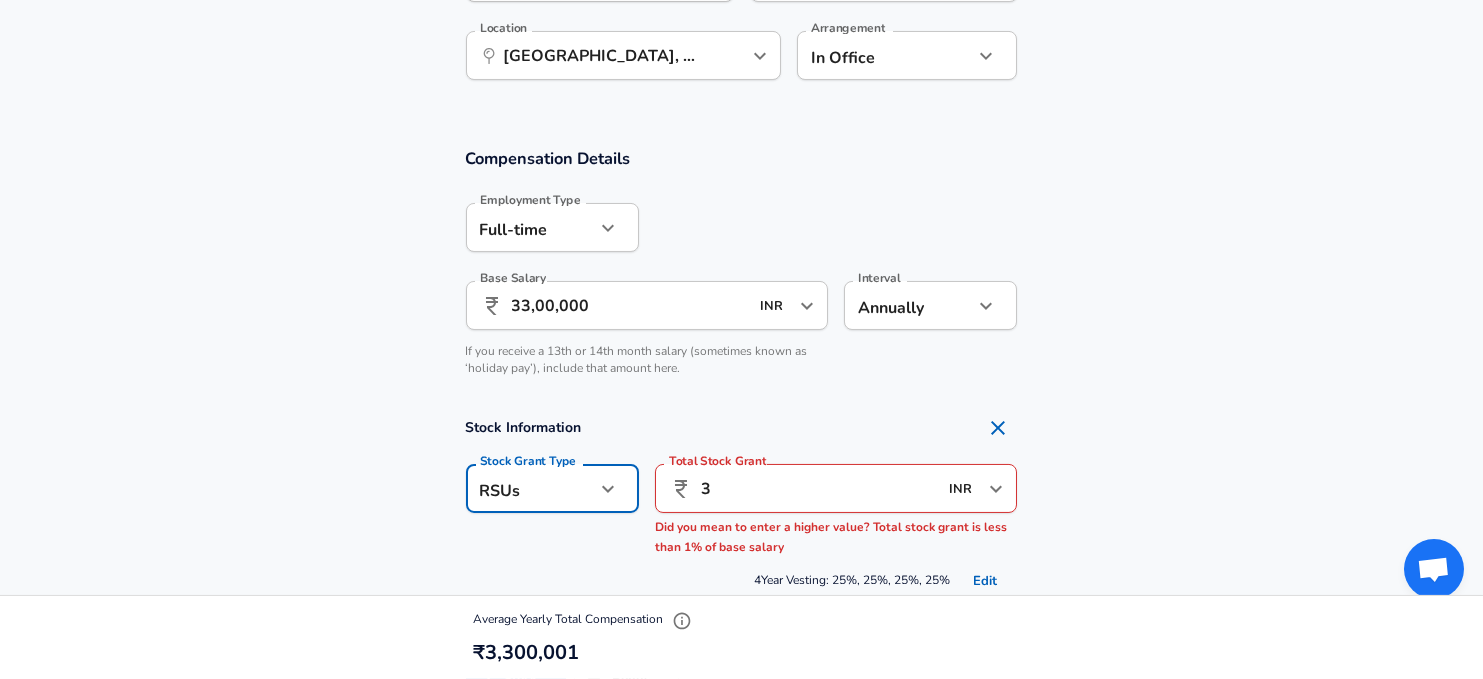 click 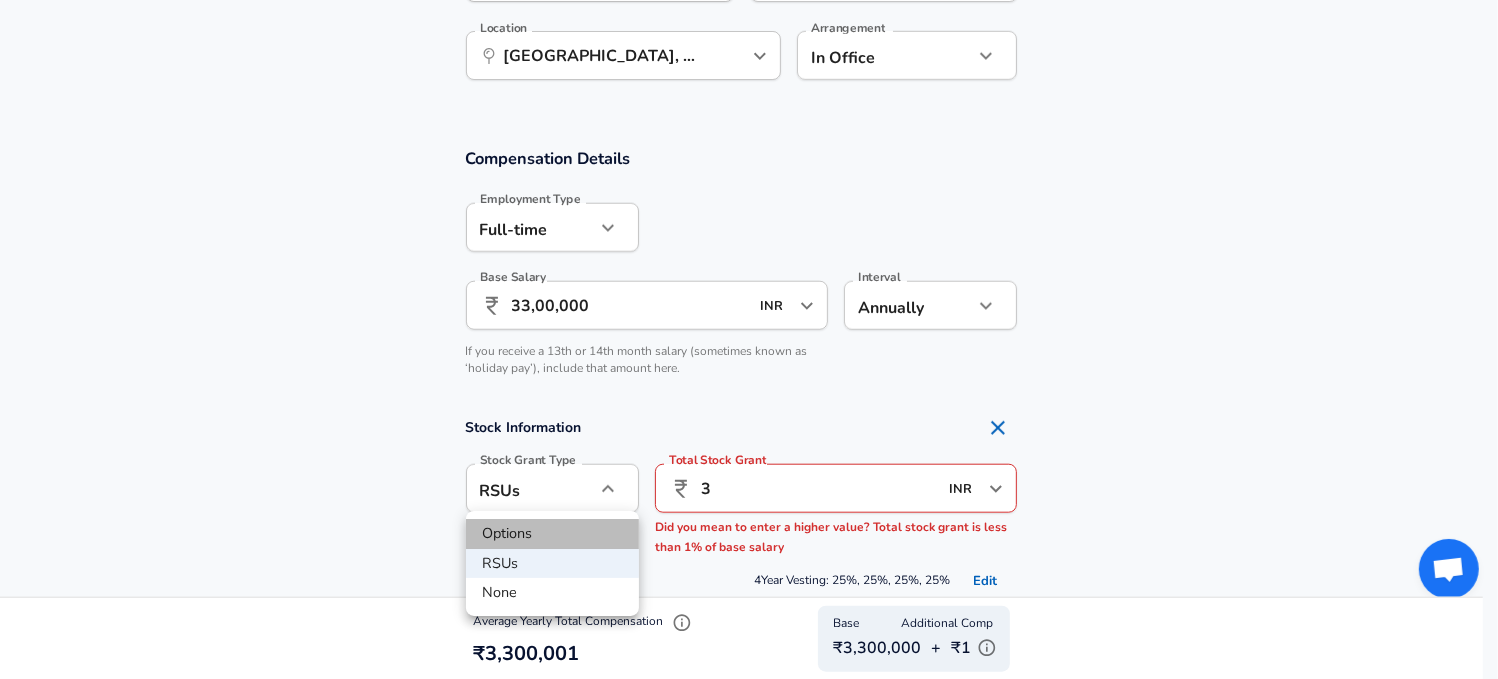 click on "Options" at bounding box center (552, 534) 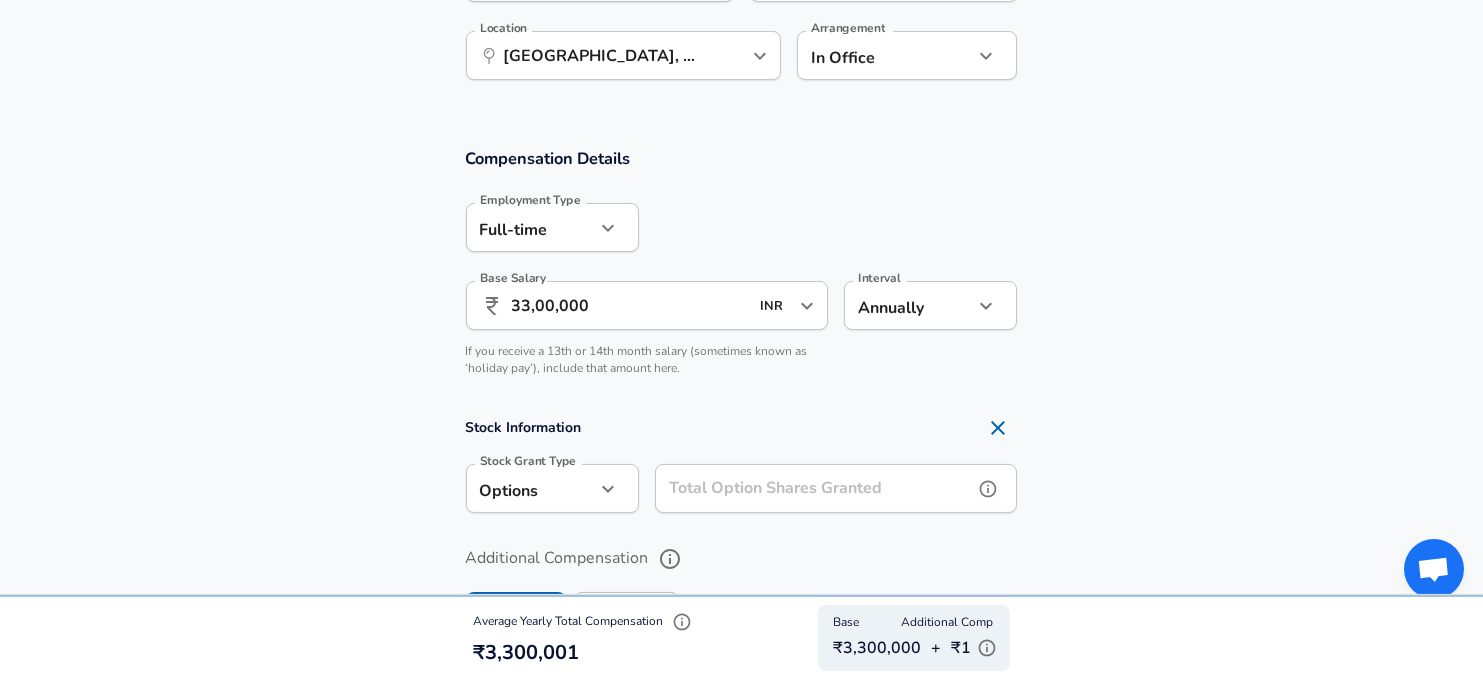 click on "Total Option Shares Granted" at bounding box center [814, 488] 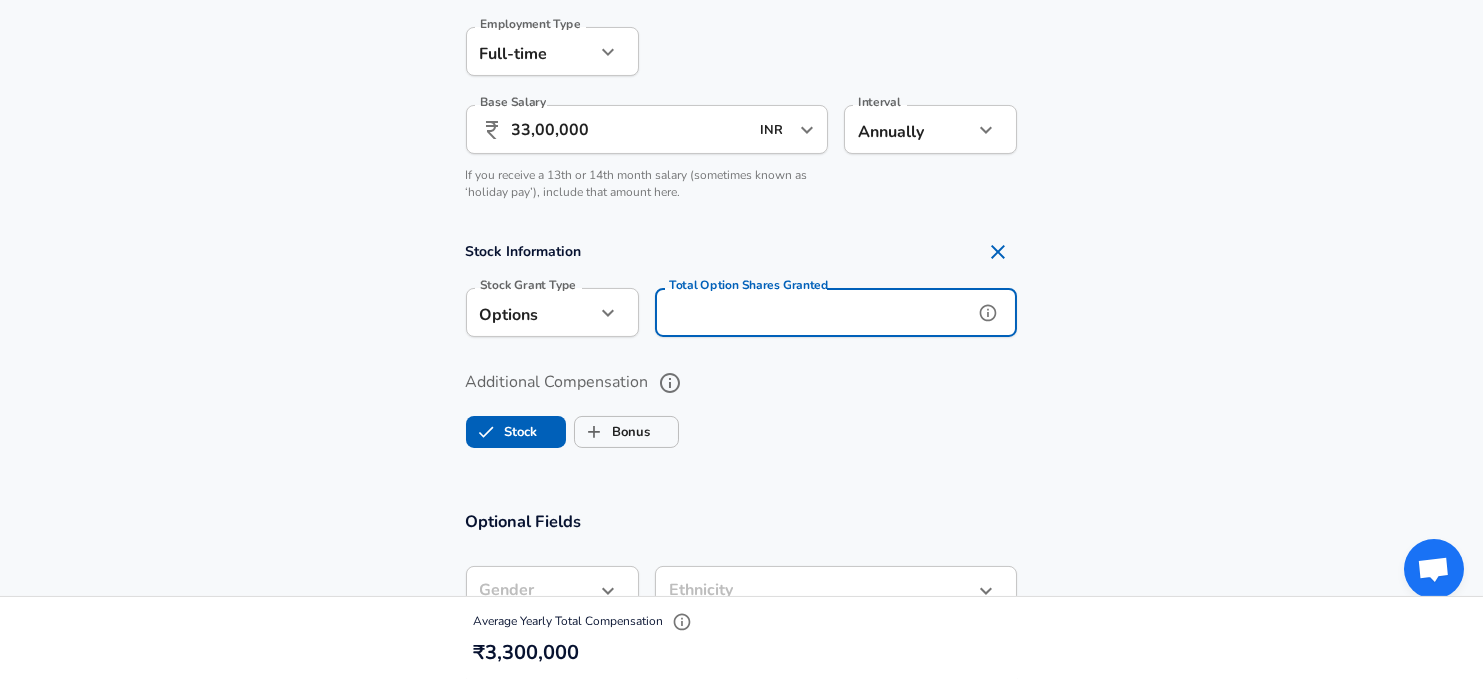scroll, scrollTop: 1377, scrollLeft: 0, axis: vertical 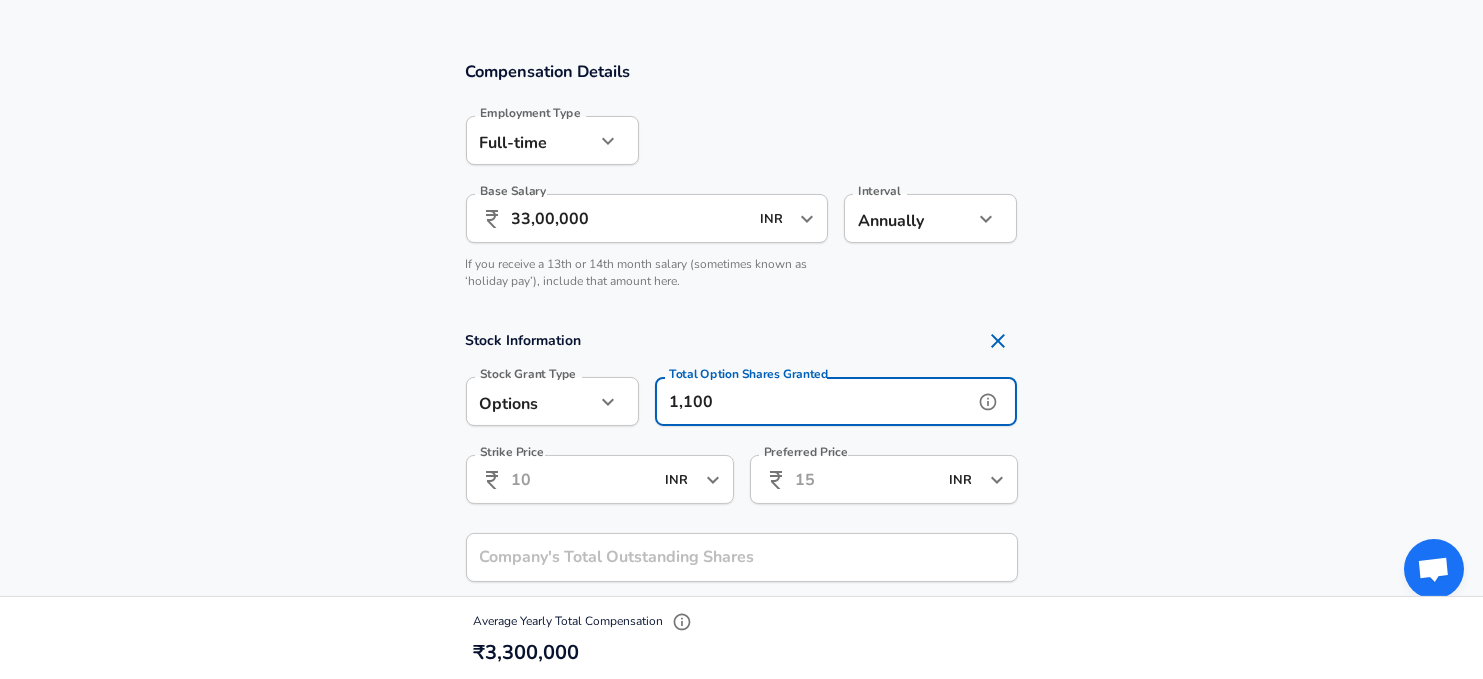 type on "1,100" 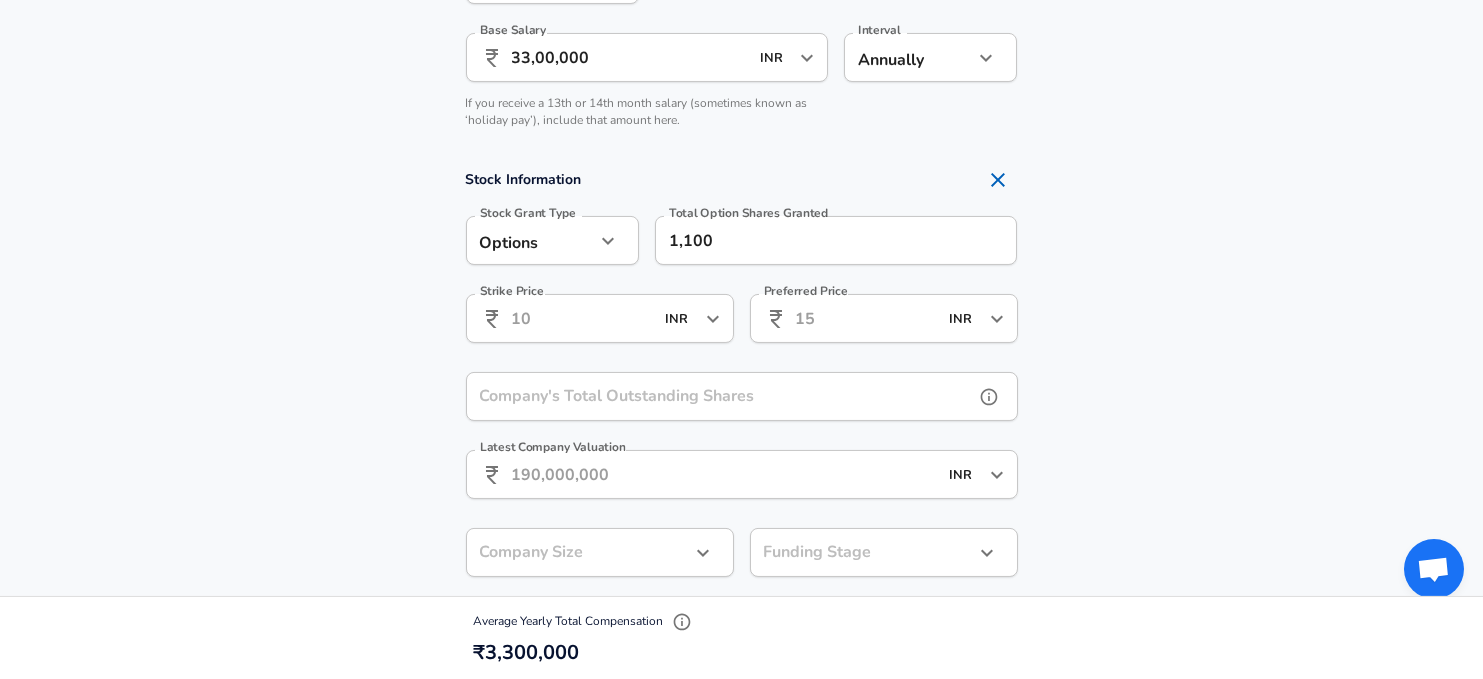 click on "Company's Total Outstanding Shares Company's Total Outstanding Shares" at bounding box center (742, 399) 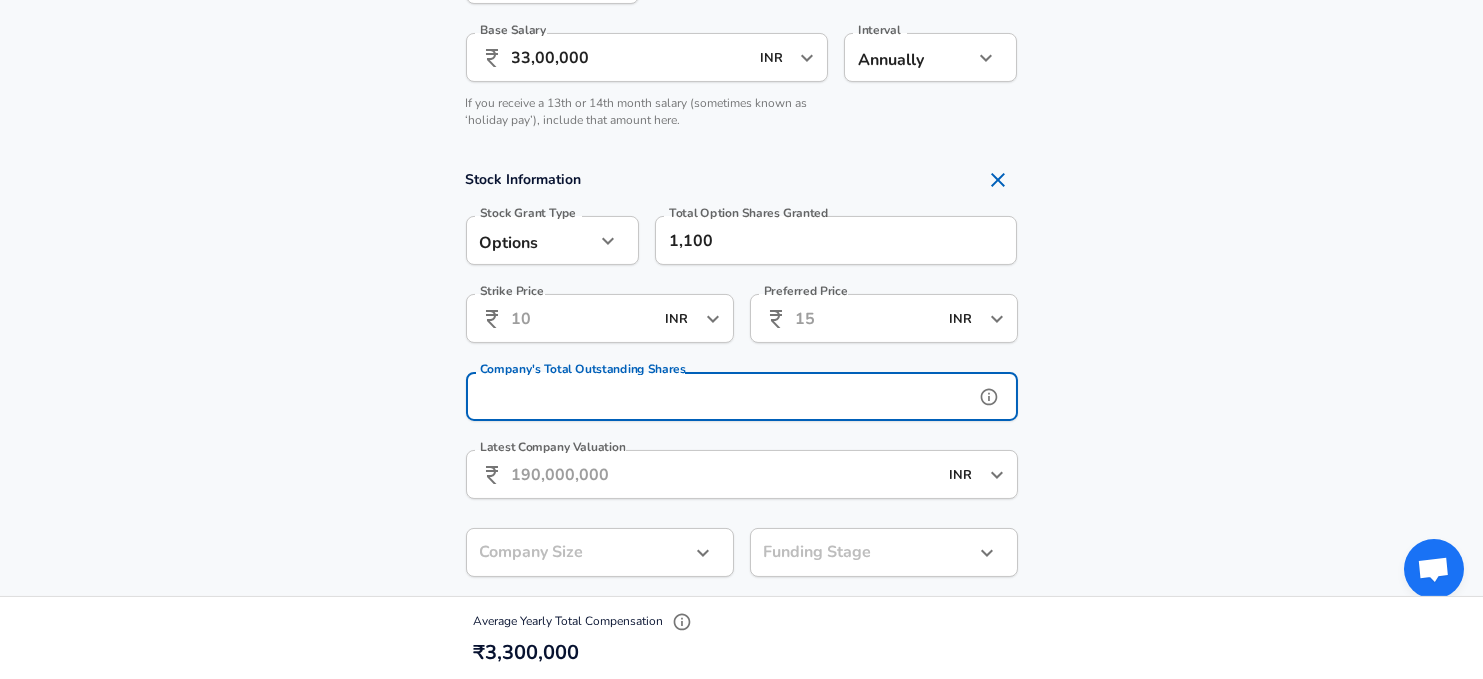 scroll, scrollTop: 1600, scrollLeft: 0, axis: vertical 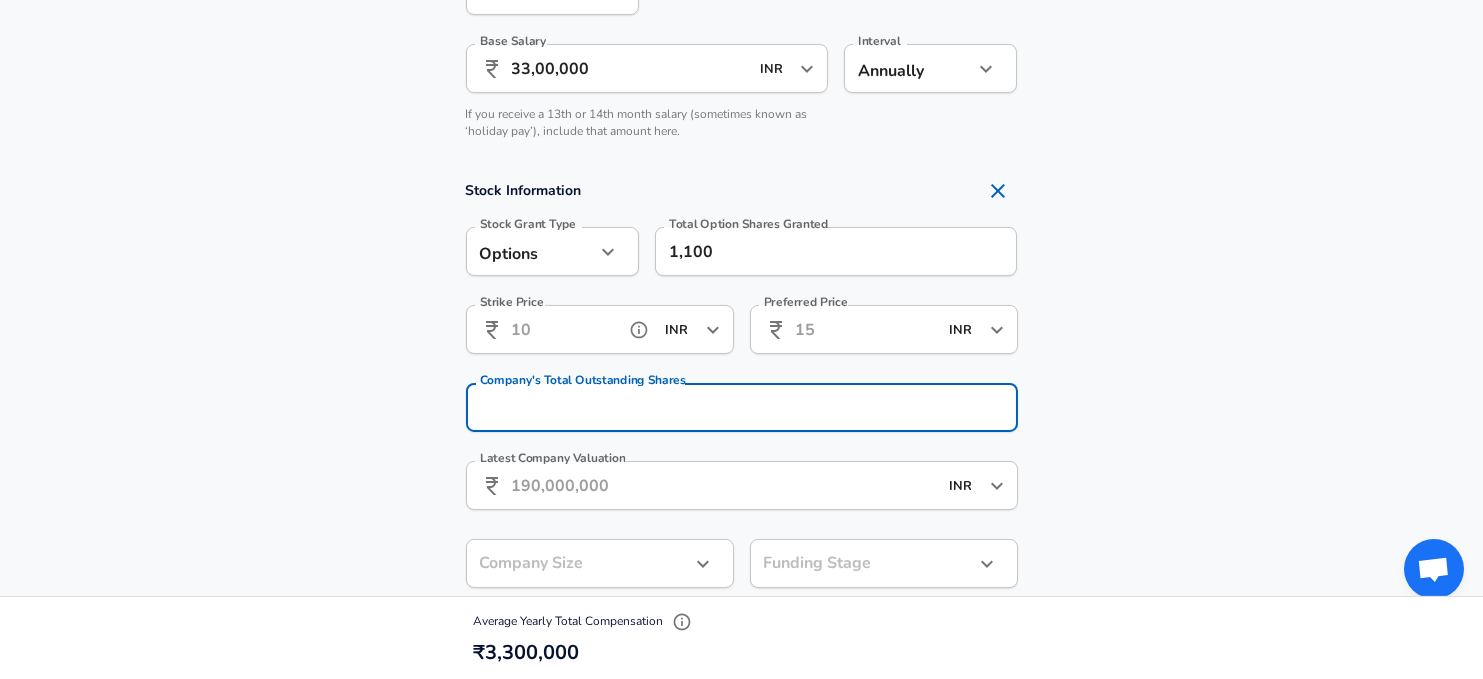 click on "Strike Price" at bounding box center [564, 329] 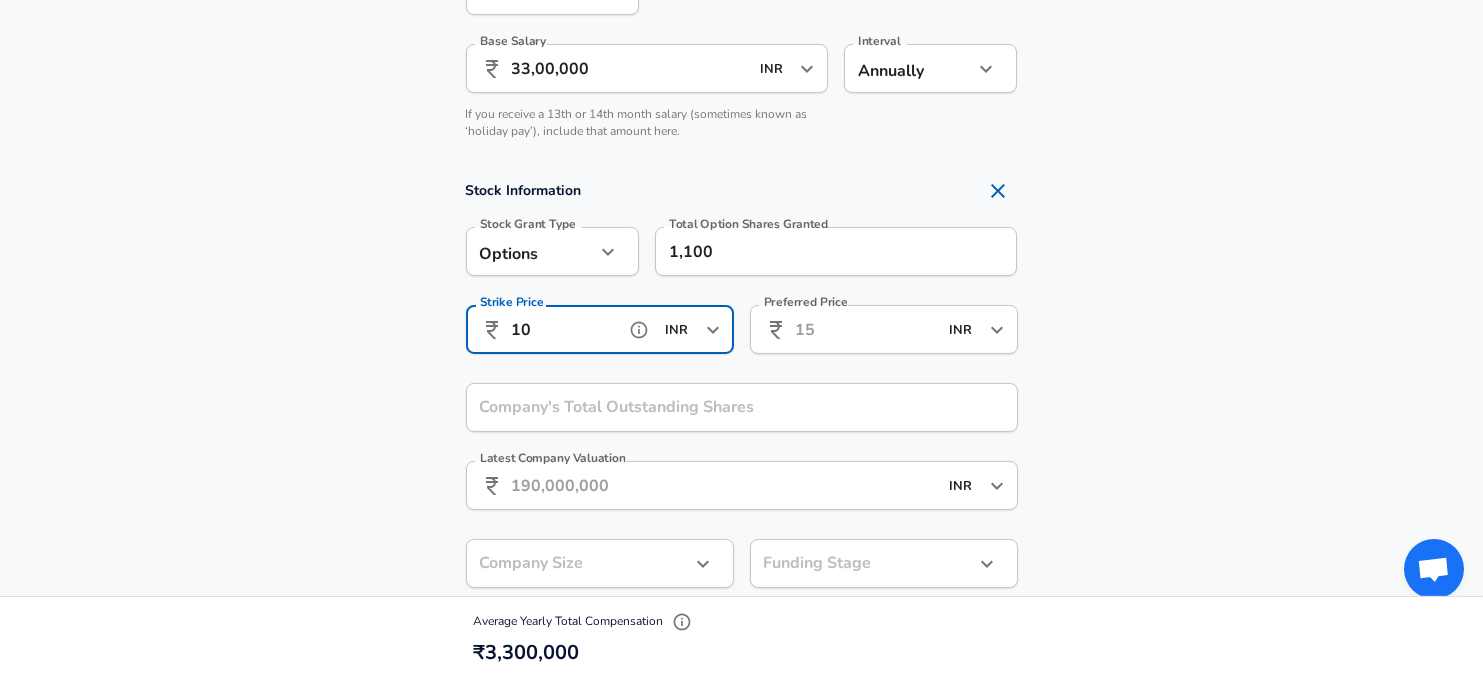 type on "10" 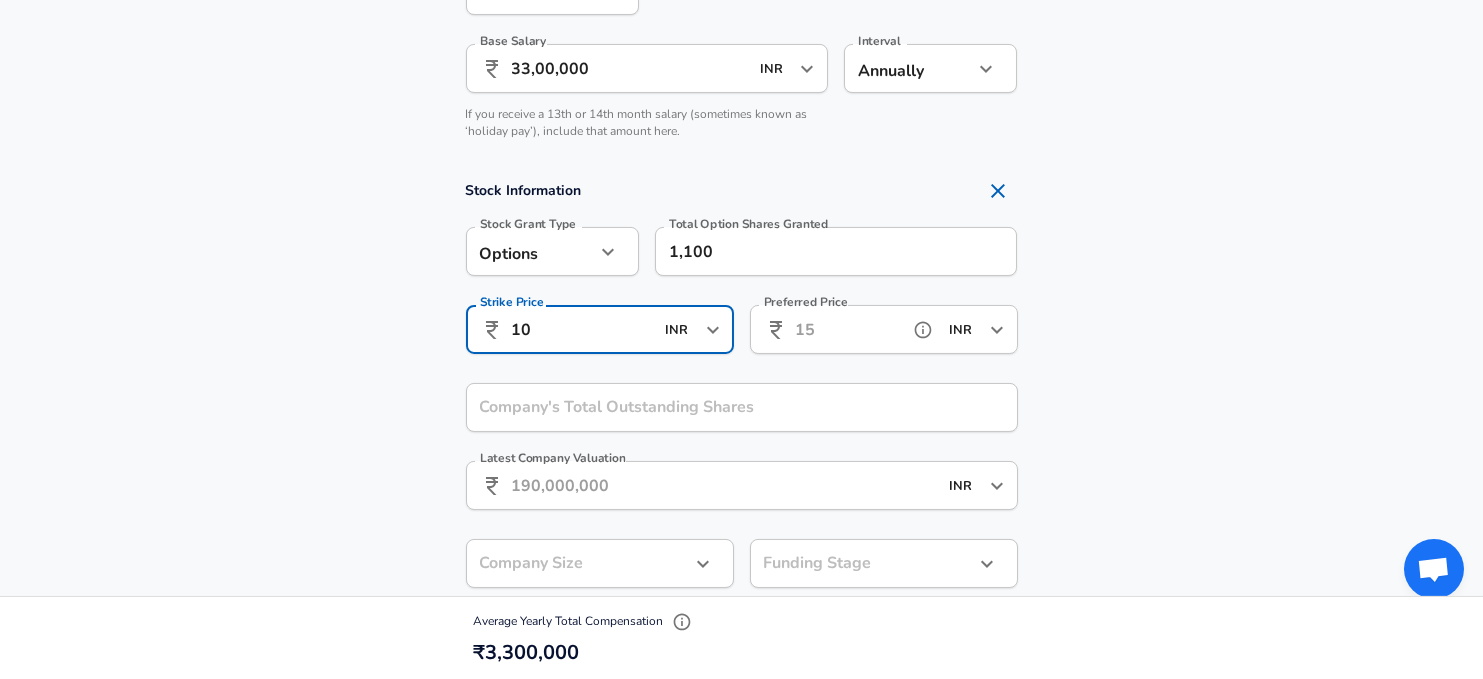 click on "Preferred Price" at bounding box center [848, 329] 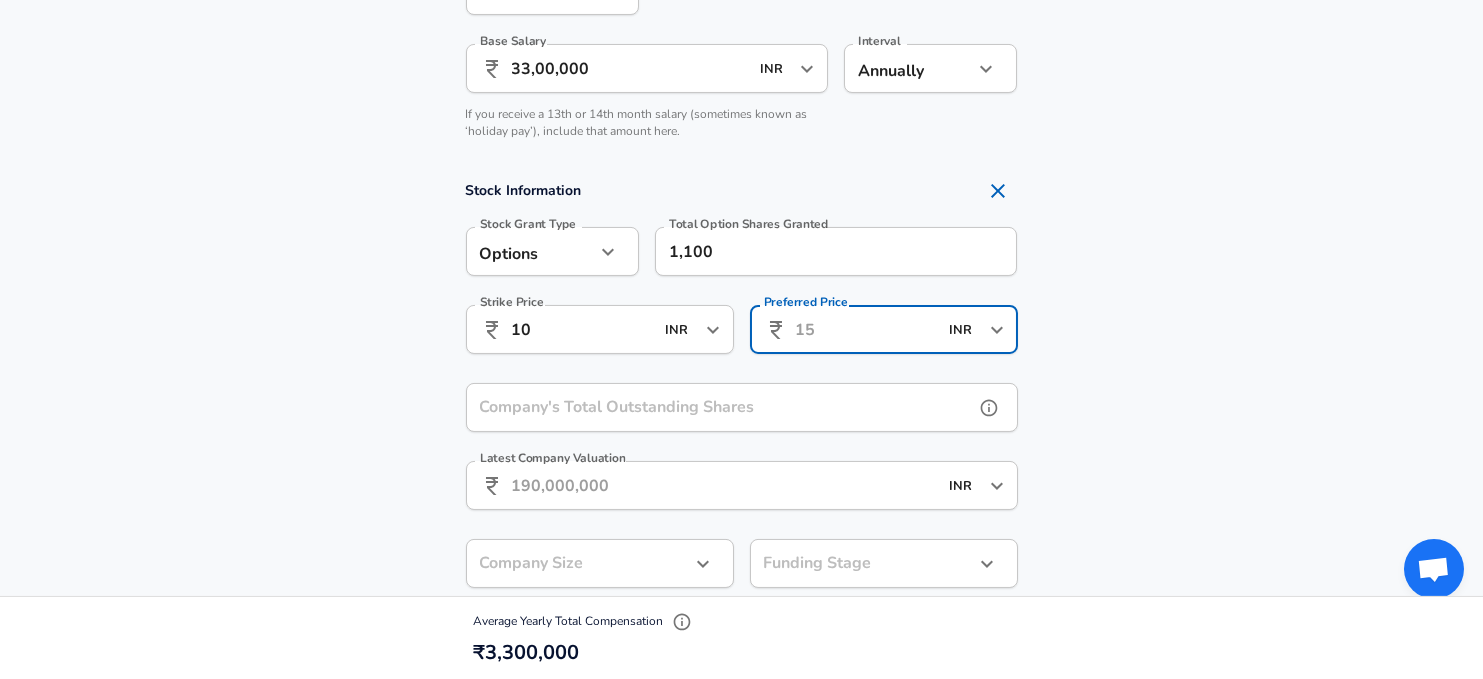 click on "Stock Information  Stock Grant Type Options option Stock Grant Type Total Option Shares Granted 1,100 Total Option Shares Granted Strike Price ​ 10 INR ​ Strike Price Preferred Price ​ INR ​ Preferred Price Company's Total Outstanding Shares Company's Total Outstanding Shares Latest Company Valuation ​ INR ​ Latest Company Valuation Company Size ​ Company Size Funding Stage ​ Funding Stage 4  Year Vesting:   25%, 25%, 25%, 25%   Edit" at bounding box center [742, 401] 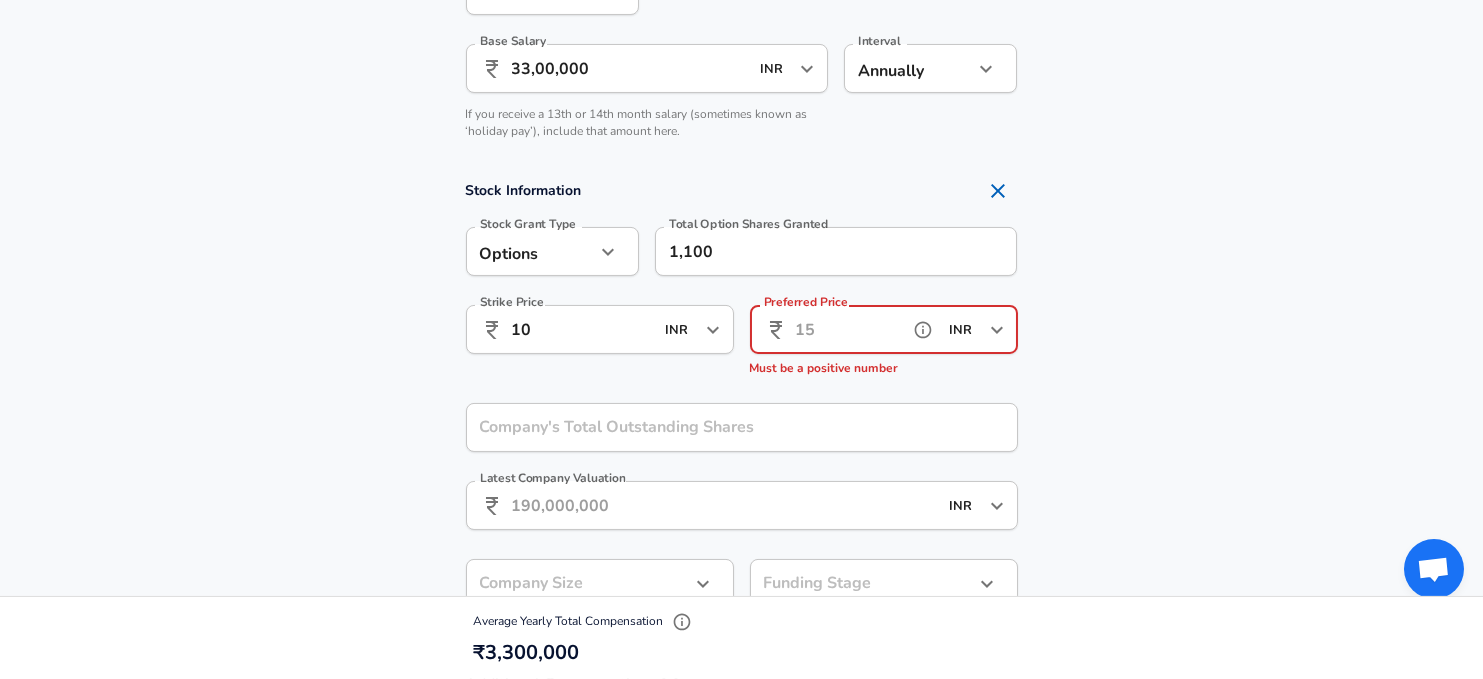click on "Preferred Price" at bounding box center (848, 329) 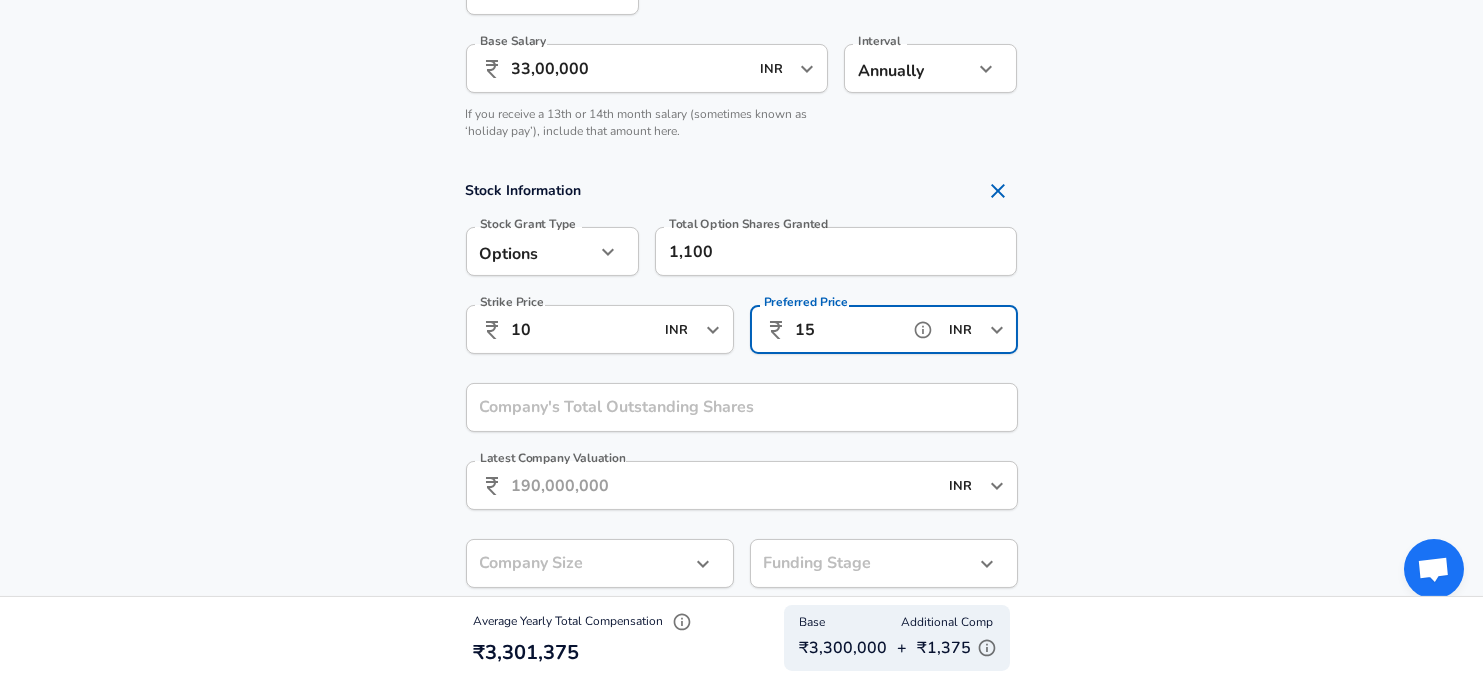 type on "1" 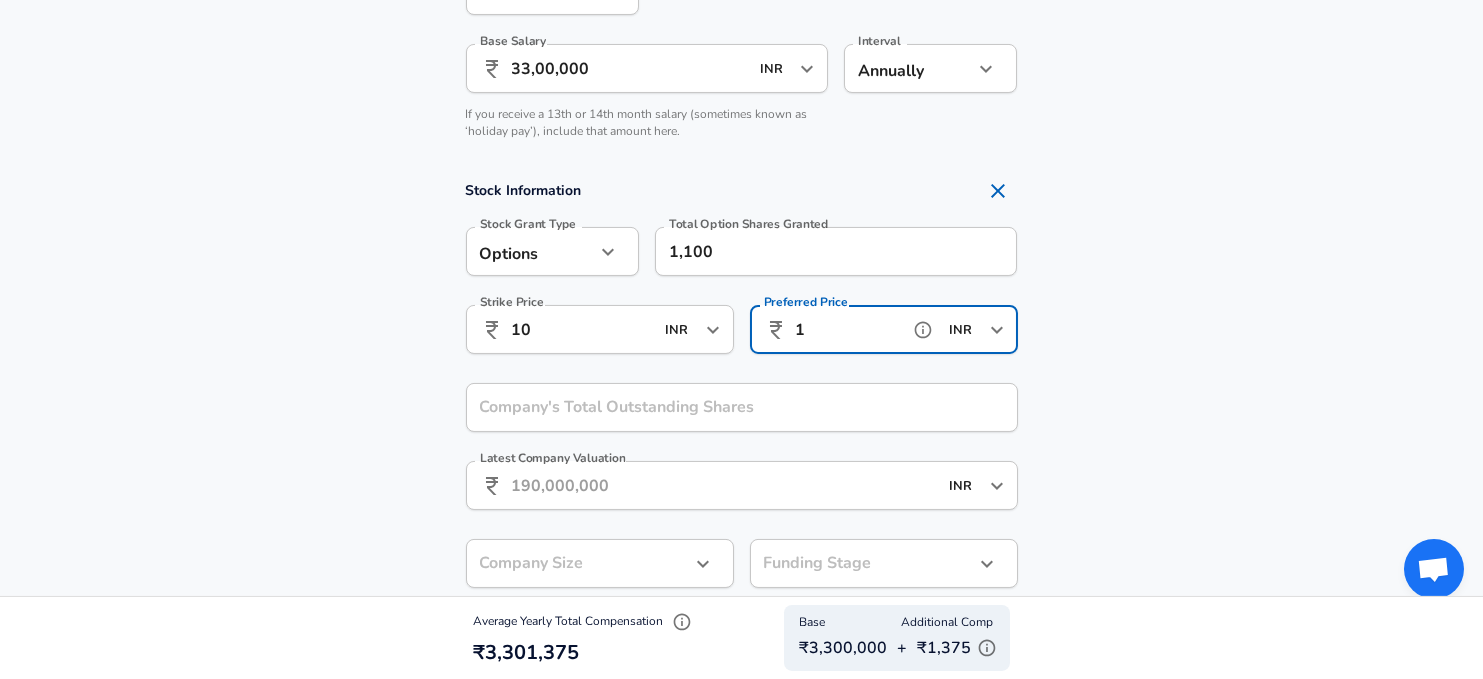 type 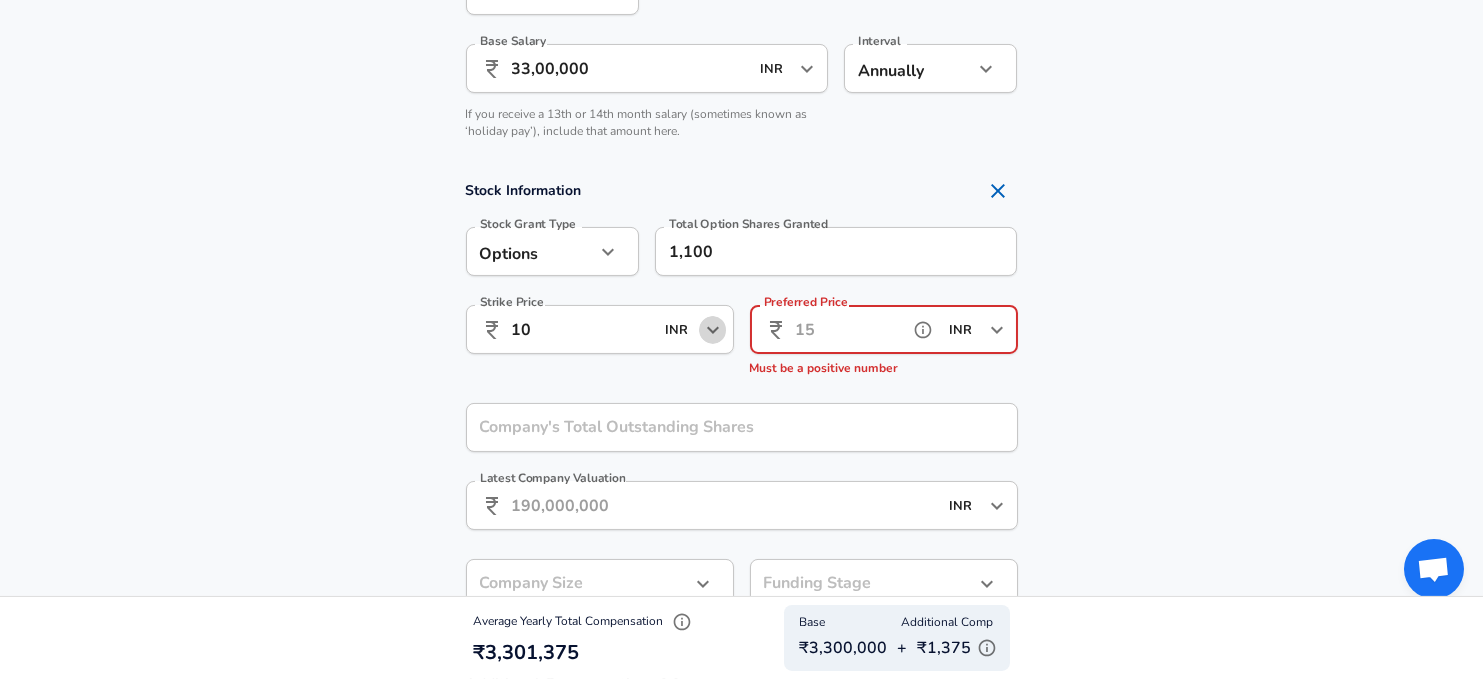 click 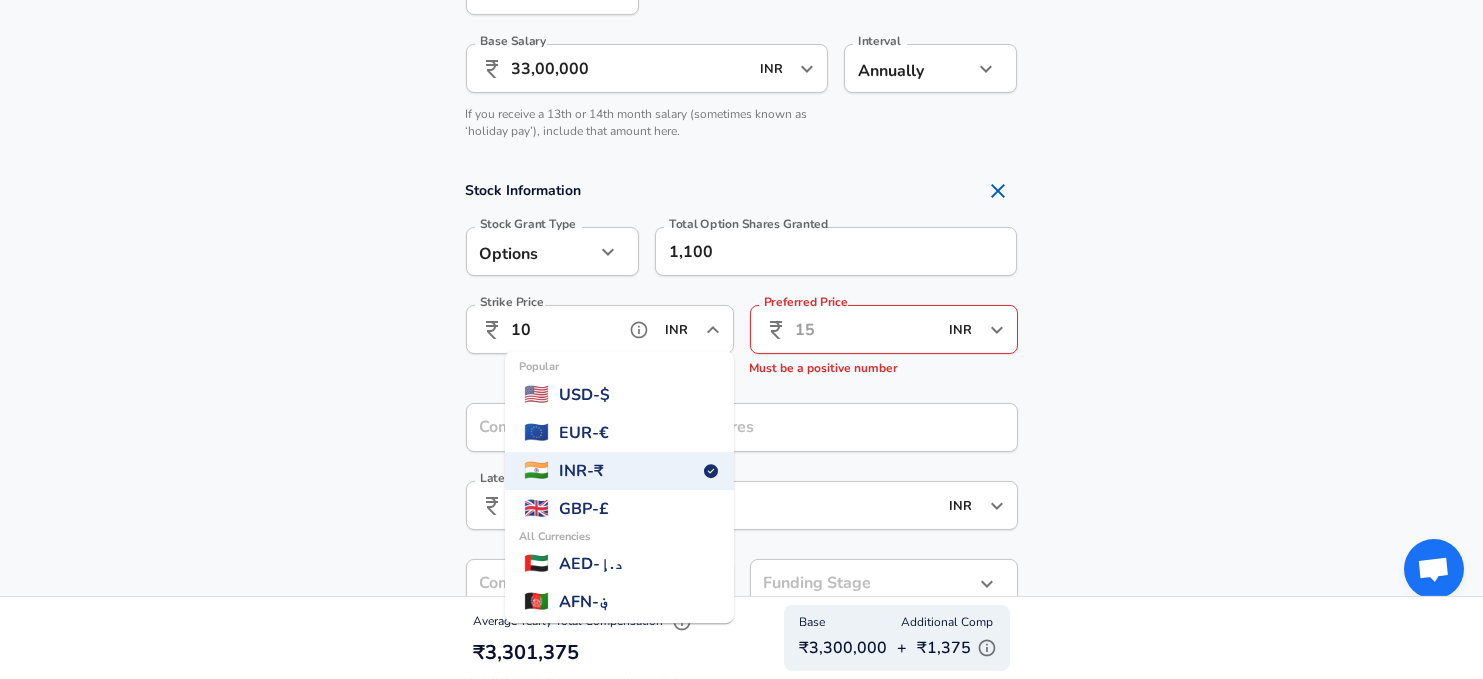 click on "USD  -  $" at bounding box center (585, 395) 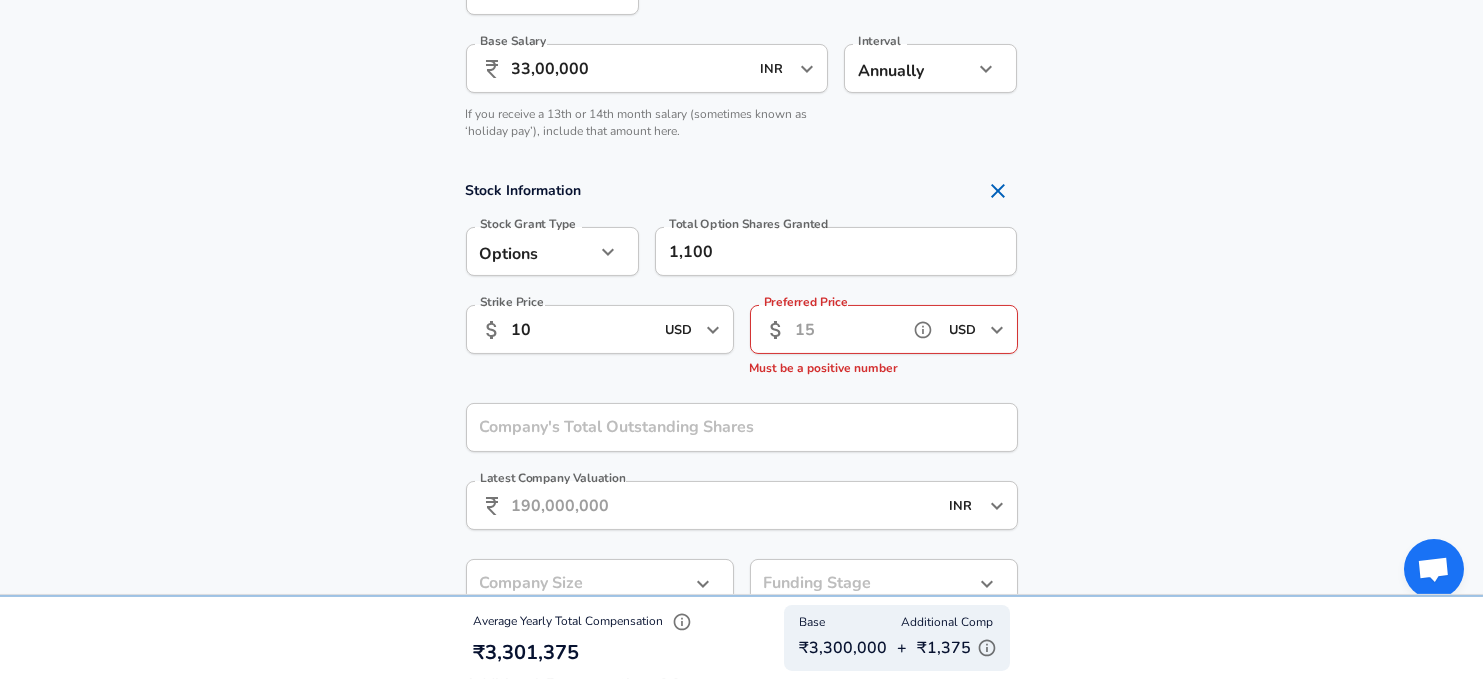 click on "Preferred Price" at bounding box center (848, 329) 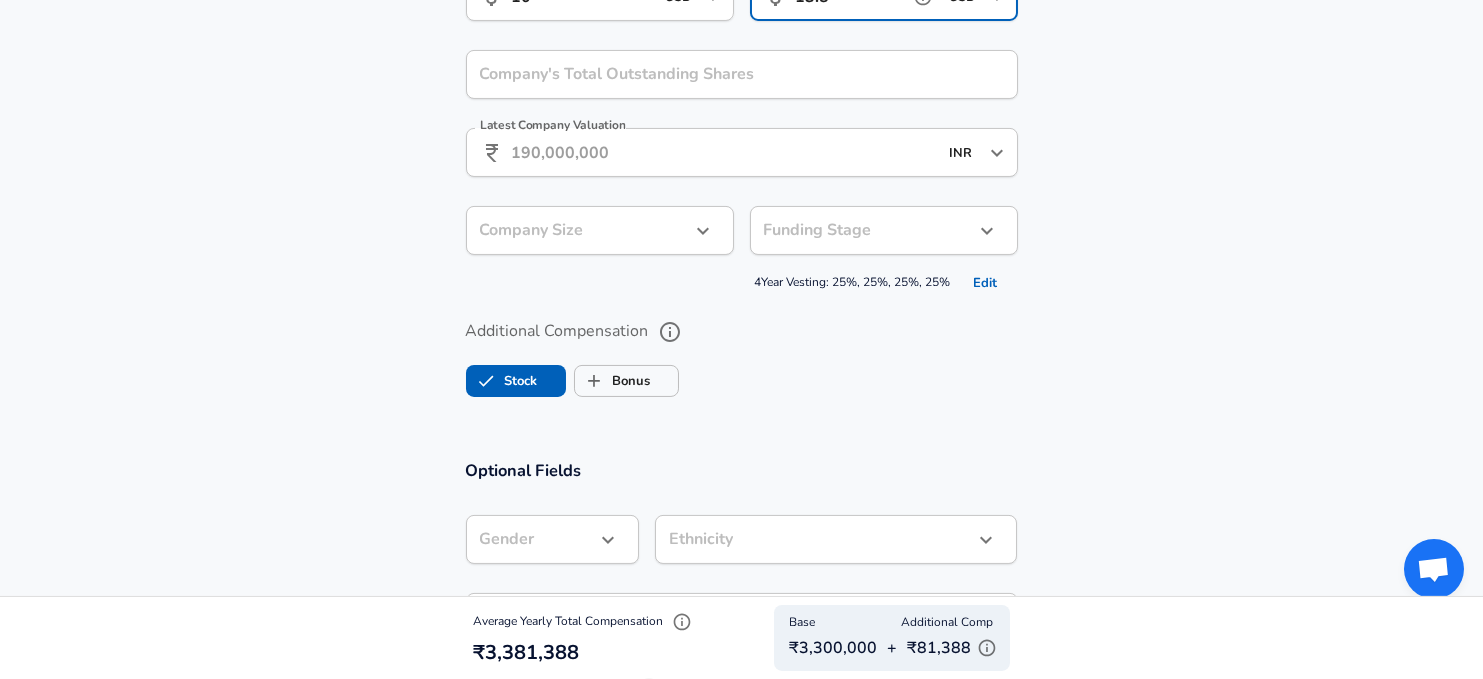 scroll, scrollTop: 1988, scrollLeft: 0, axis: vertical 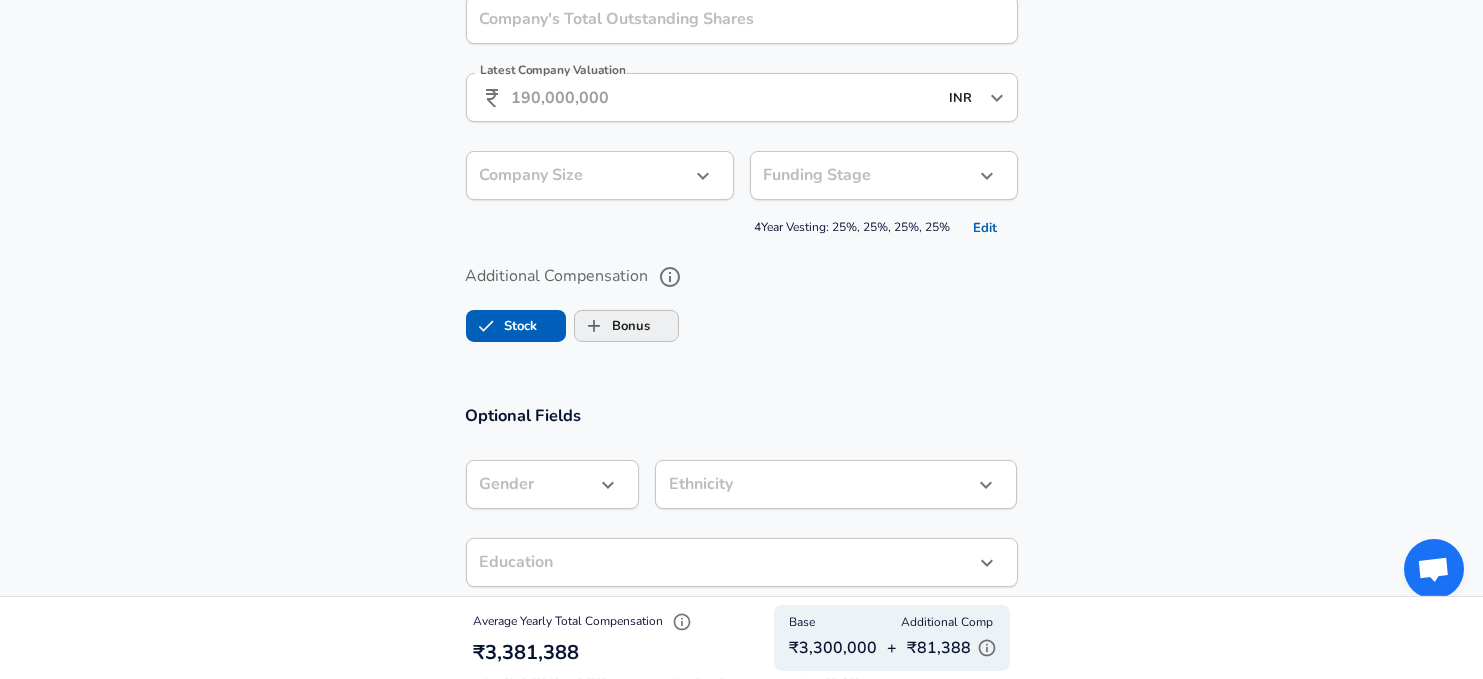 type on "13.5" 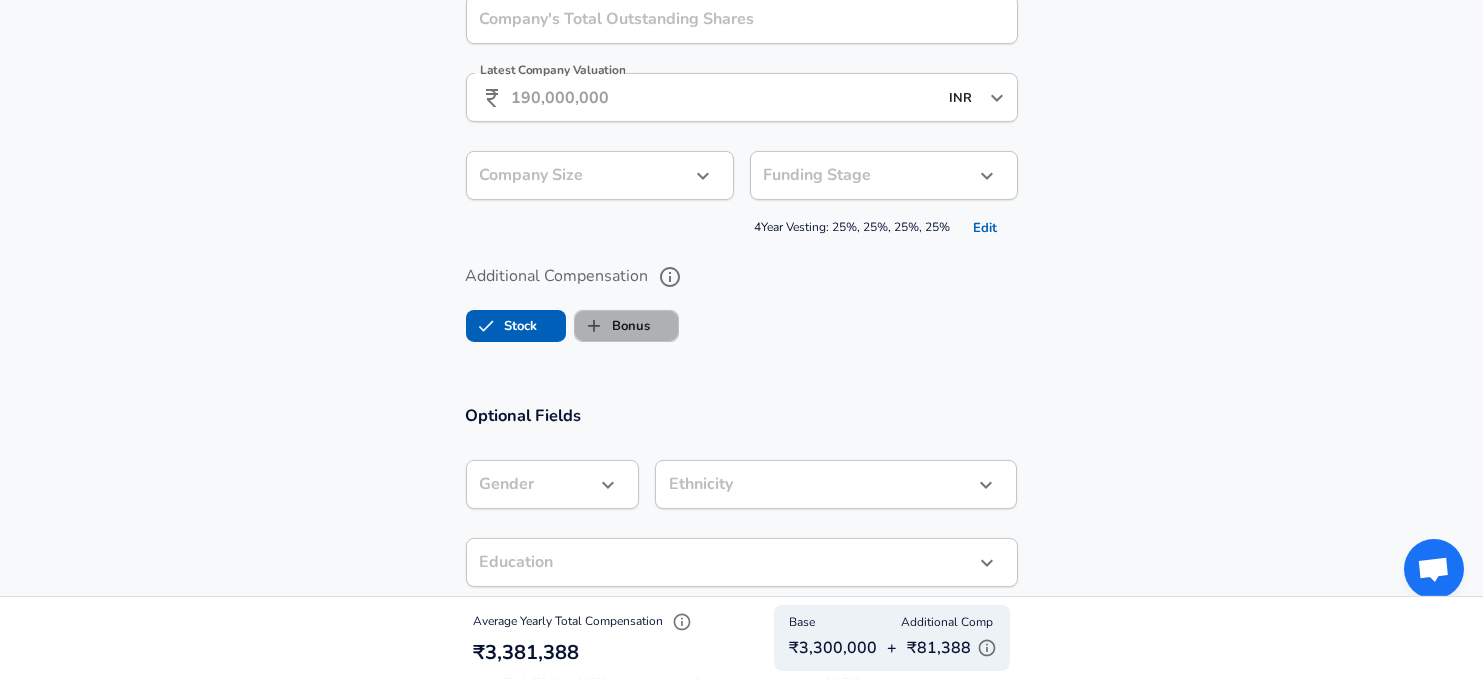 click on "Bonus" at bounding box center (613, 326) 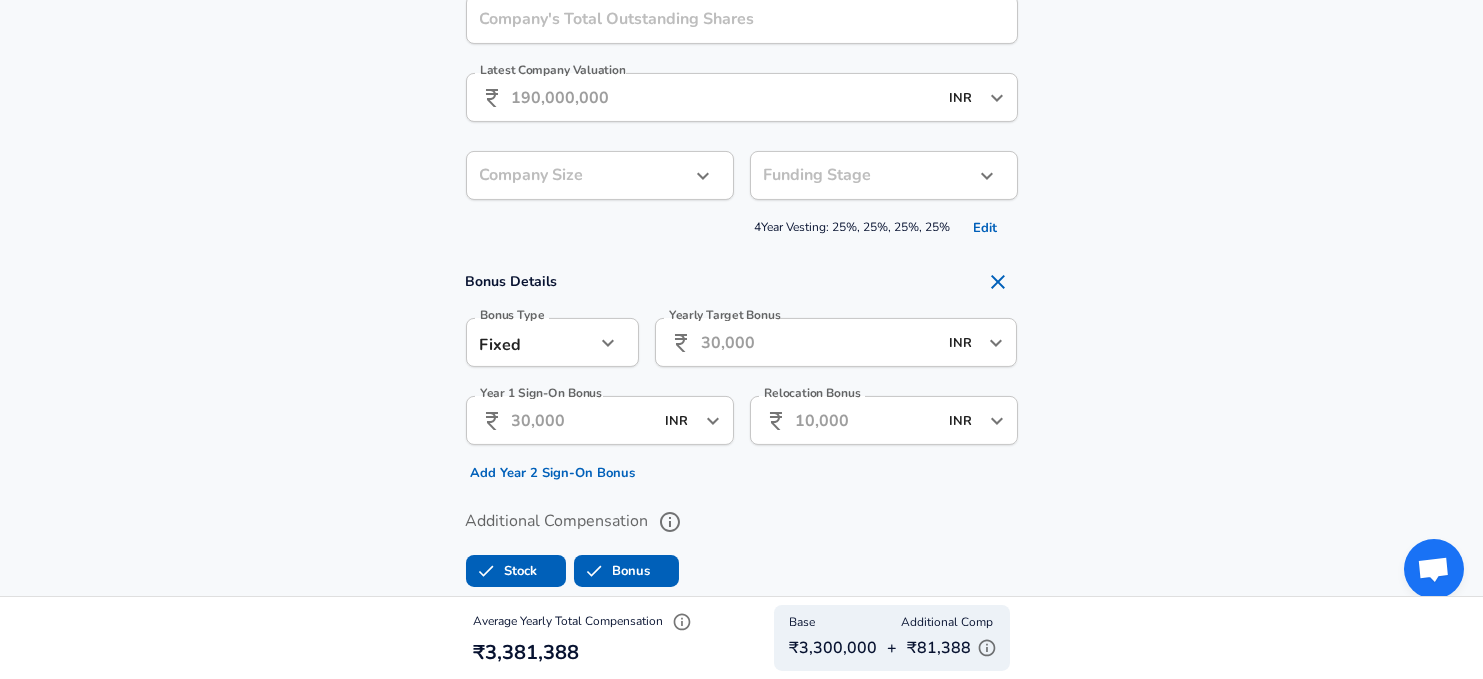 click on "Yearly Target Bonus" at bounding box center (819, 342) 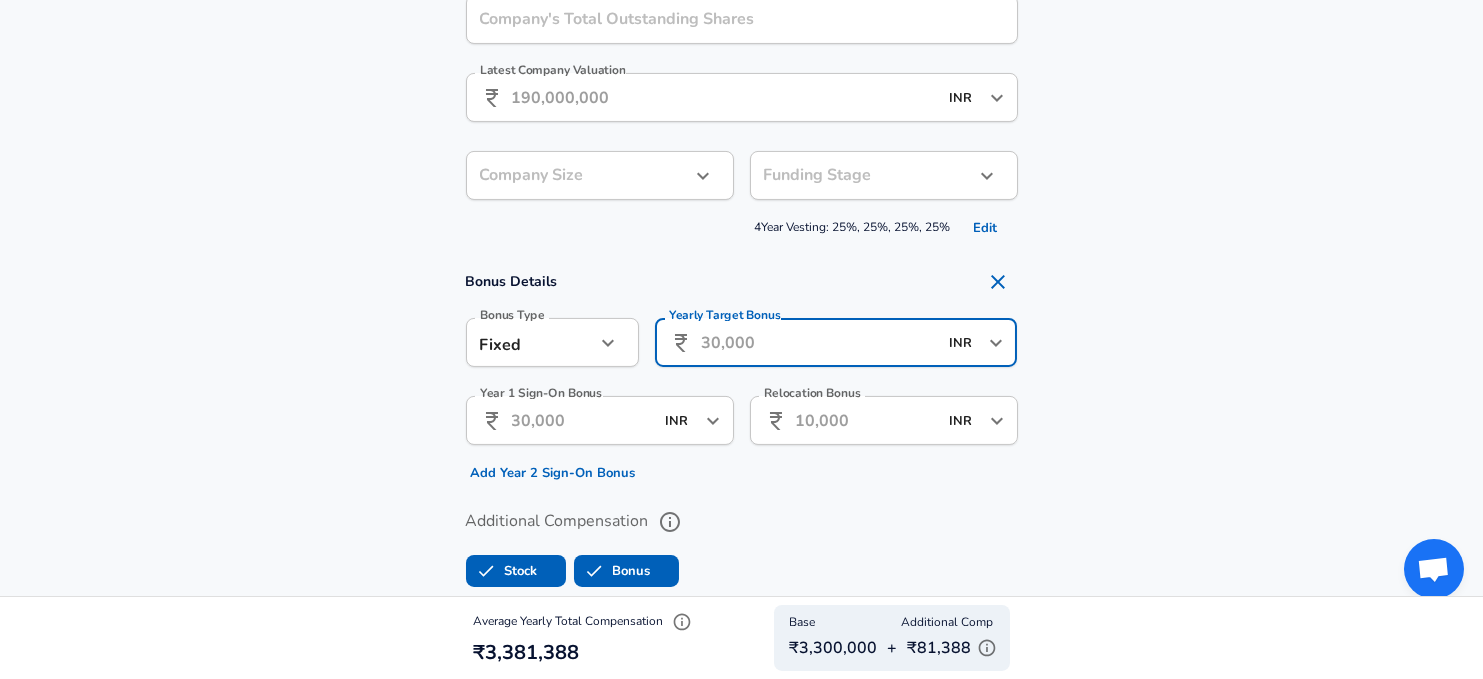 type on "3" 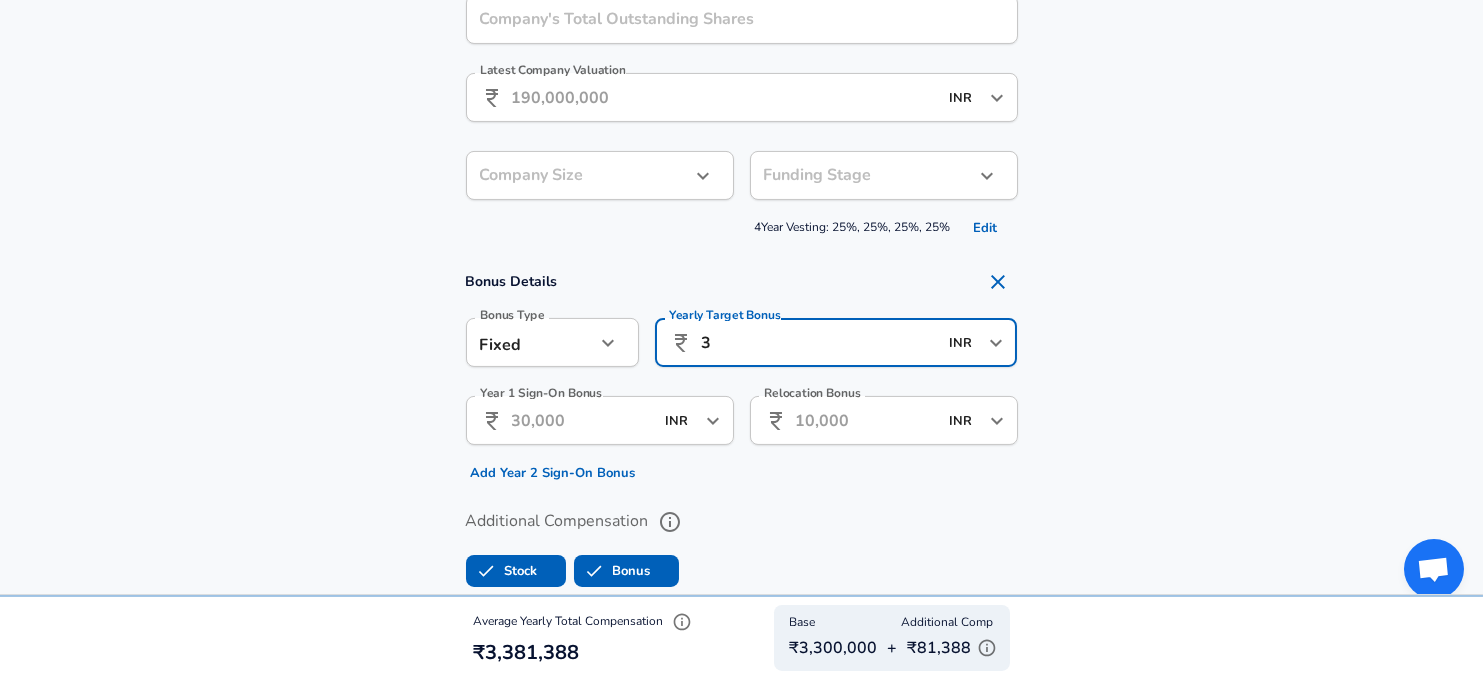 type 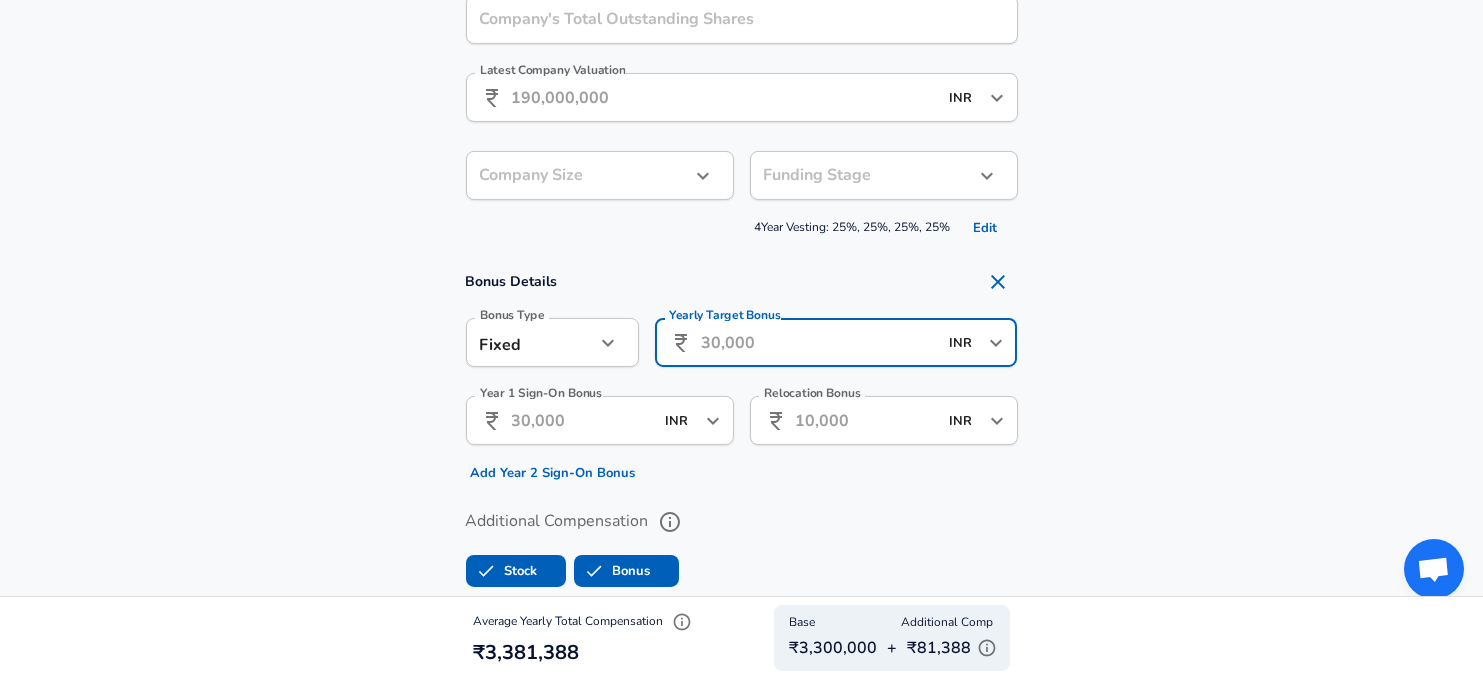 click 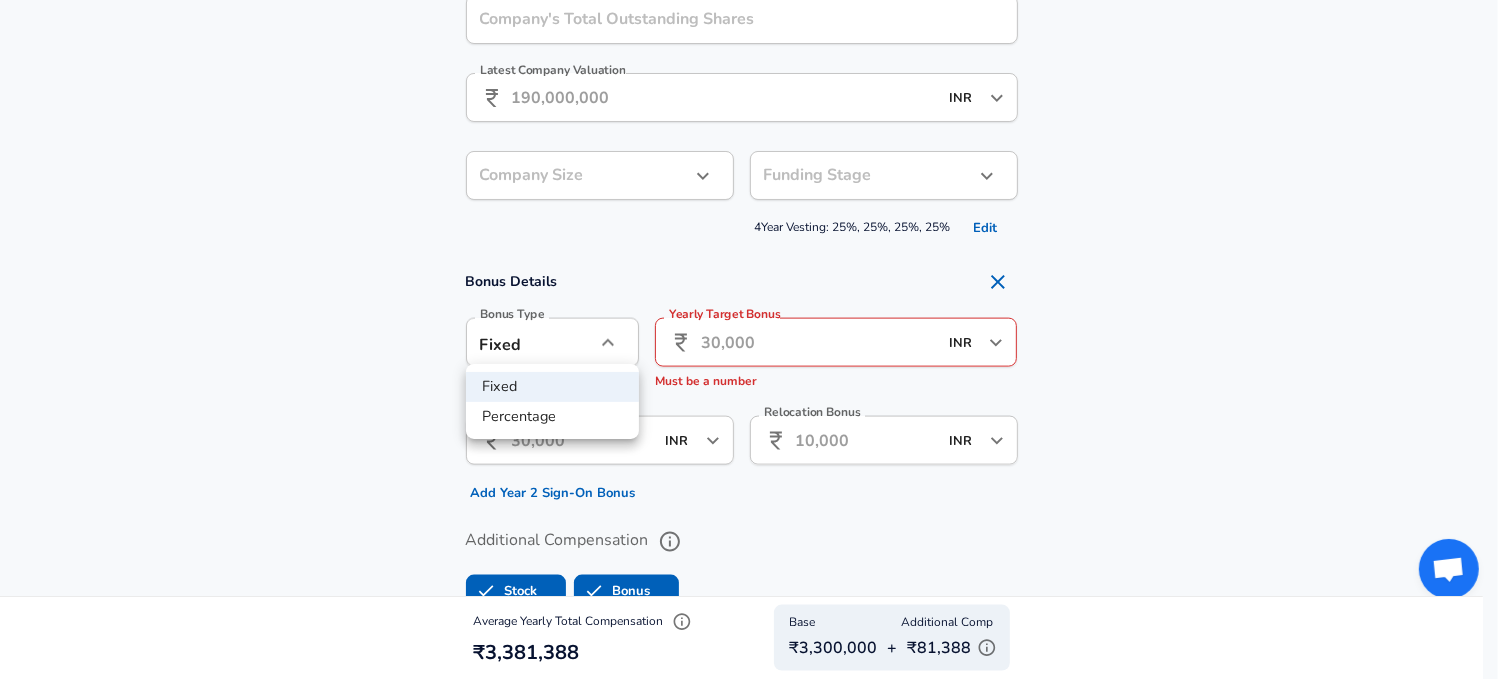 click at bounding box center (749, 339) 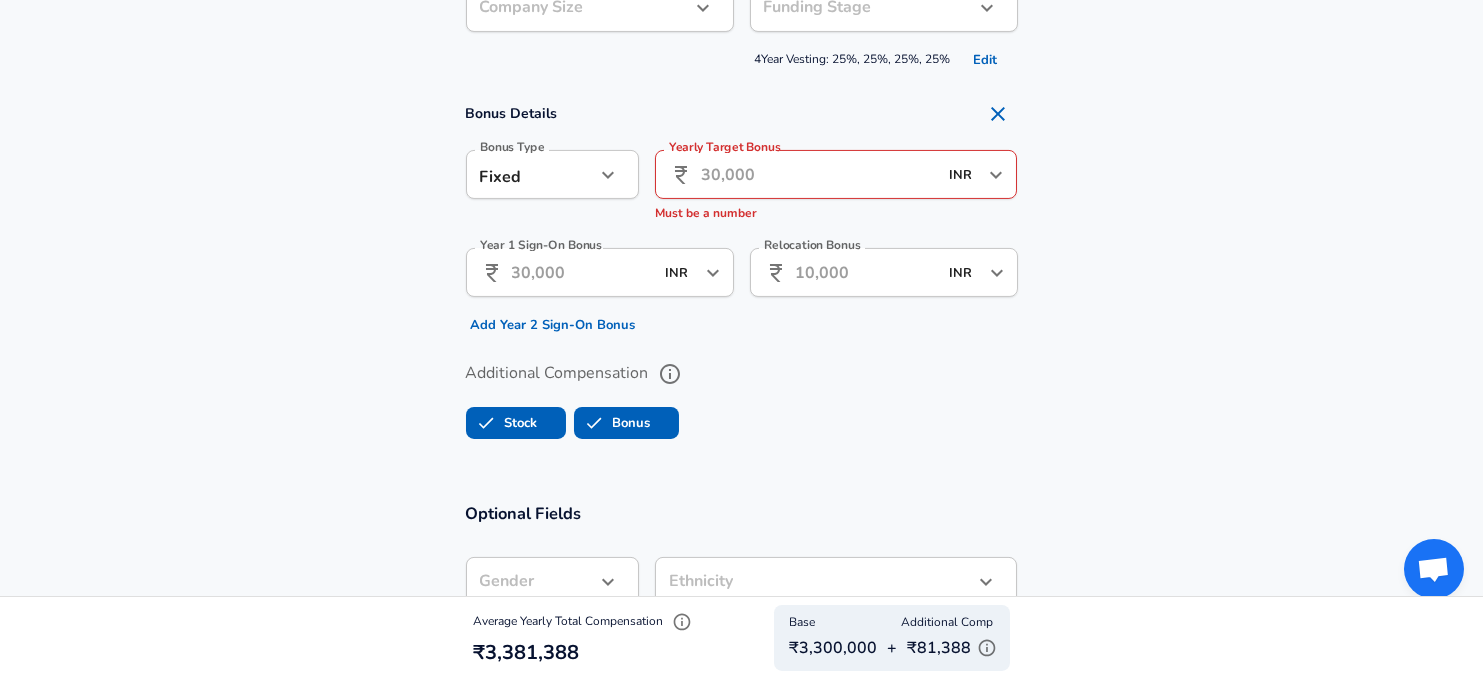 scroll, scrollTop: 2007, scrollLeft: 0, axis: vertical 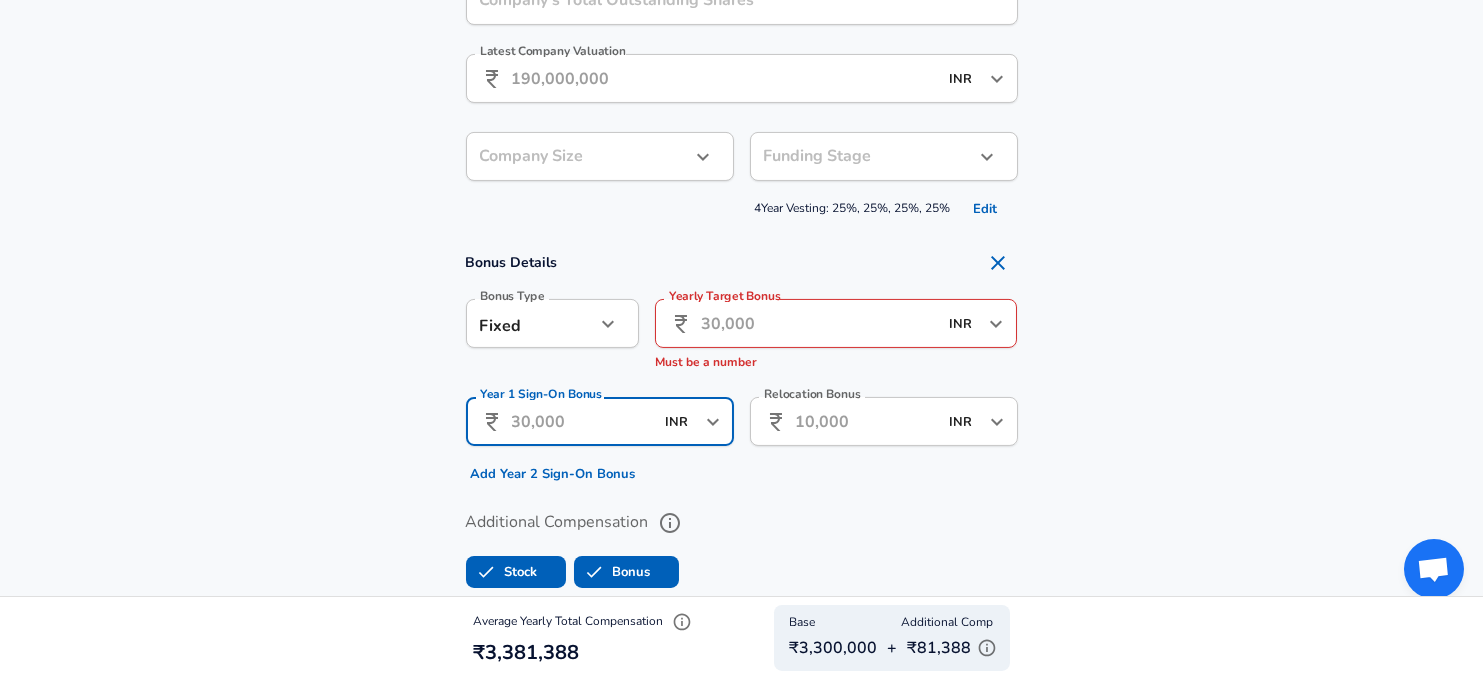 click on "Year 1 Sign-On Bonus" at bounding box center [583, 421] 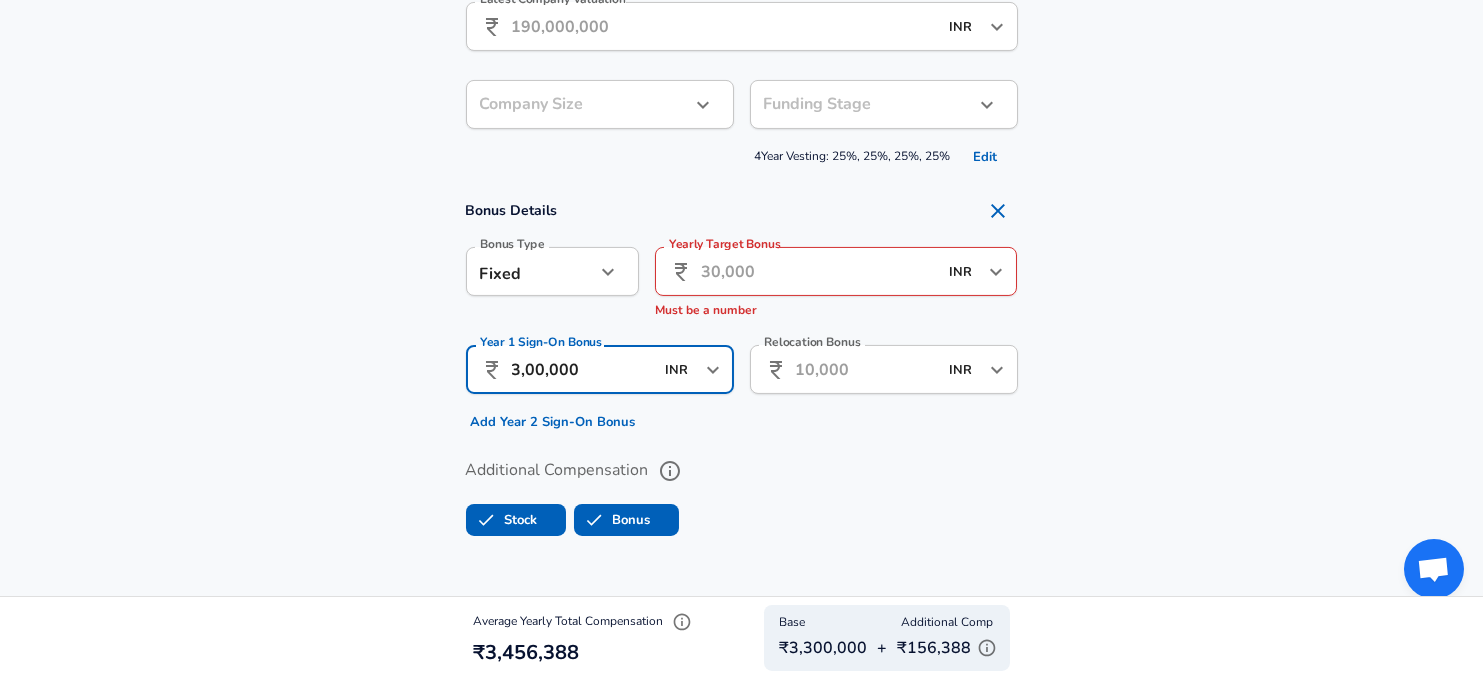scroll, scrollTop: 2059, scrollLeft: 0, axis: vertical 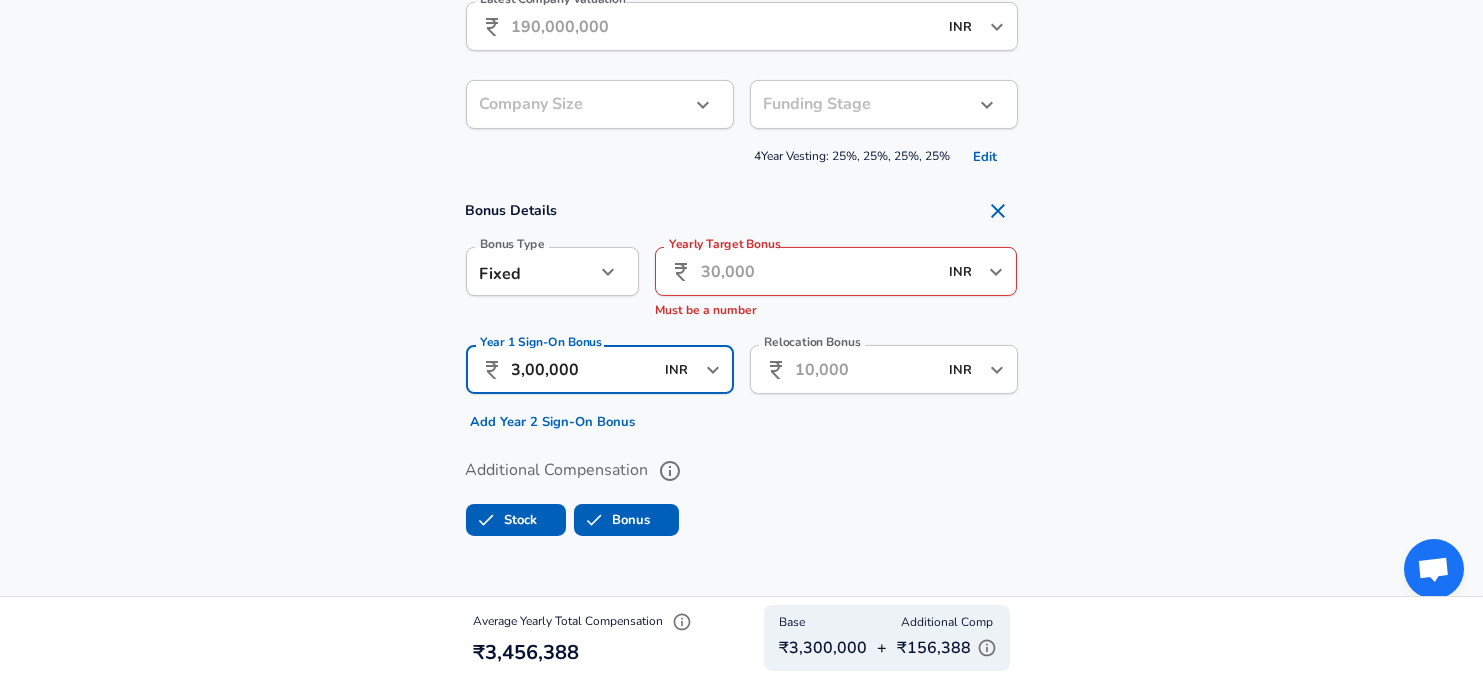 type on "3,00,000" 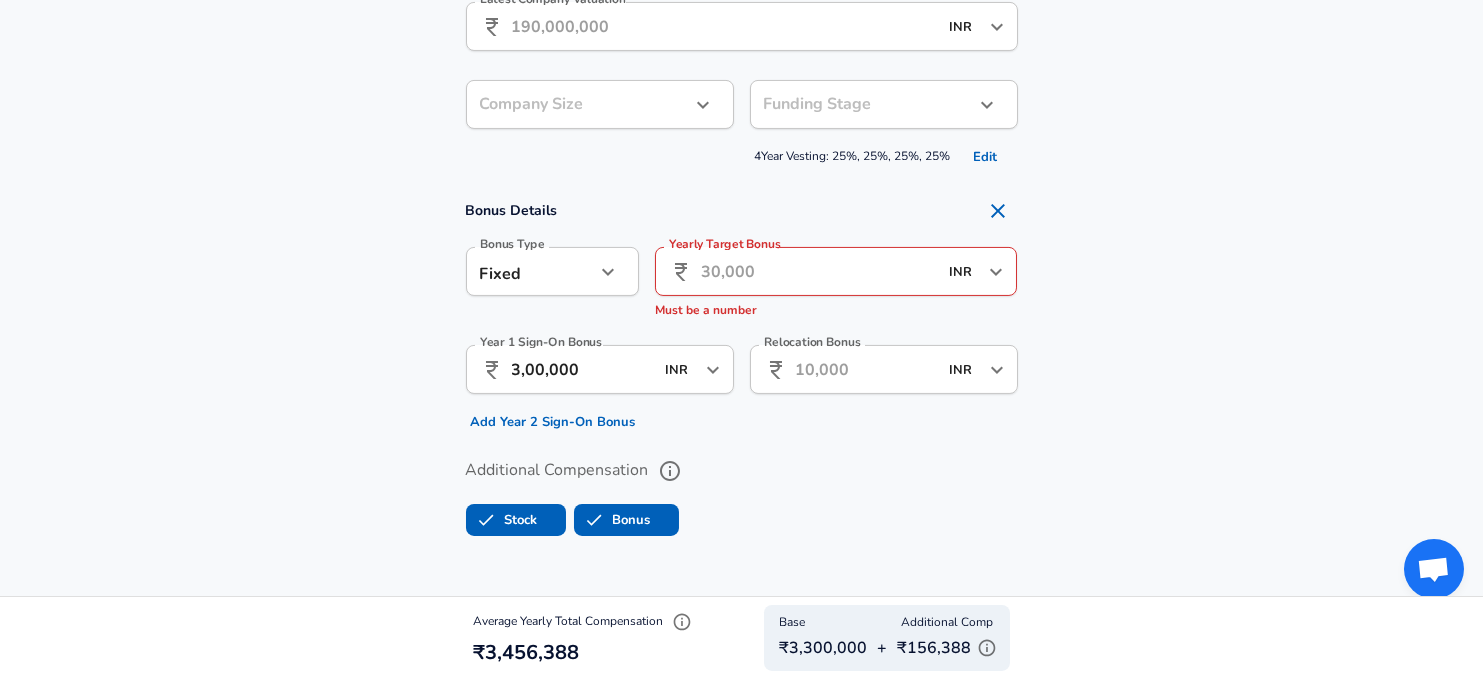 click on "Yearly Target Bonus" at bounding box center (819, 271) 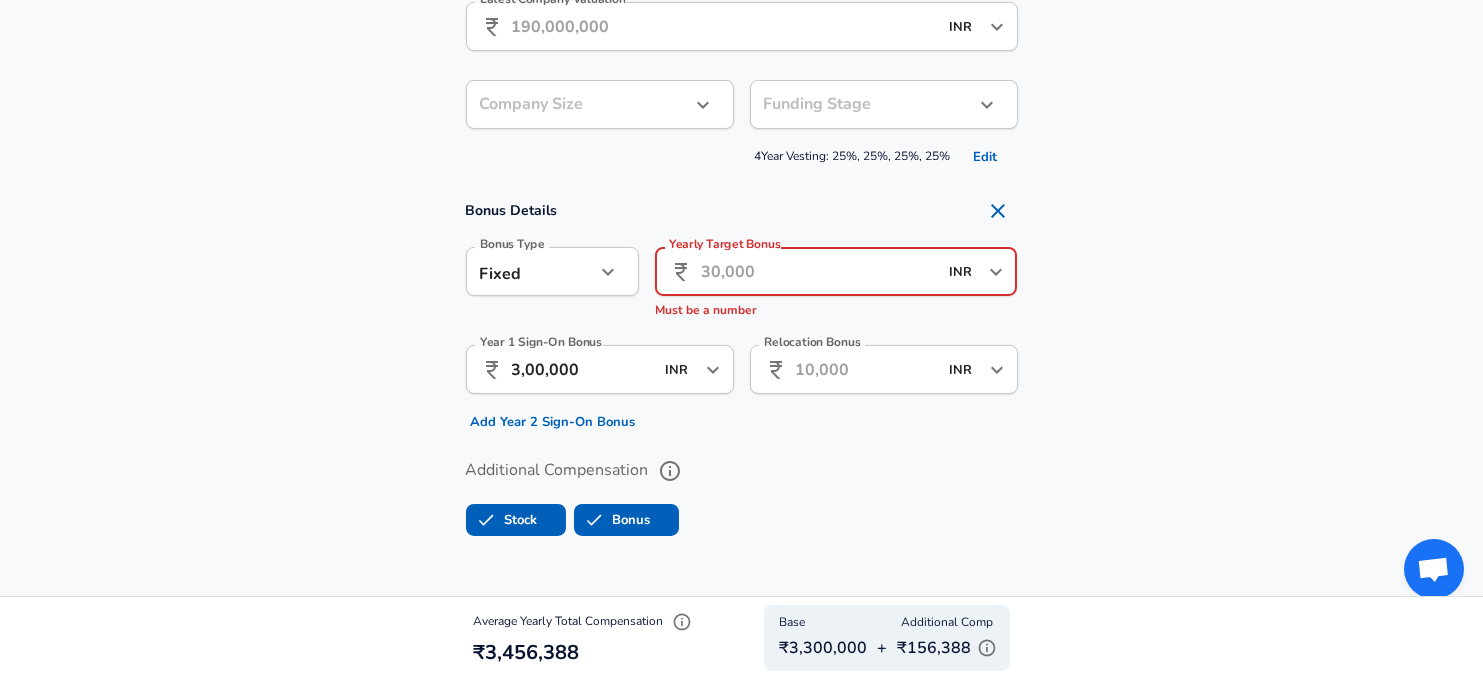 click 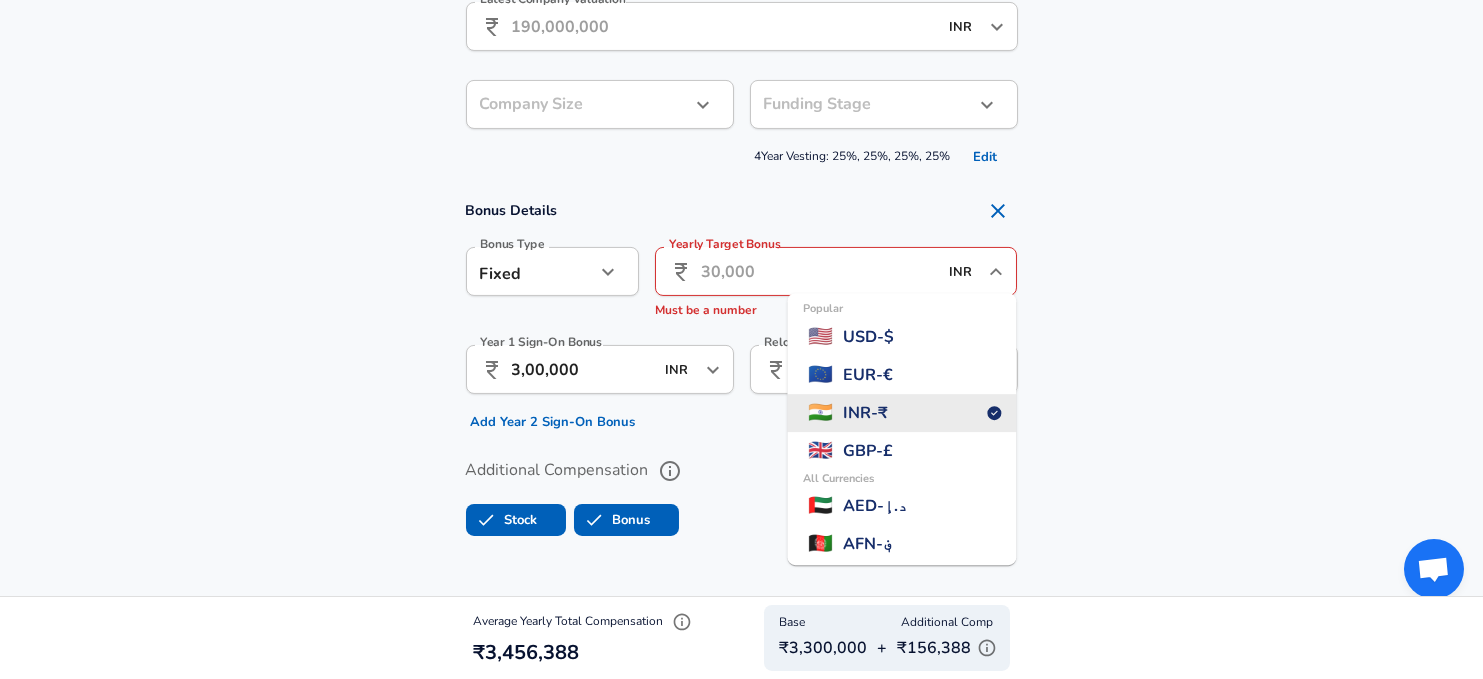 click on "Bonus Details" at bounding box center [742, 211] 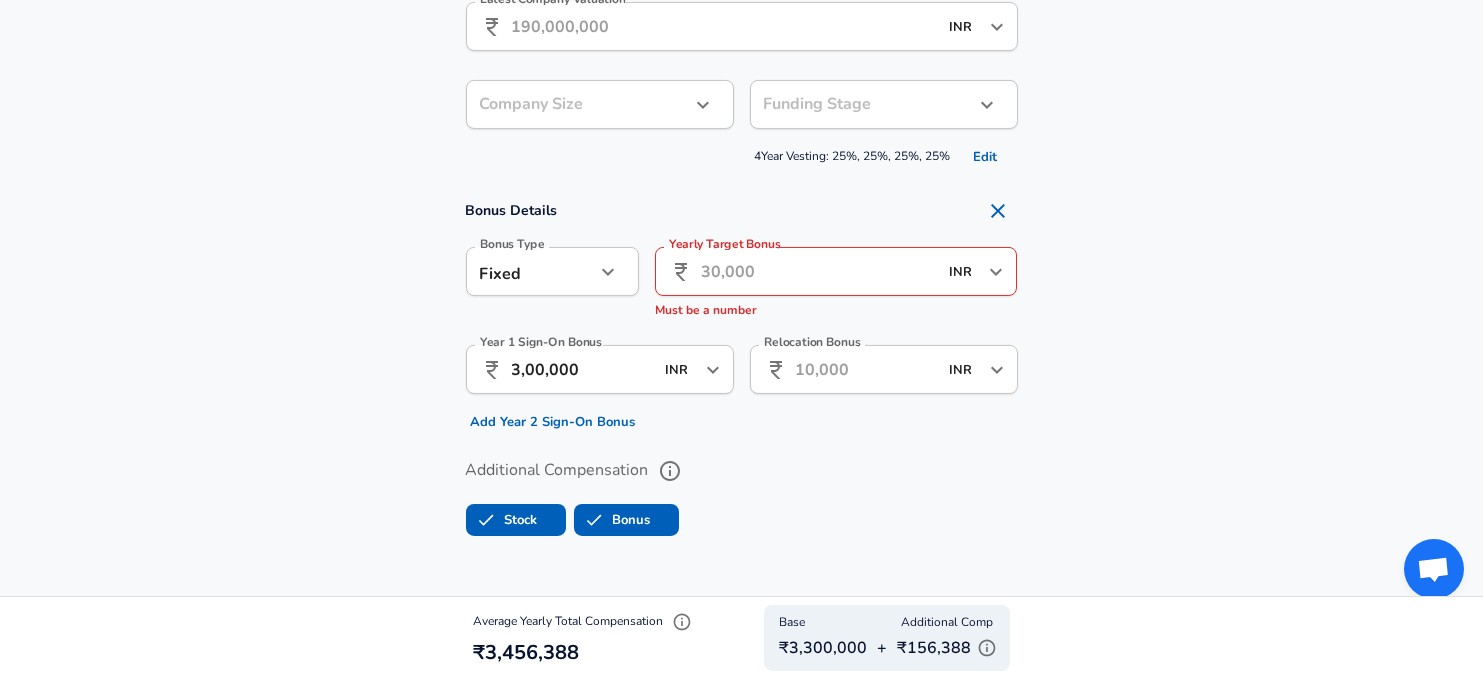 click 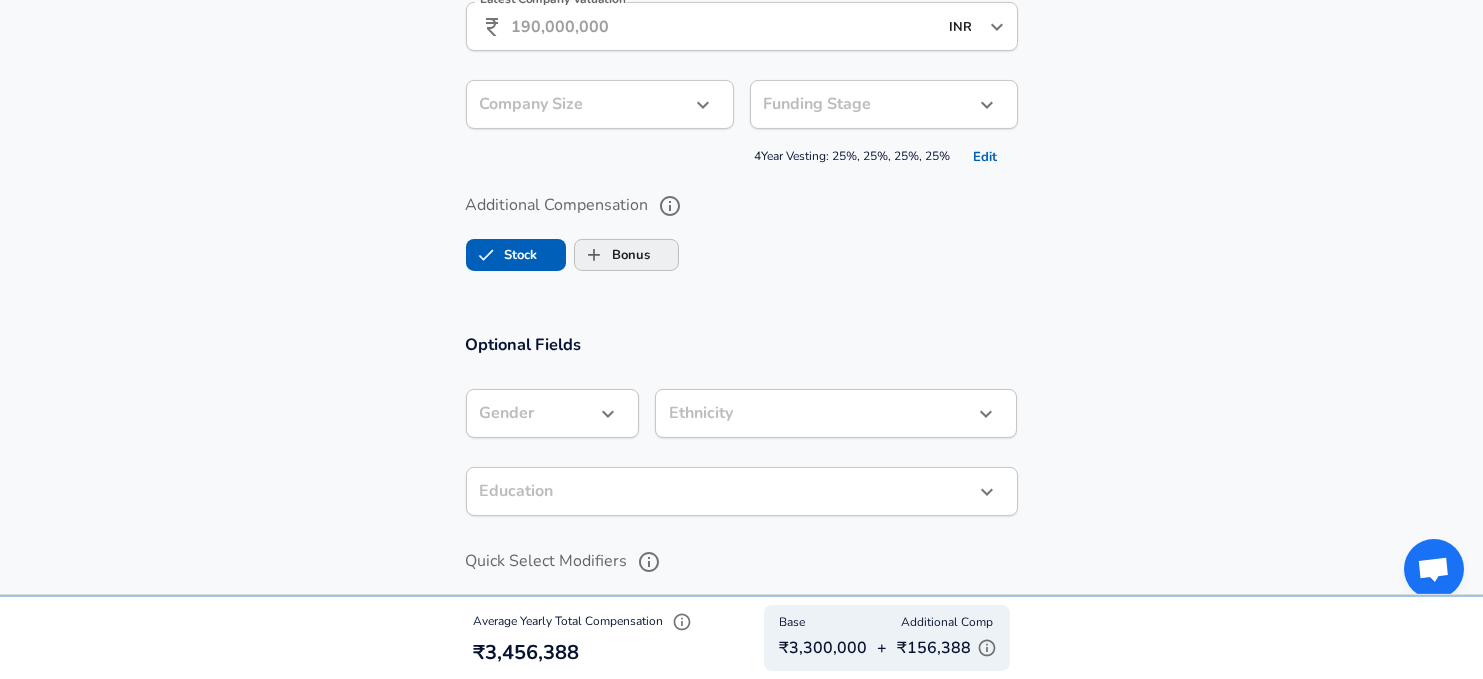 click on "Bonus" at bounding box center (613, 255) 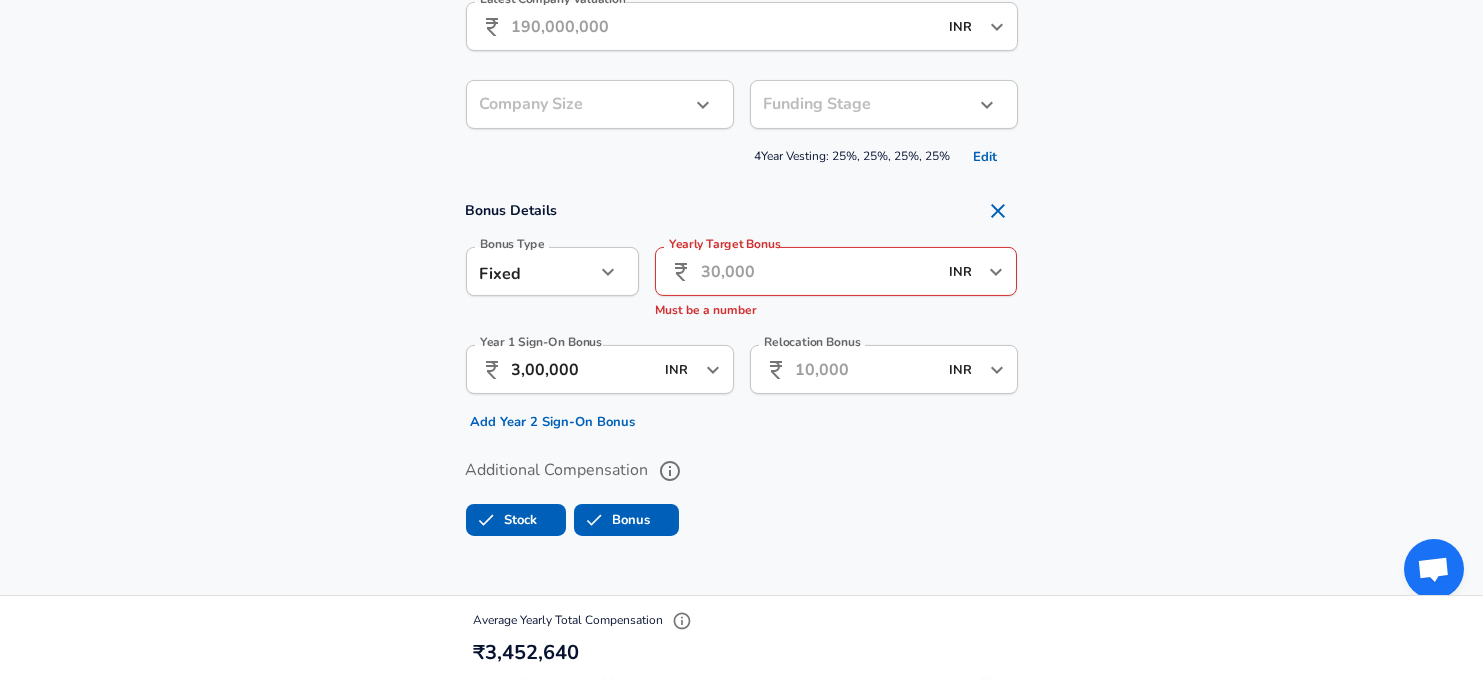 click on "Additional Compensation" at bounding box center [742, 471] 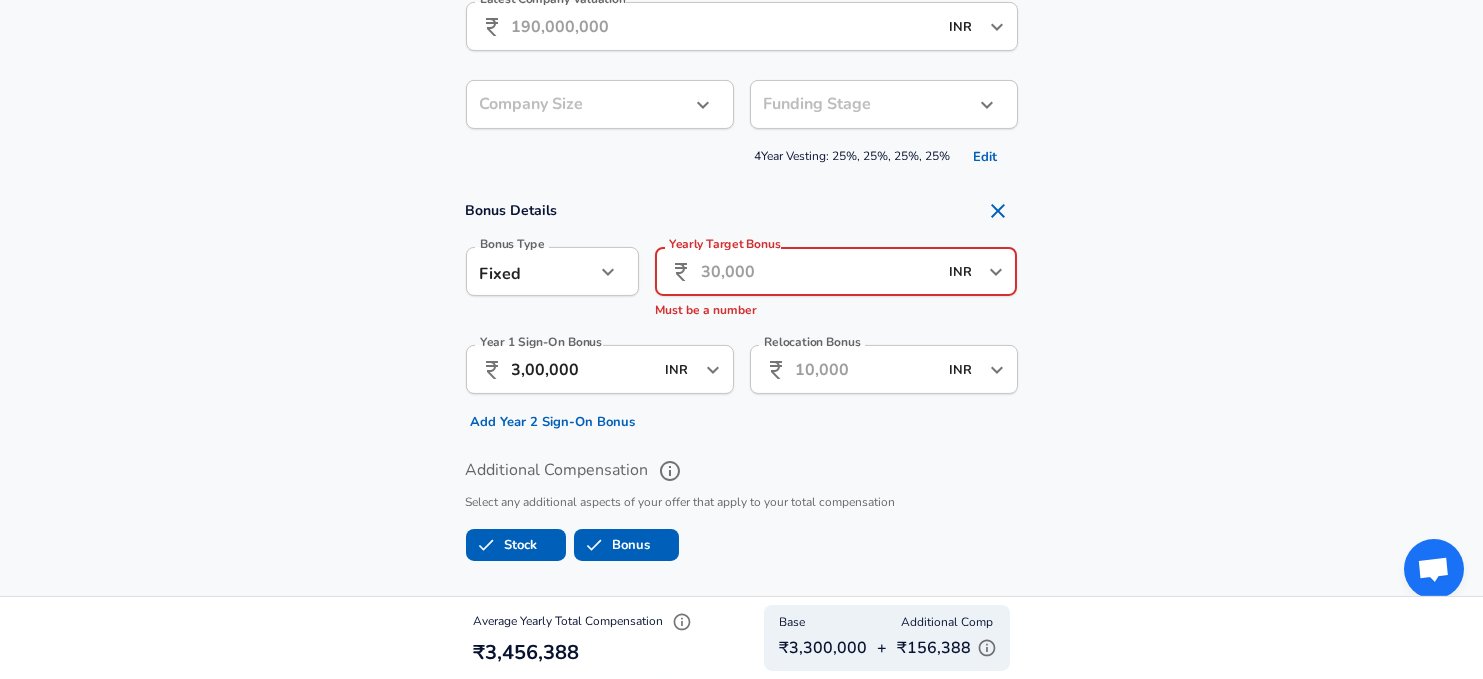 click on "Yearly Target Bonus" at bounding box center (819, 271) 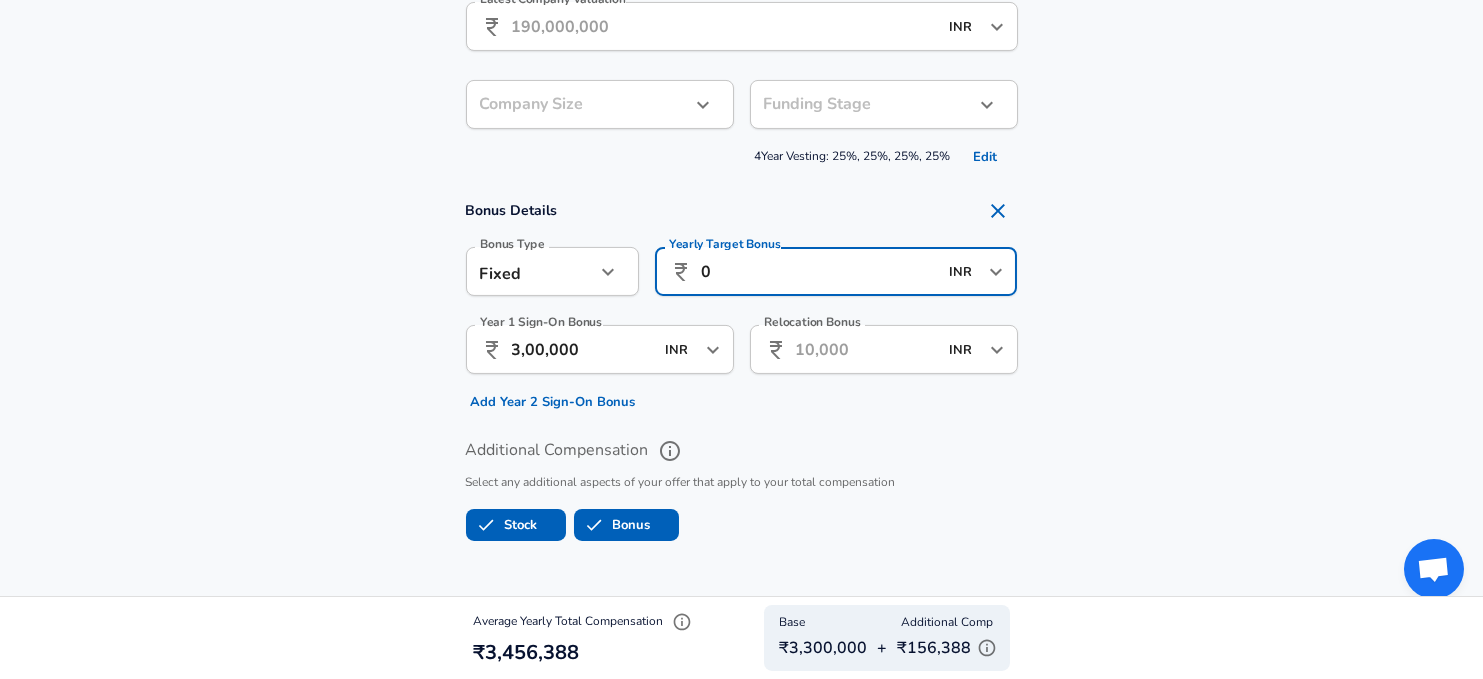 type on "0" 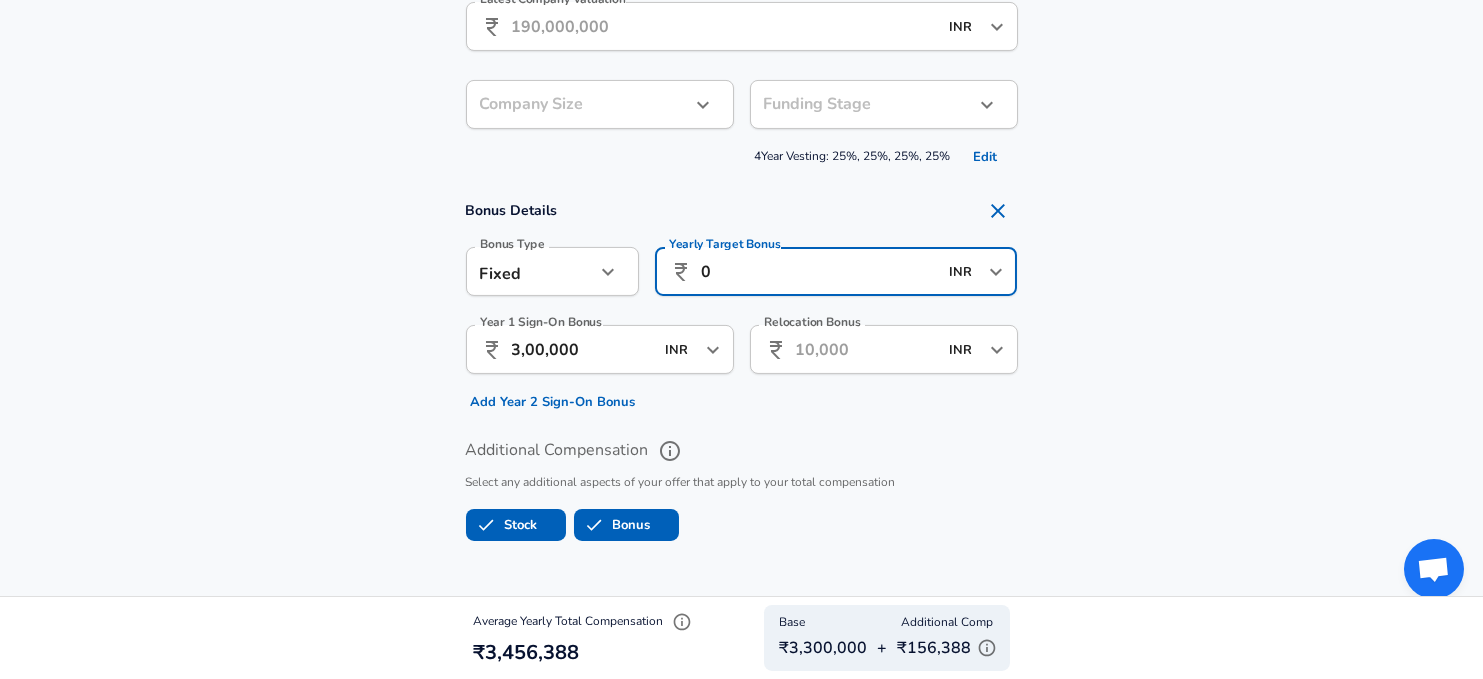 click on "Additional Compensation   Select any additional aspects of your offer that apply to your total compensation Stock Bonus" at bounding box center (742, 483) 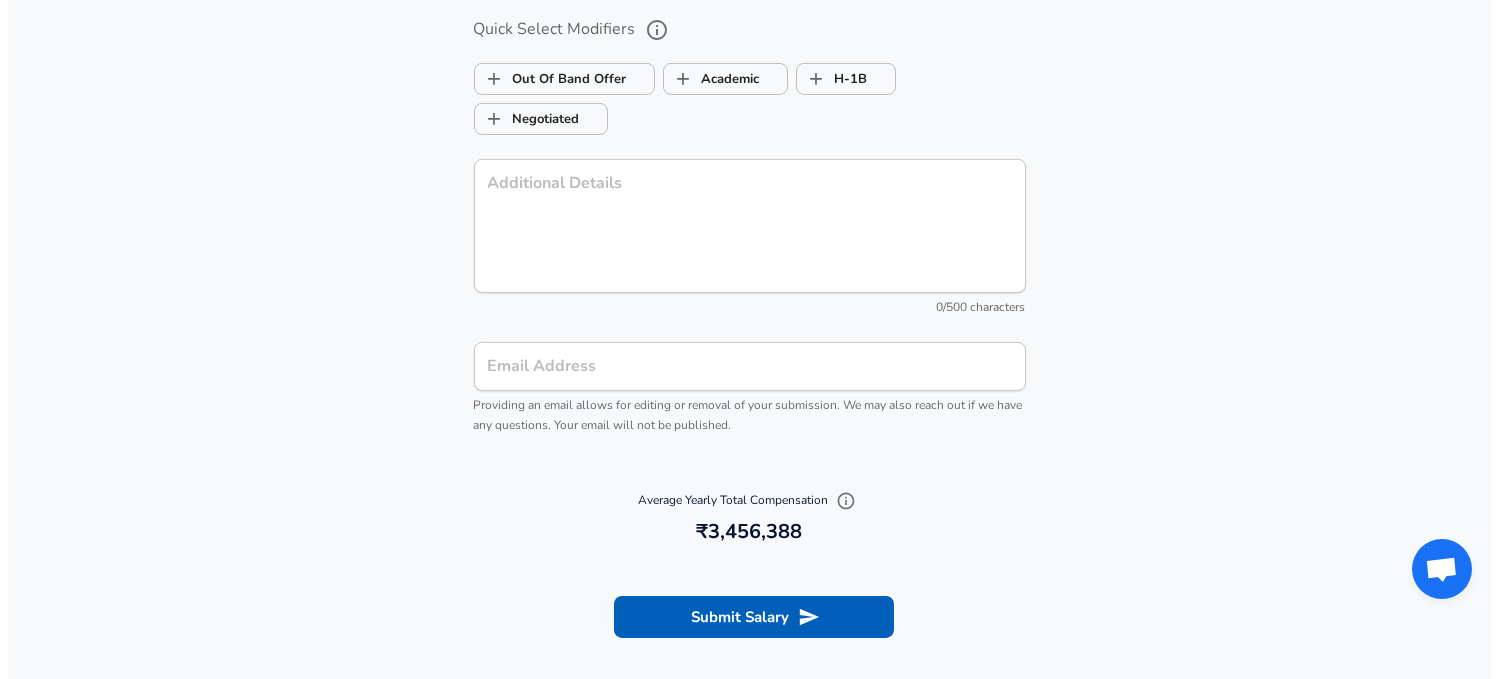 scroll, scrollTop: 2930, scrollLeft: 0, axis: vertical 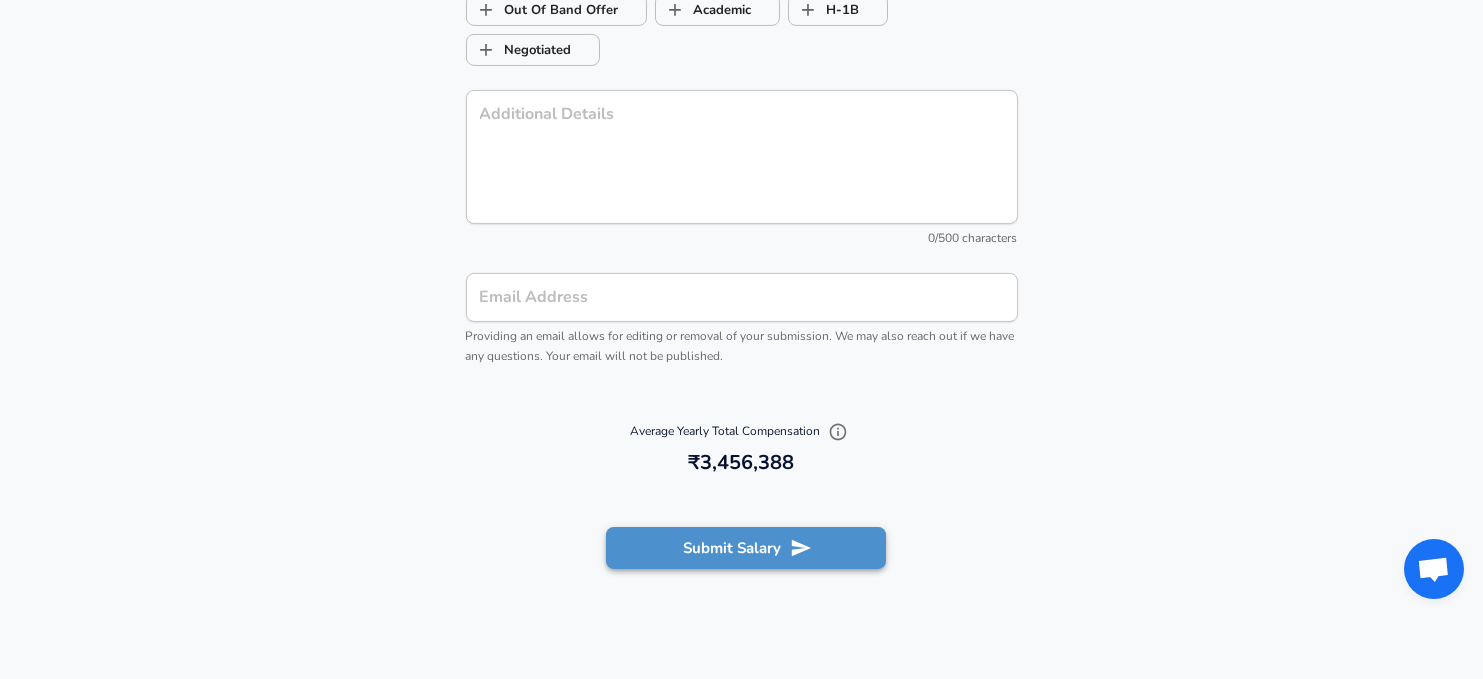 click on "Submit Salary" at bounding box center [746, 548] 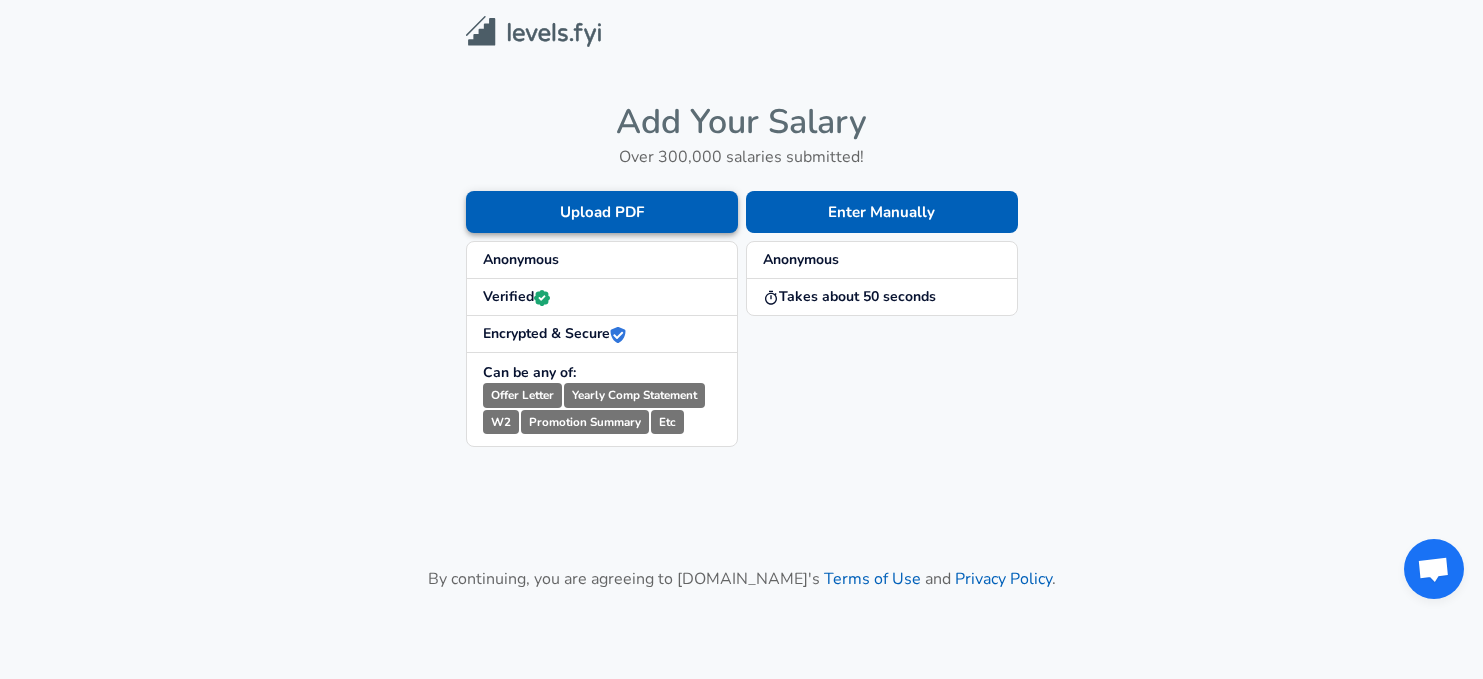 scroll, scrollTop: 0, scrollLeft: 0, axis: both 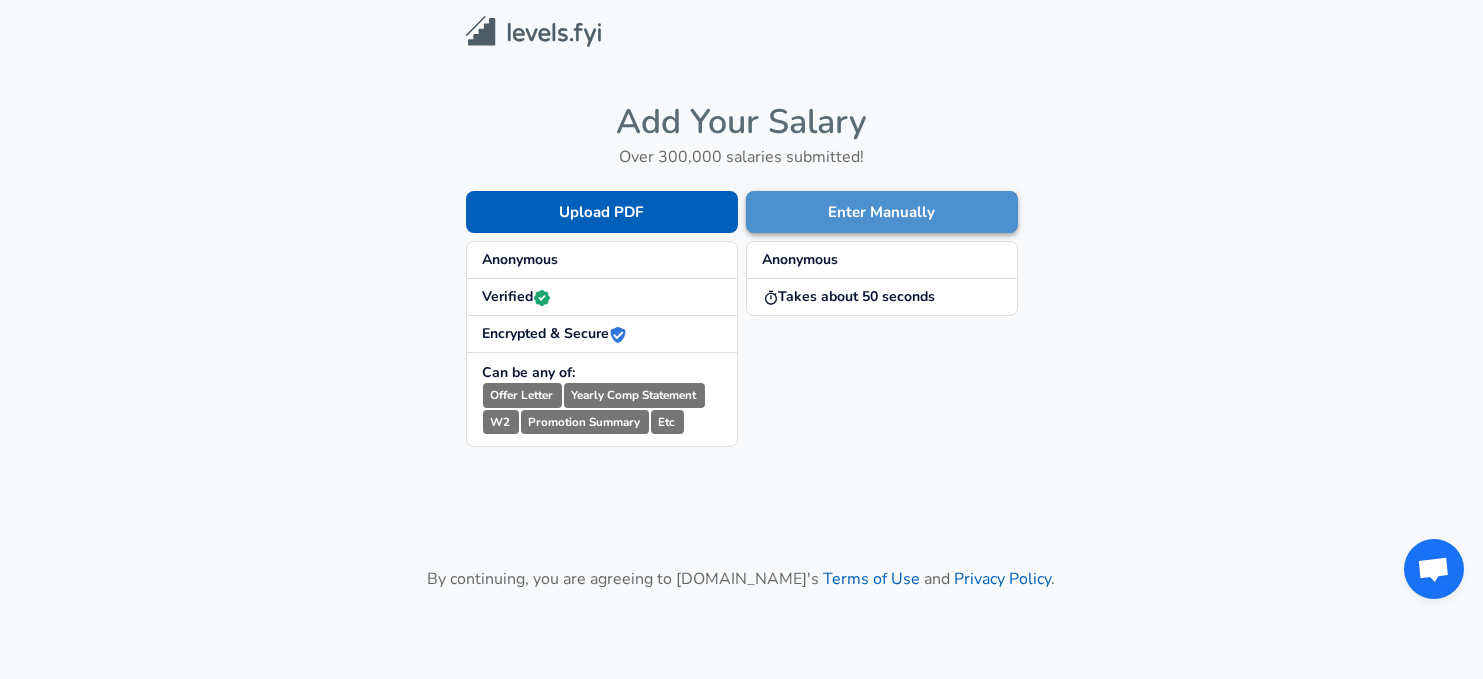 click on "Enter Manually" at bounding box center [882, 212] 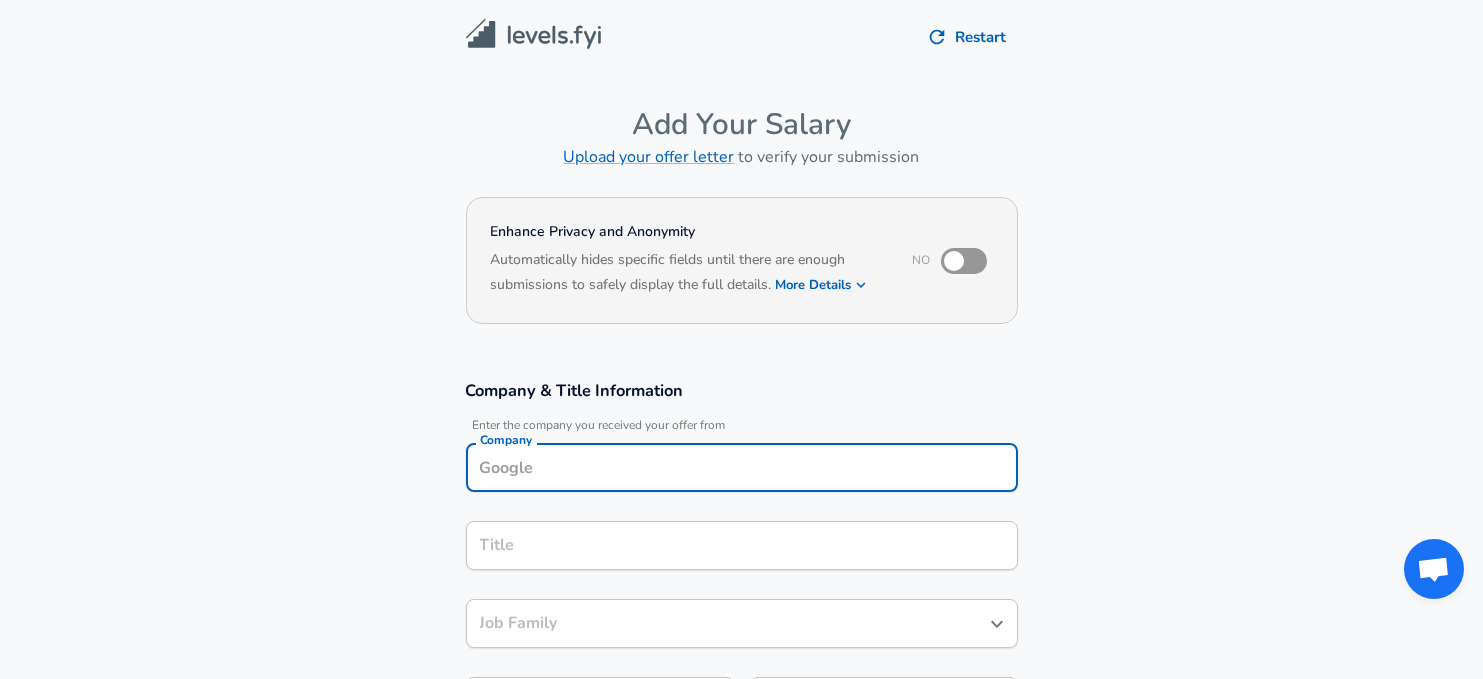 click on "Company" at bounding box center [742, 467] 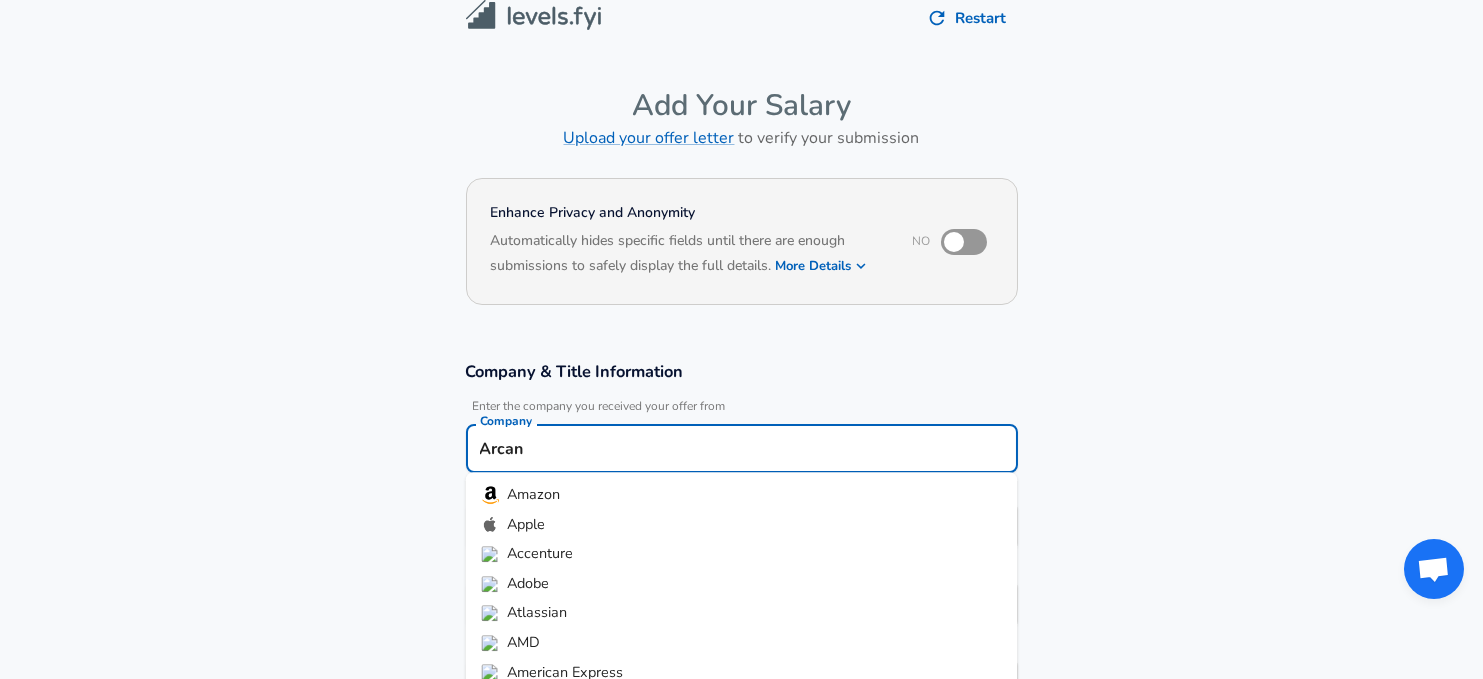 type on "Arcana" 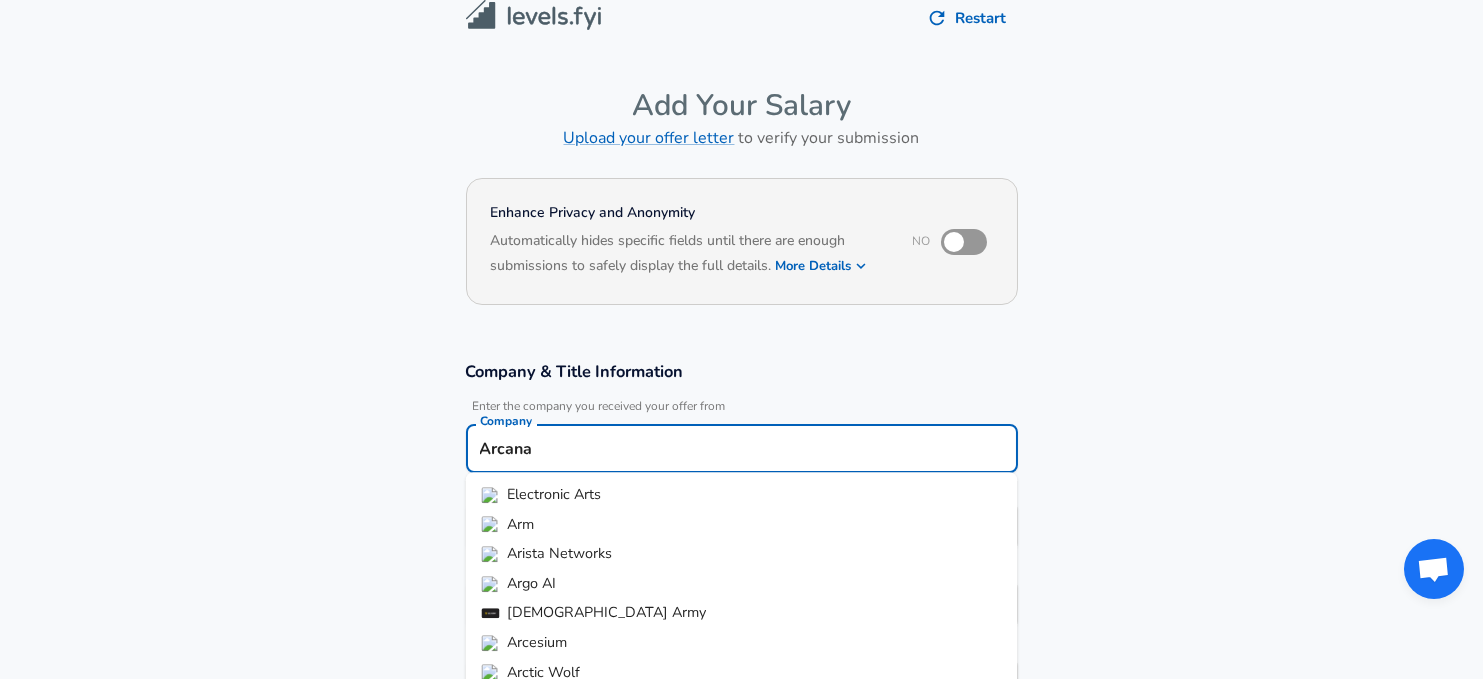 click on "Submit Salary" at bounding box center (746, 1050) 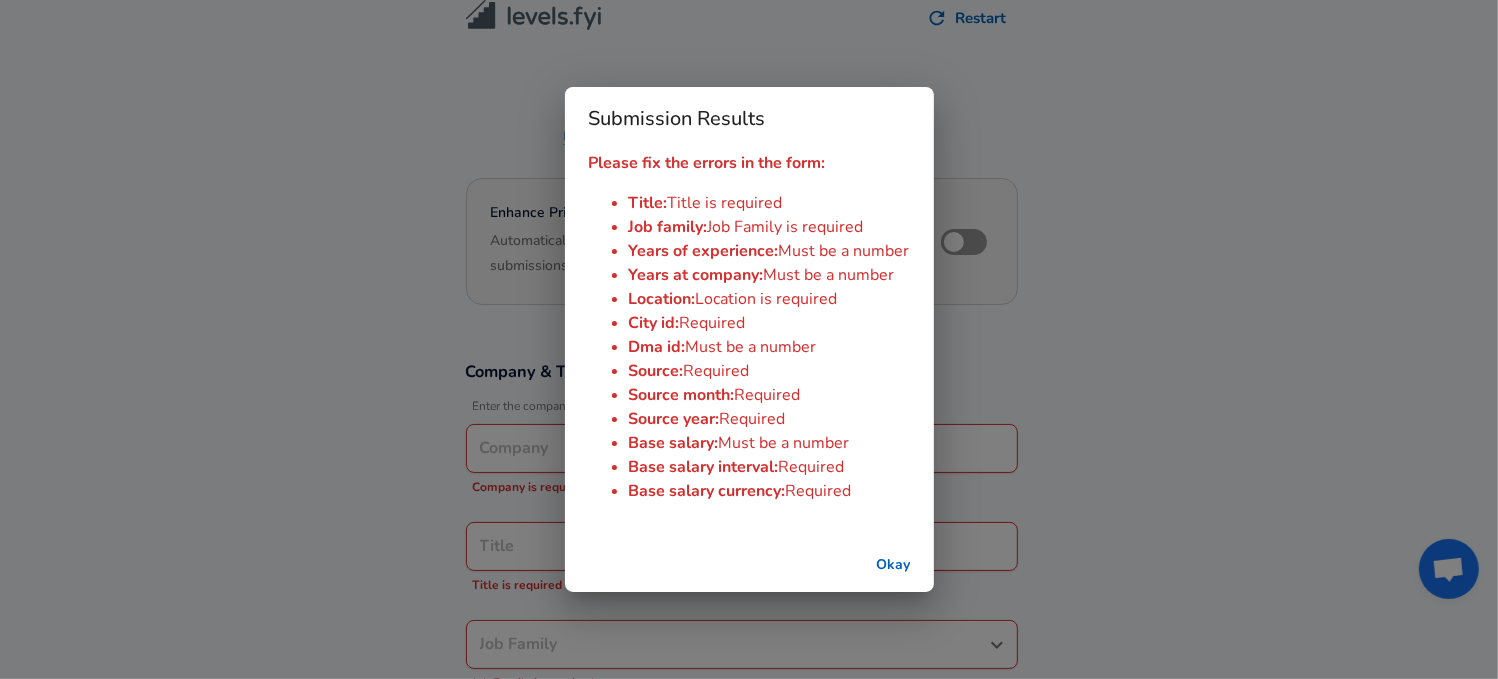 type on "Arcana" 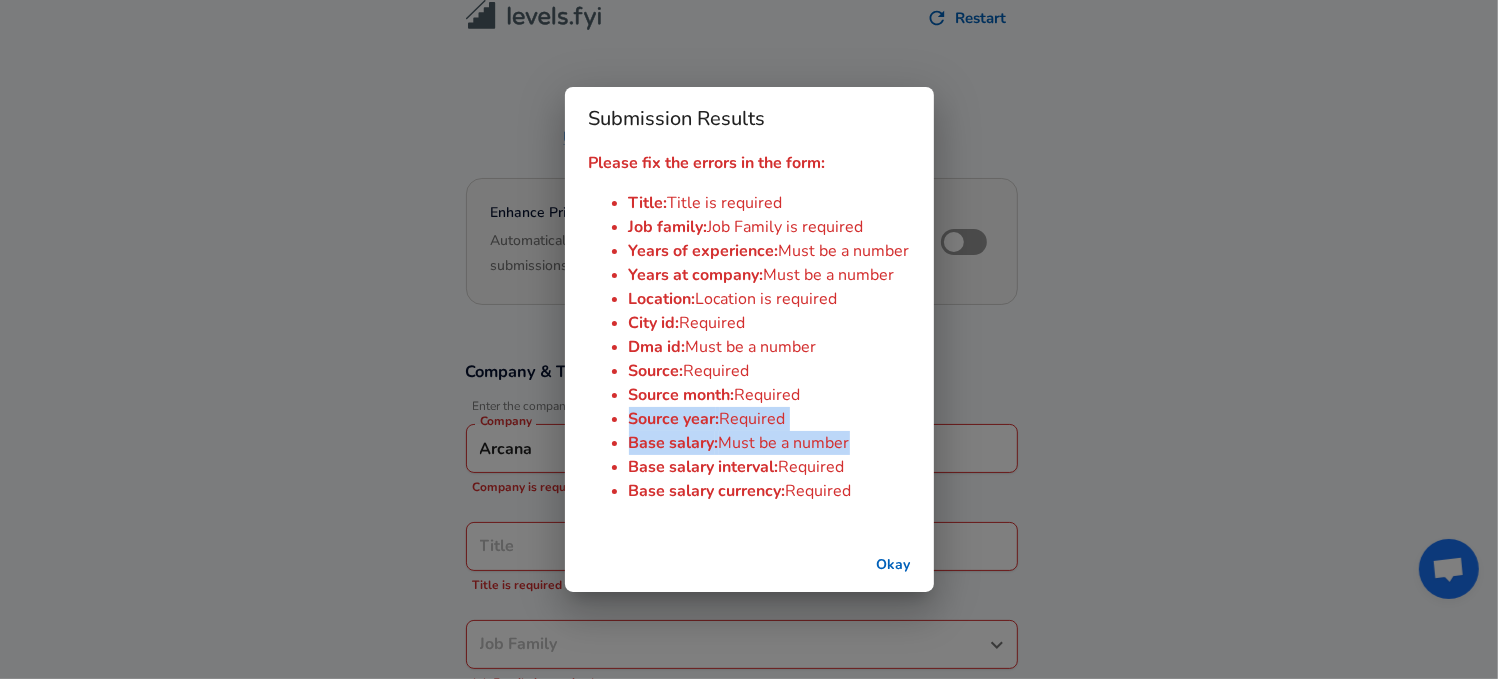 drag, startPoint x: 519, startPoint y: 416, endPoint x: 549, endPoint y: 471, distance: 62.649822 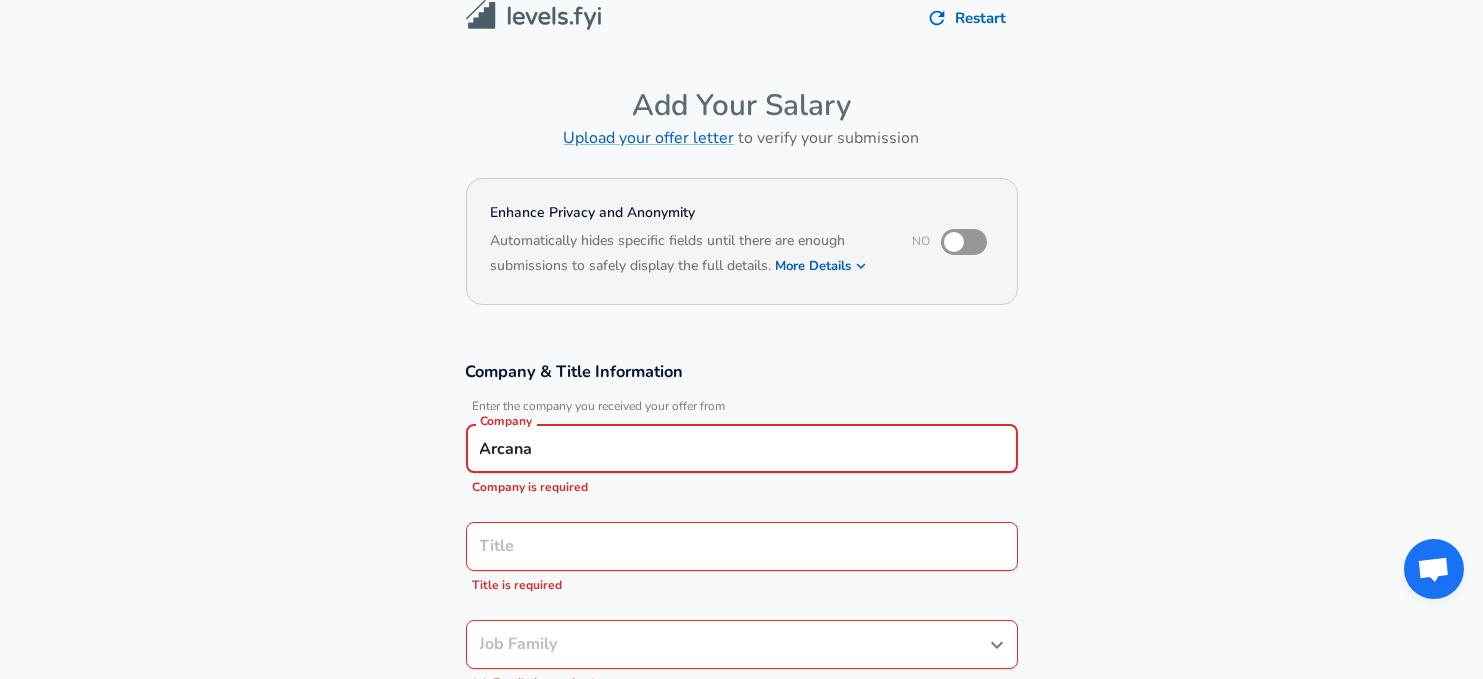 click on "Arcana" at bounding box center (742, 448) 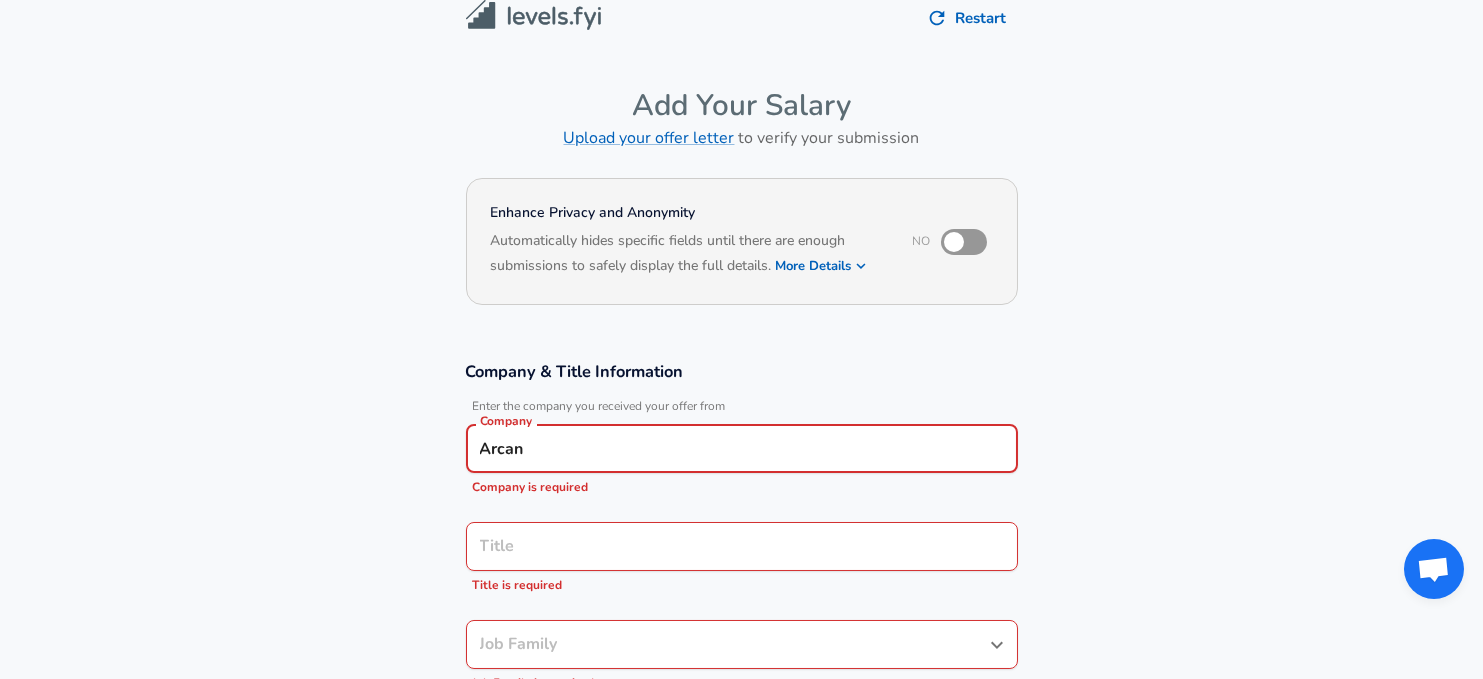 type on "Arcana" 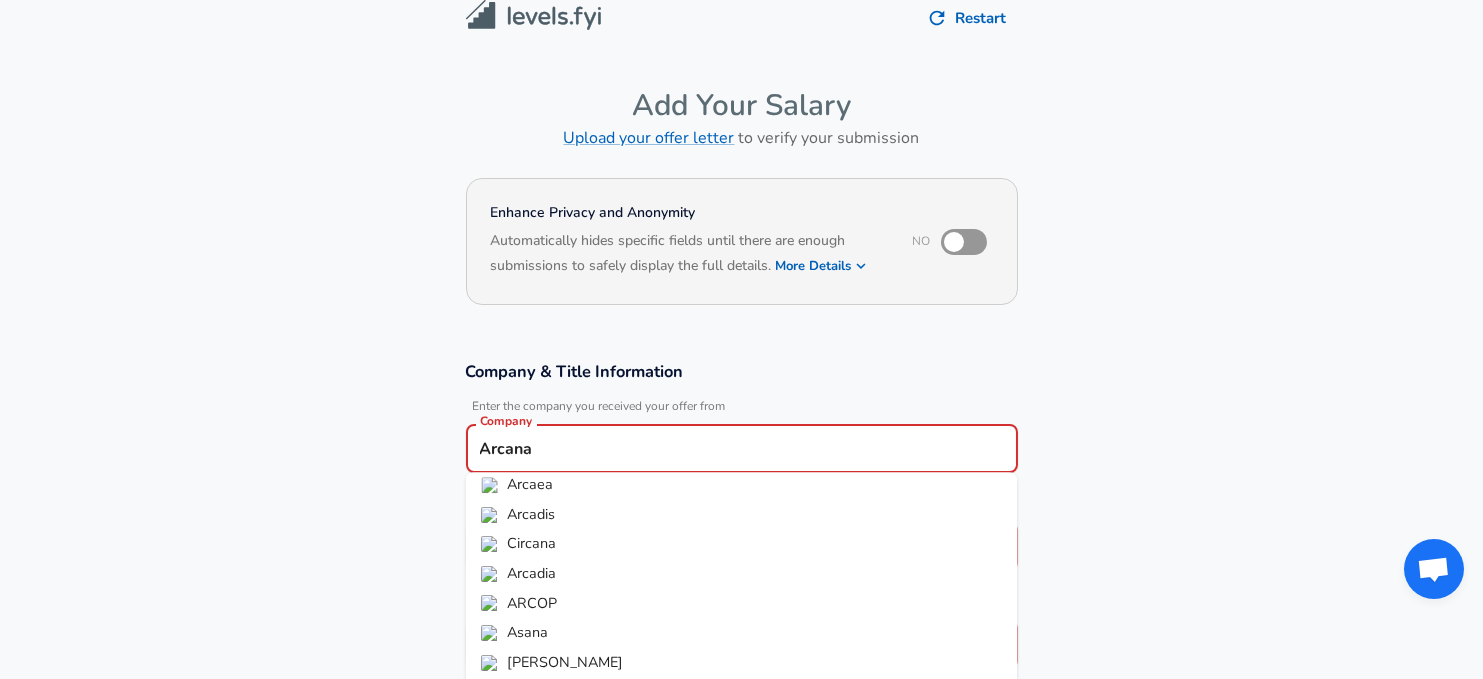 scroll, scrollTop: 69, scrollLeft: 0, axis: vertical 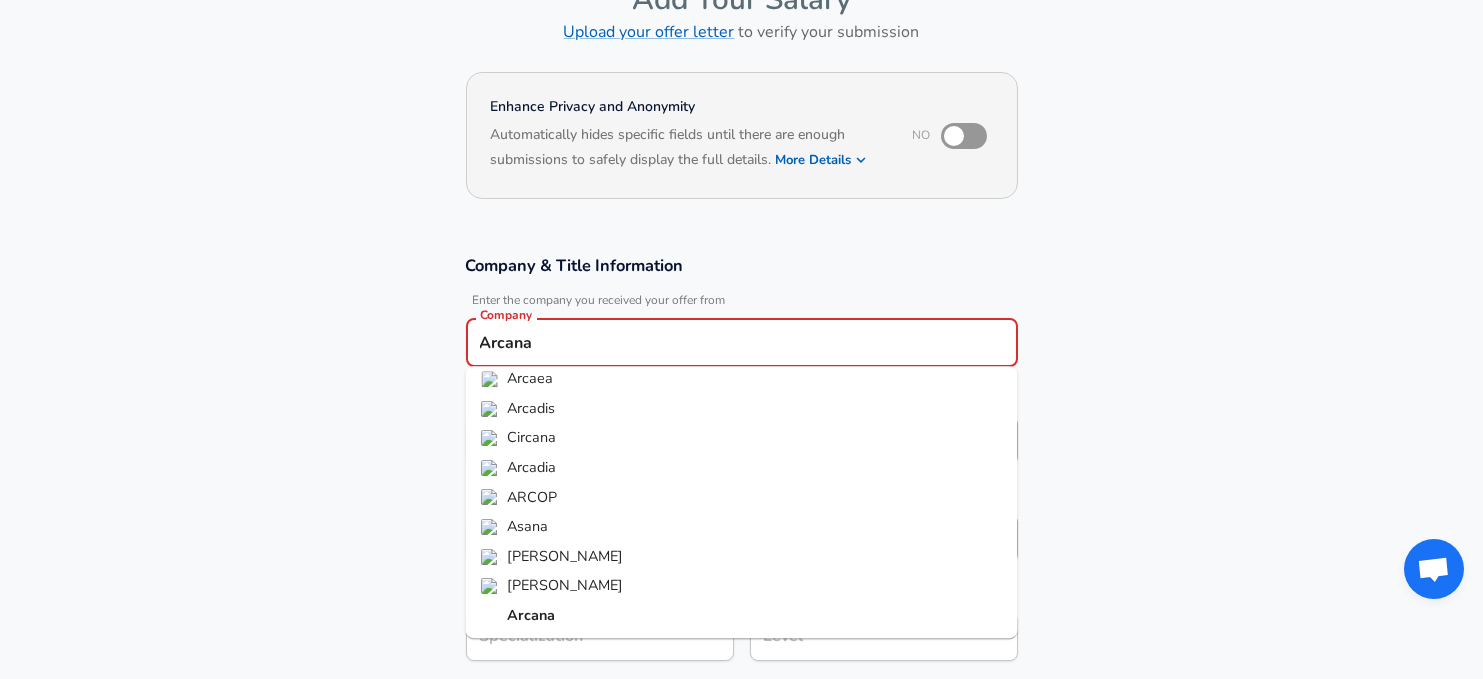 click on "Arcana" at bounding box center [741, 616] 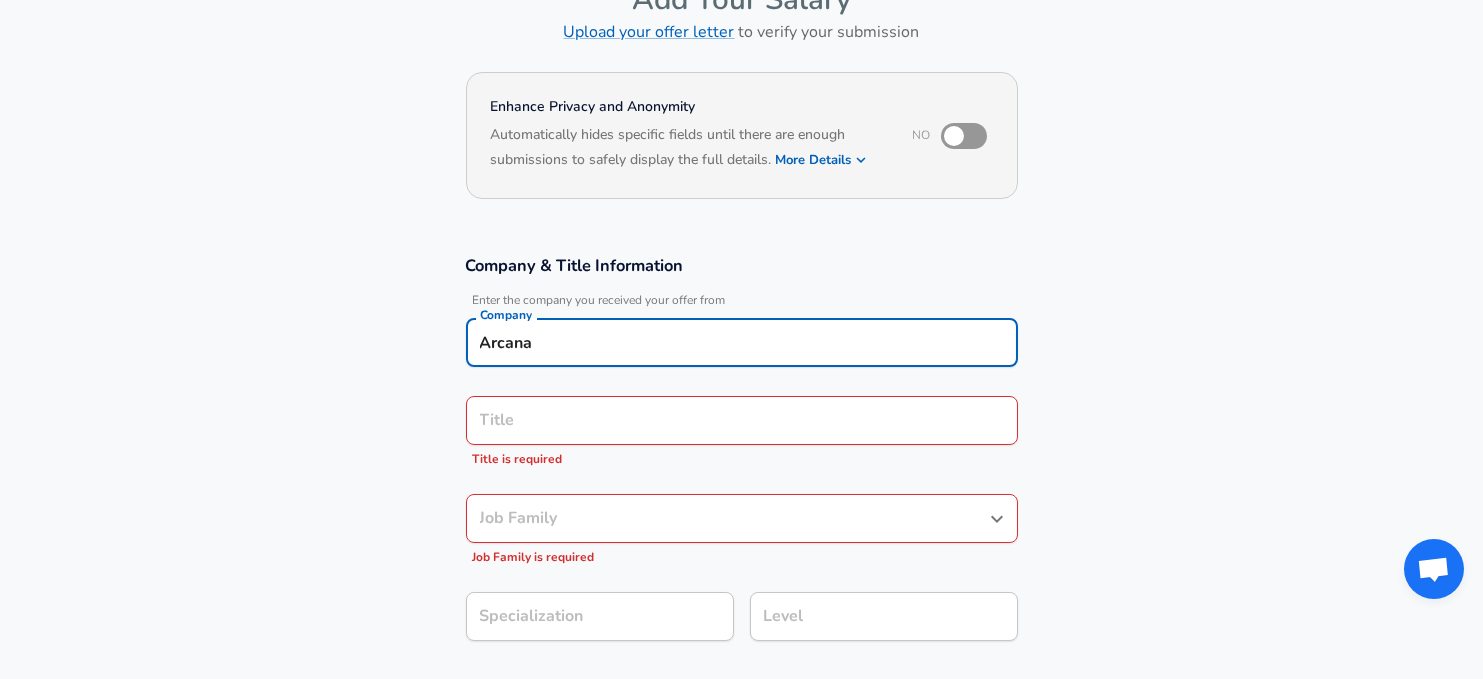 click on "Arcana Company" at bounding box center (742, 342) 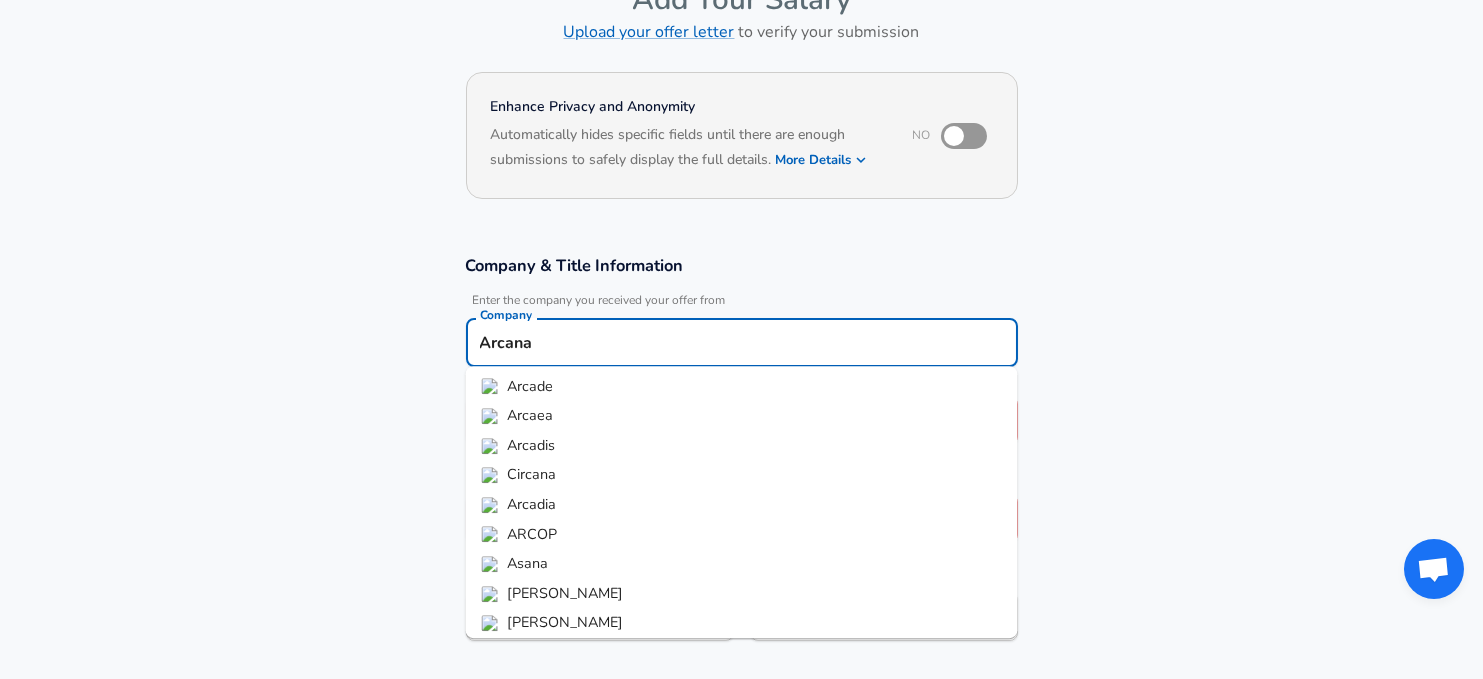scroll, scrollTop: 69, scrollLeft: 0, axis: vertical 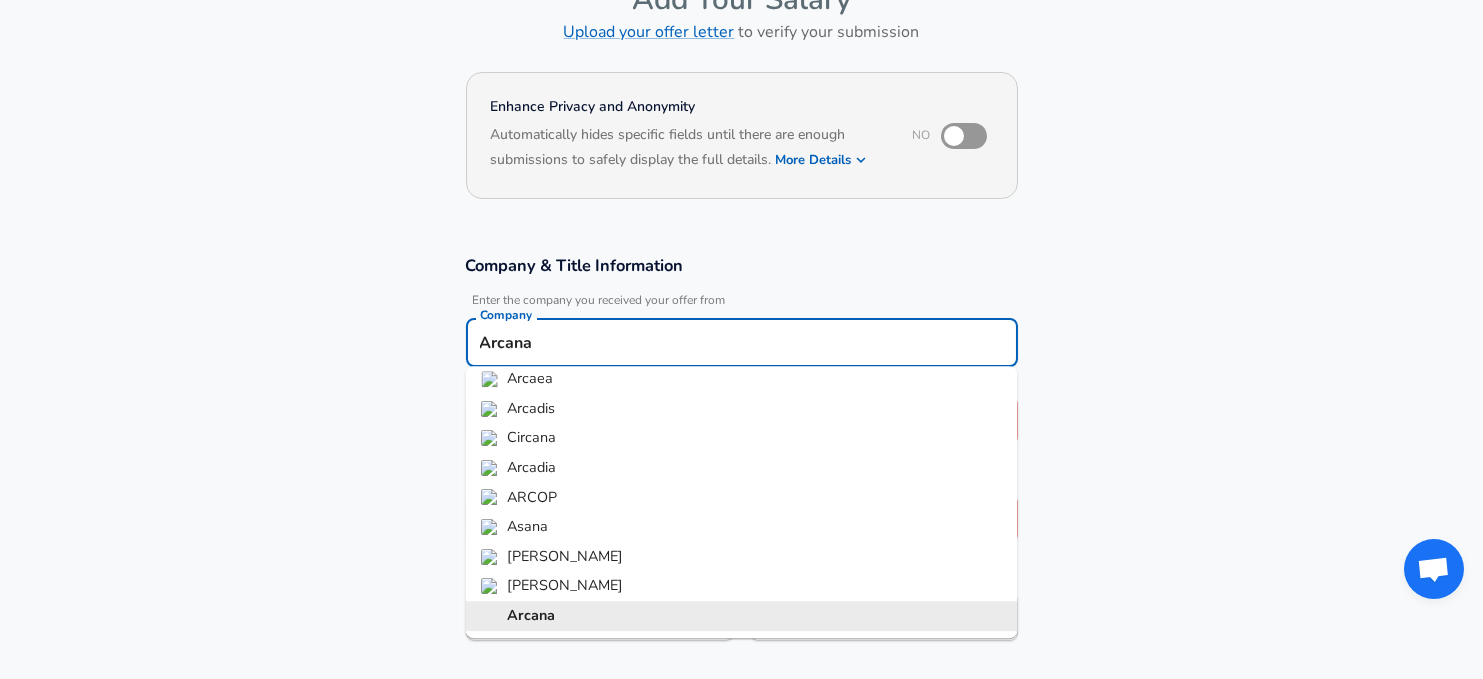 click on "Arcana" at bounding box center (531, 615) 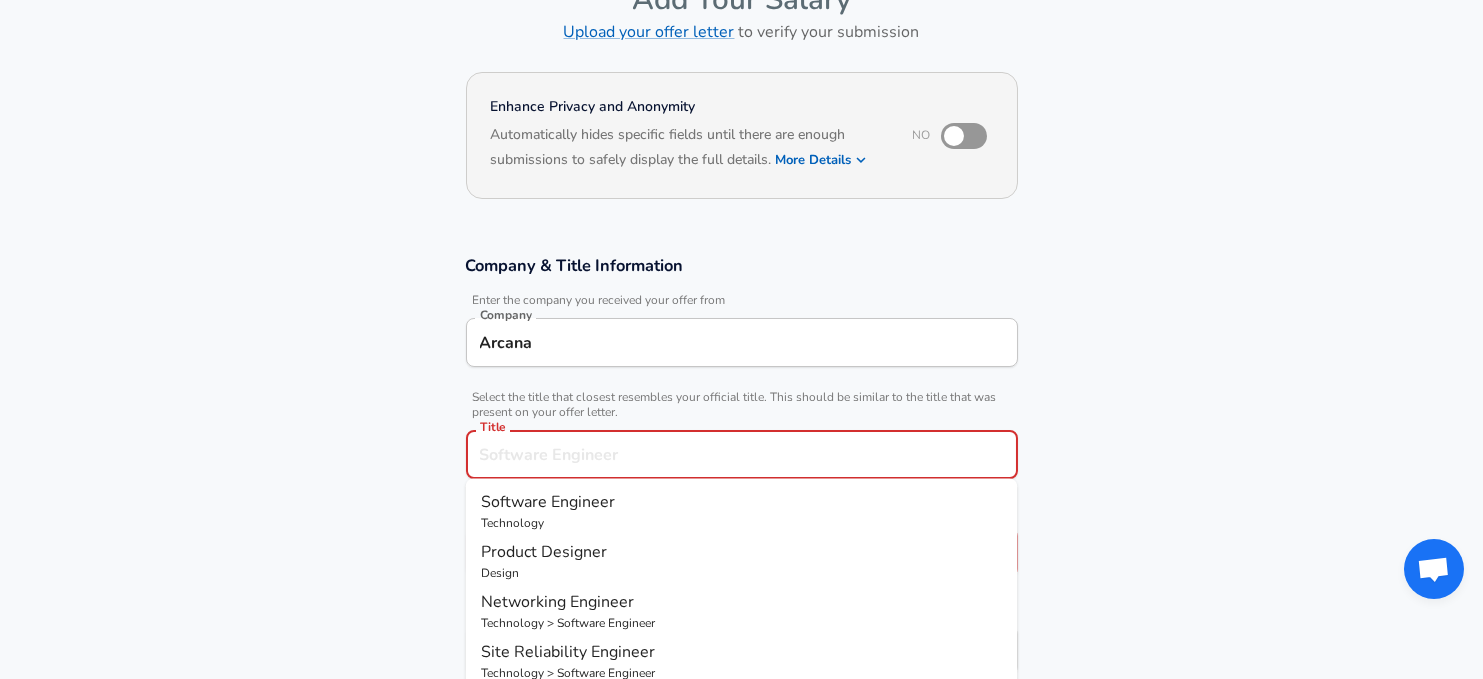 scroll, scrollTop: 165, scrollLeft: 0, axis: vertical 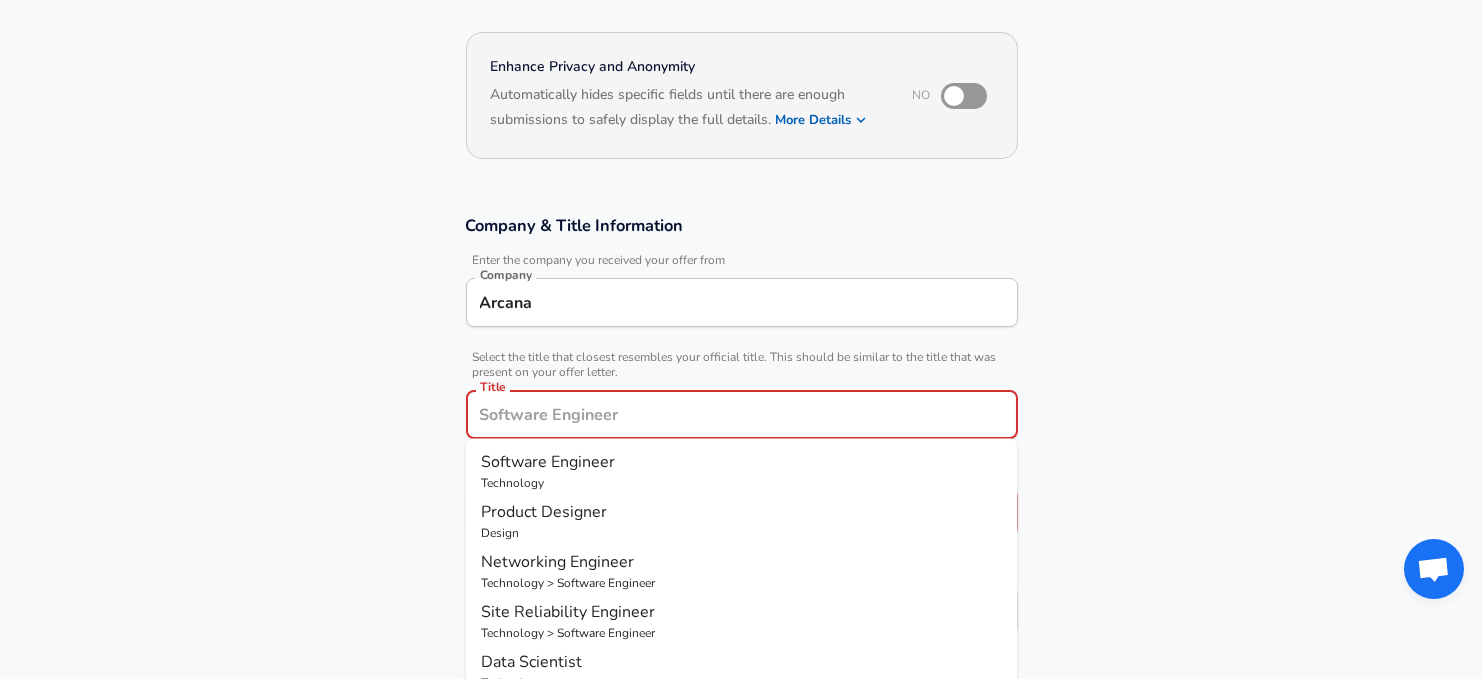 click on "Title" at bounding box center (742, 414) 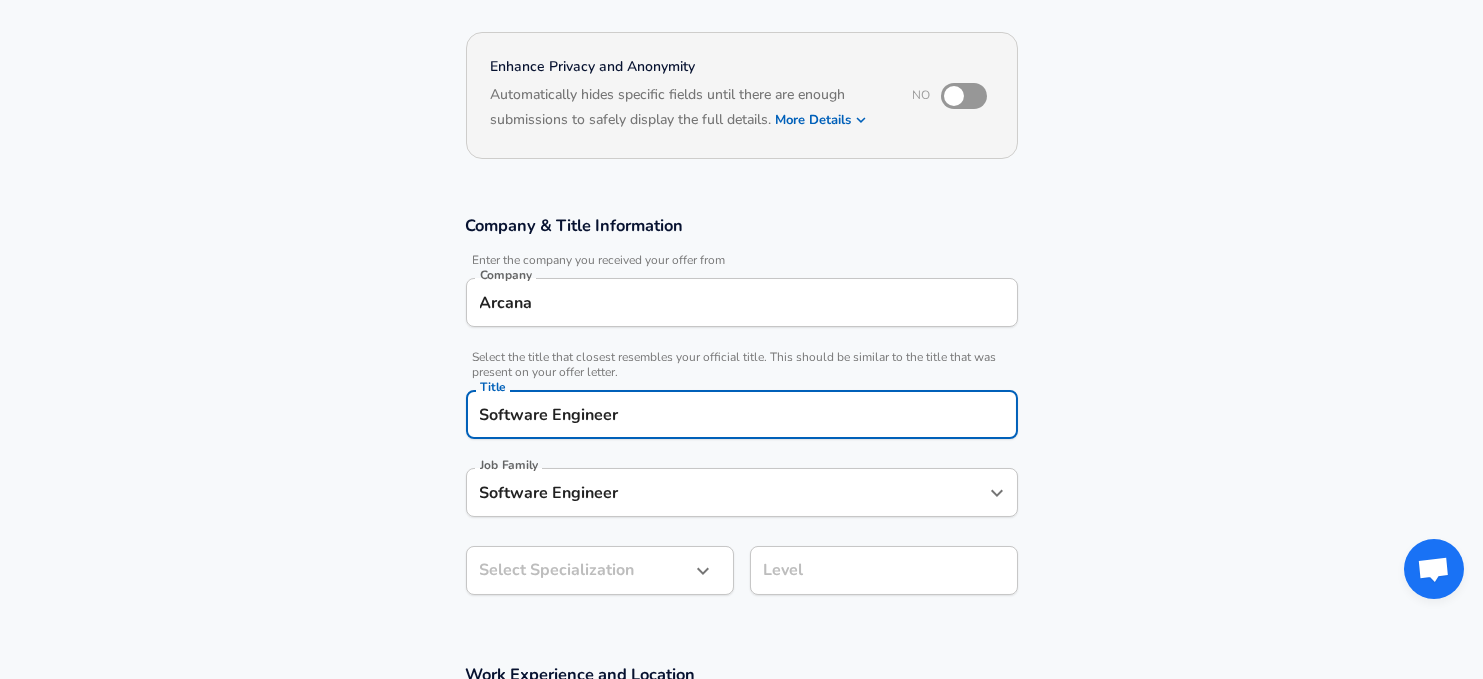 click on "Job Family Software Engineer Job Family" at bounding box center (742, 495) 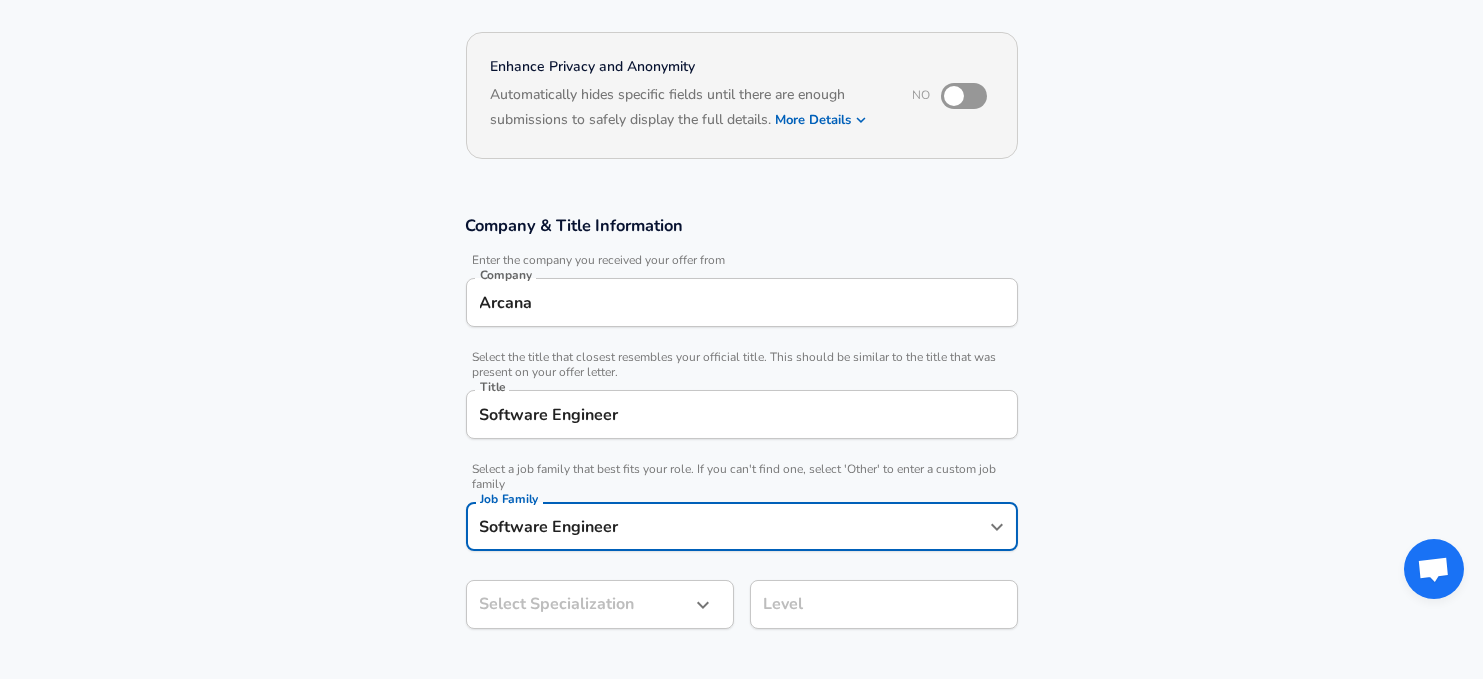 scroll, scrollTop: 205, scrollLeft: 0, axis: vertical 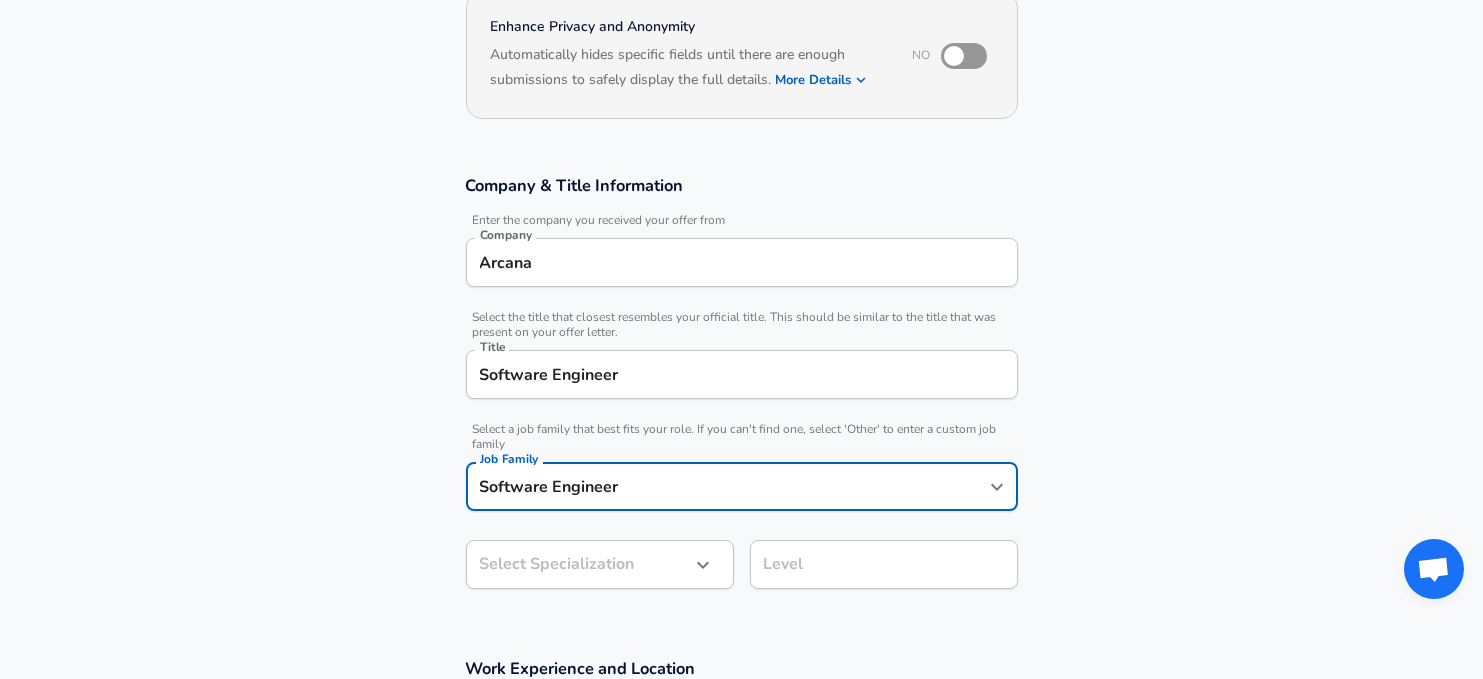 click on "Software Engineer" at bounding box center [727, 486] 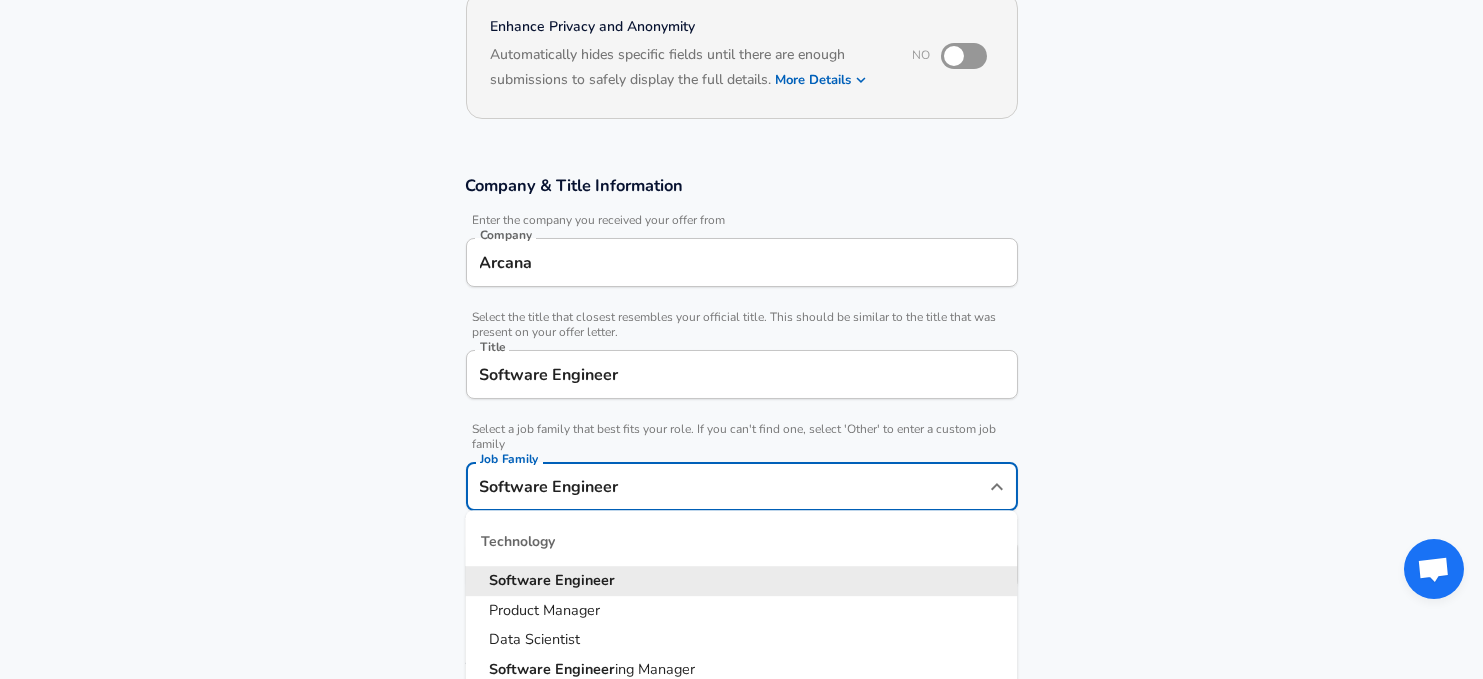click on "Software     Engineer" at bounding box center (741, 581) 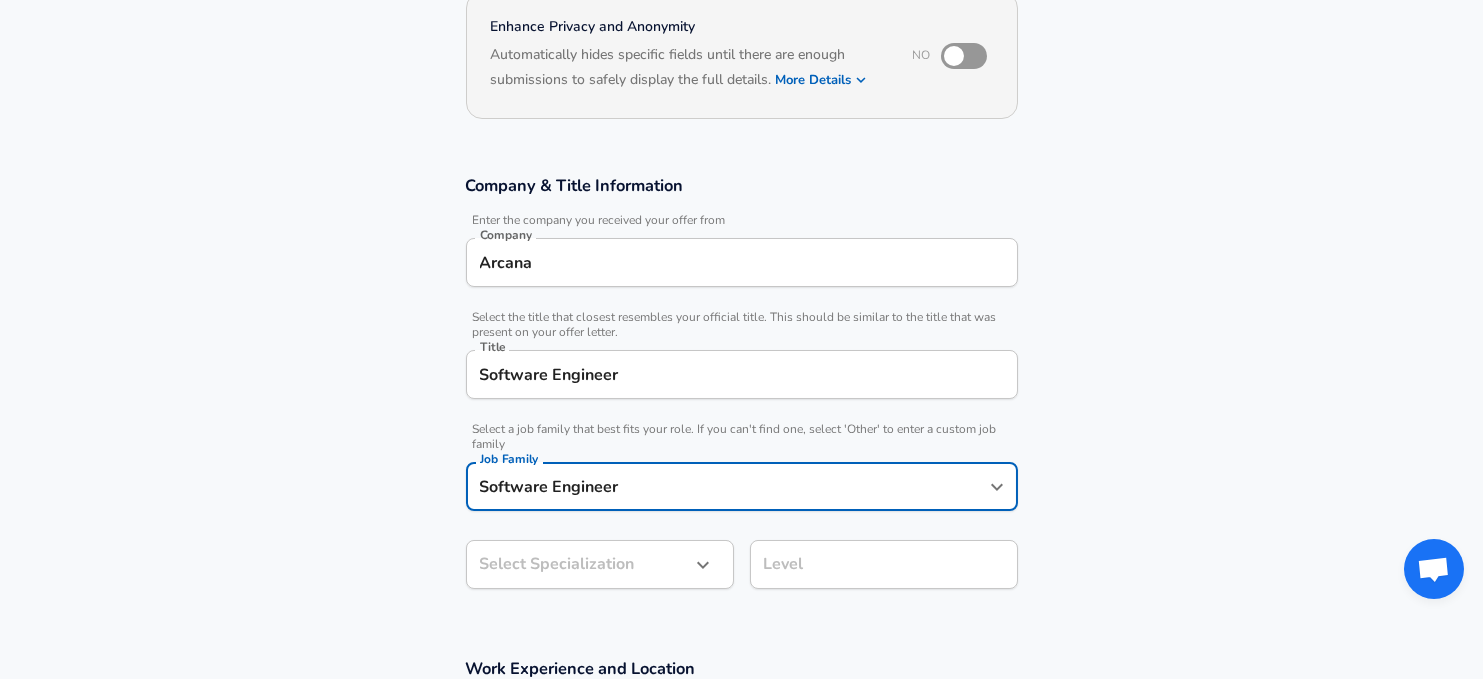 click on "Restart Add Your Salary Upload your offer letter   to verify your submission Enhance Privacy and Anonymity No Automatically hides specific fields until there are enough submissions to safely display the full details.   More Details Based on your submission and the data points that we have already collected, we will automatically hide and anonymize specific fields if there aren't enough data points to remain sufficiently anonymous. Company & Title Information   Enter the company you received your offer from Company Arcana Company   Select the title that closest resembles your official title. This should be similar to the title that was present on your offer letter. Title Software Engineer Title   Select a job family that best fits your role. If you can't find one, select 'Other' to enter a custom job family Job Family Software Engineer Job Family Select Specialization ​ Select Specialization Level Level Work Experience and Location These compensation details are from the perspective of a: New Offer Employee" at bounding box center [741, 134] 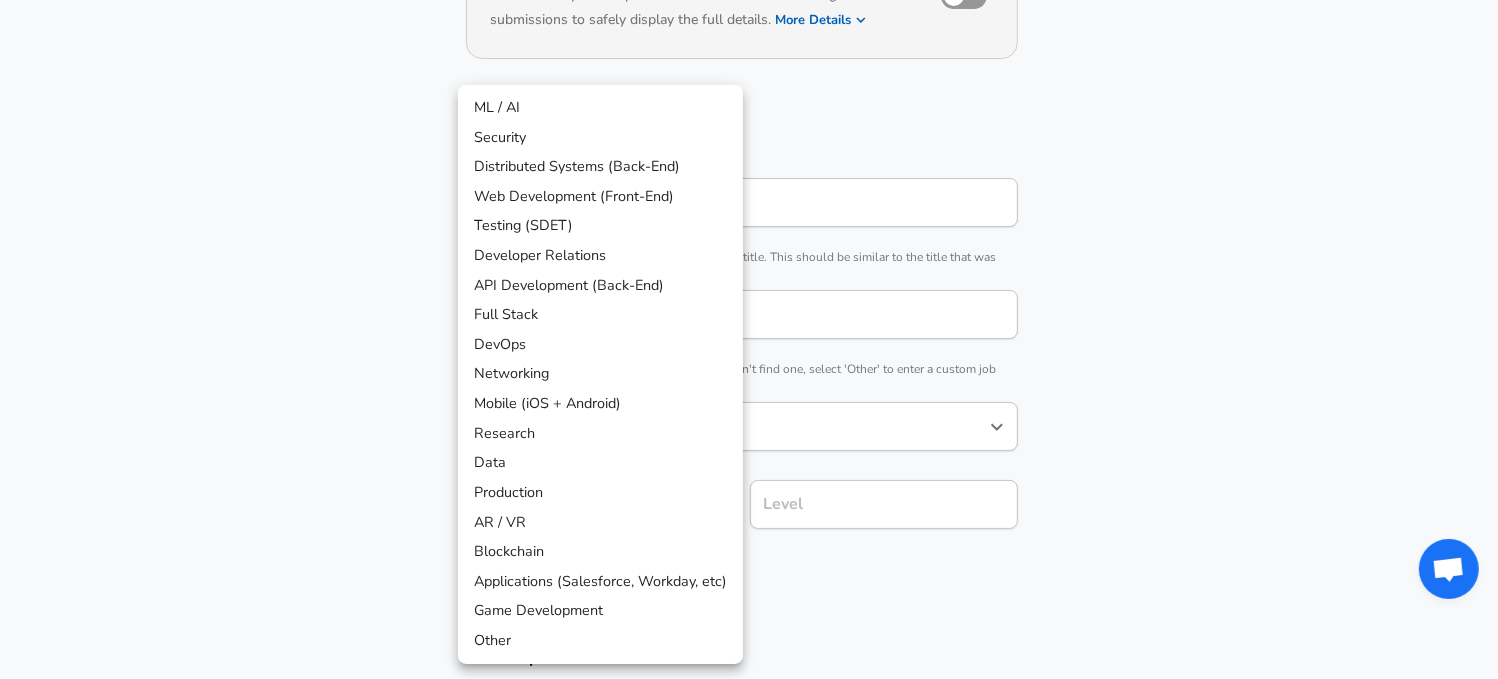 click at bounding box center (749, 339) 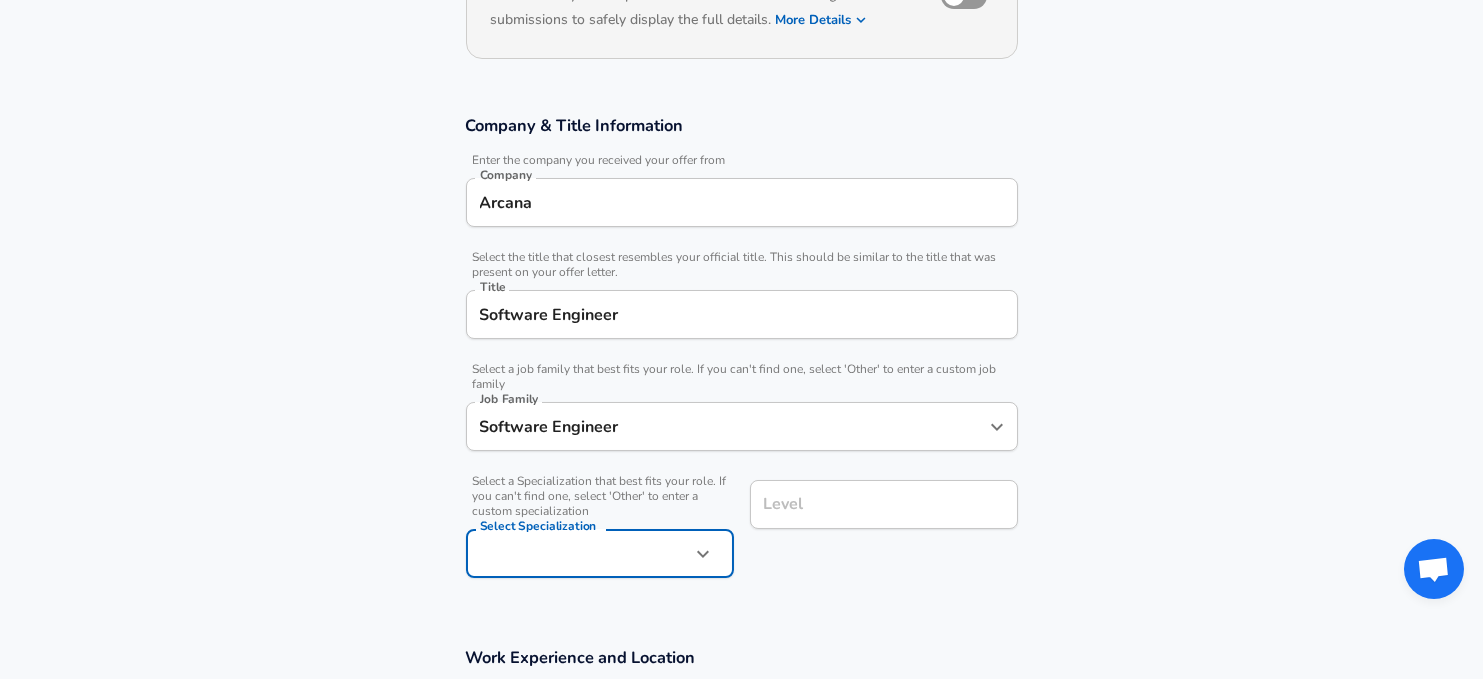 scroll, scrollTop: 0, scrollLeft: 0, axis: both 